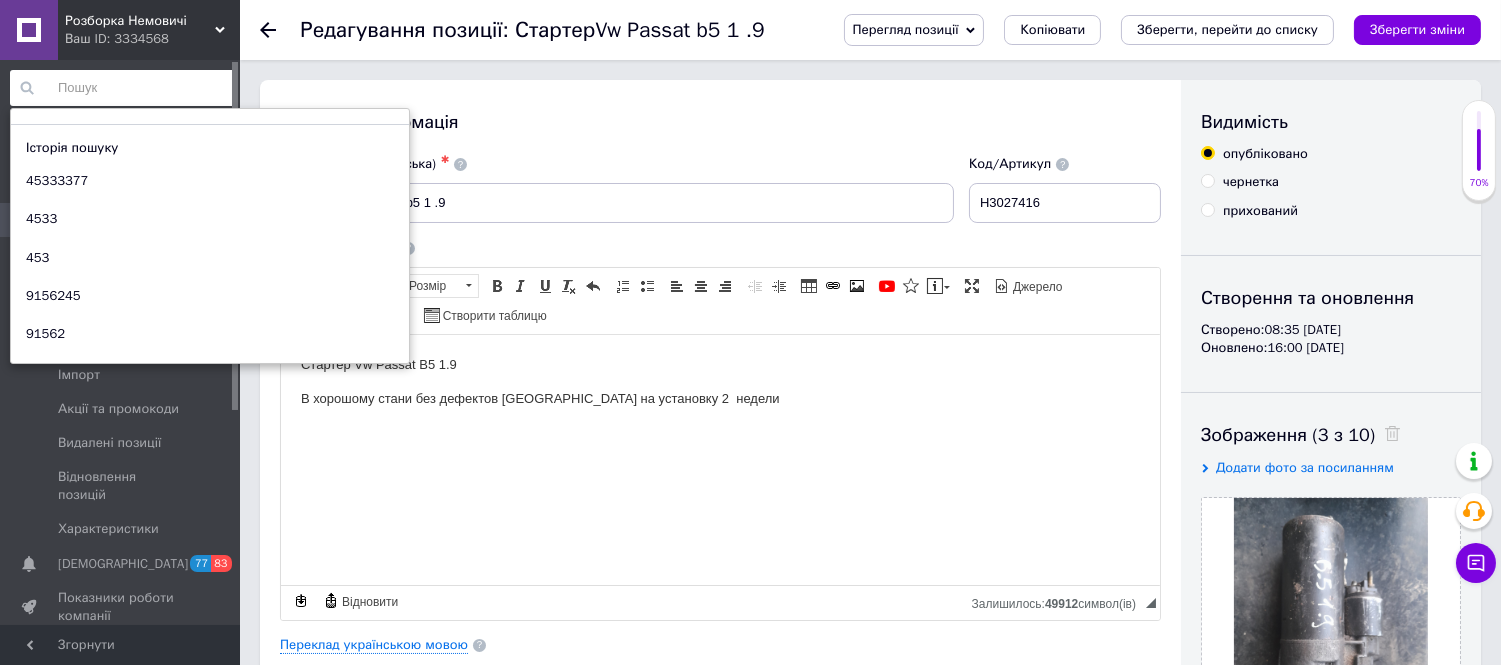 scroll, scrollTop: 0, scrollLeft: 0, axis: both 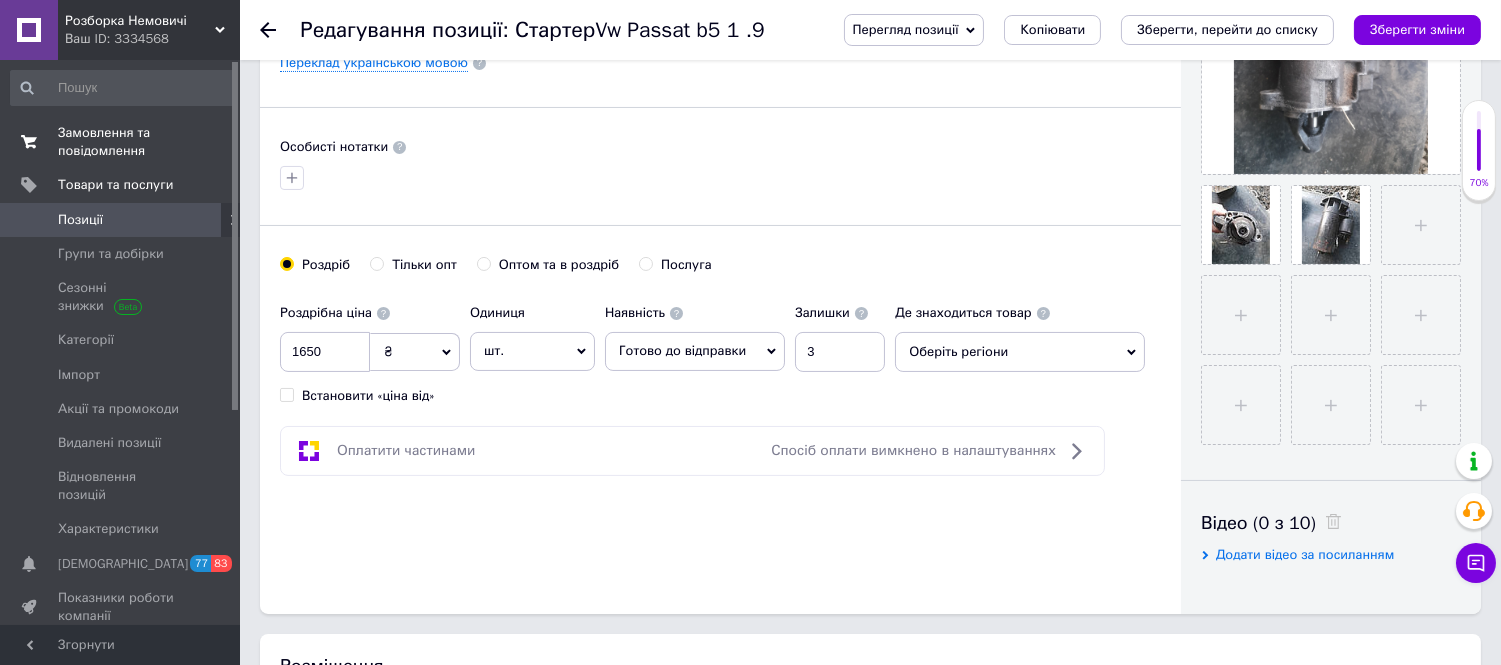 click on "Замовлення та повідомлення" at bounding box center [121, 142] 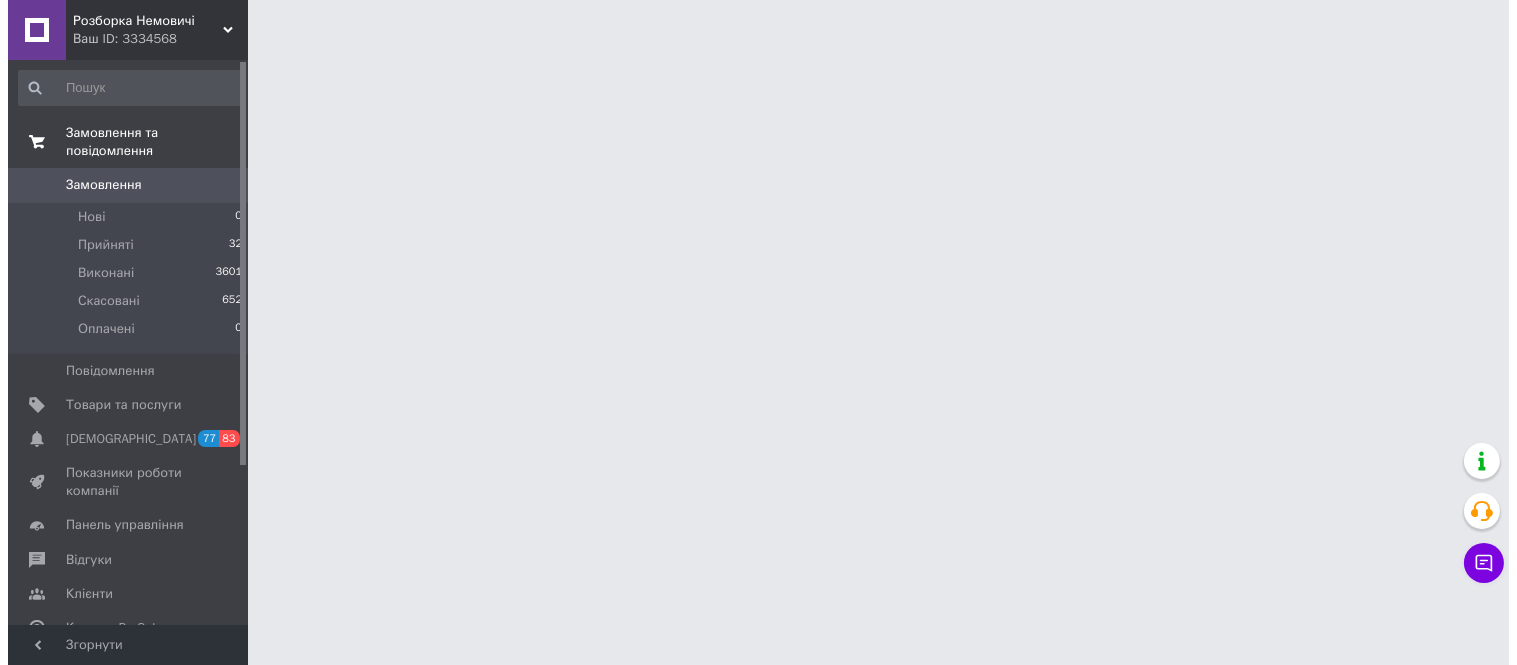 scroll, scrollTop: 0, scrollLeft: 0, axis: both 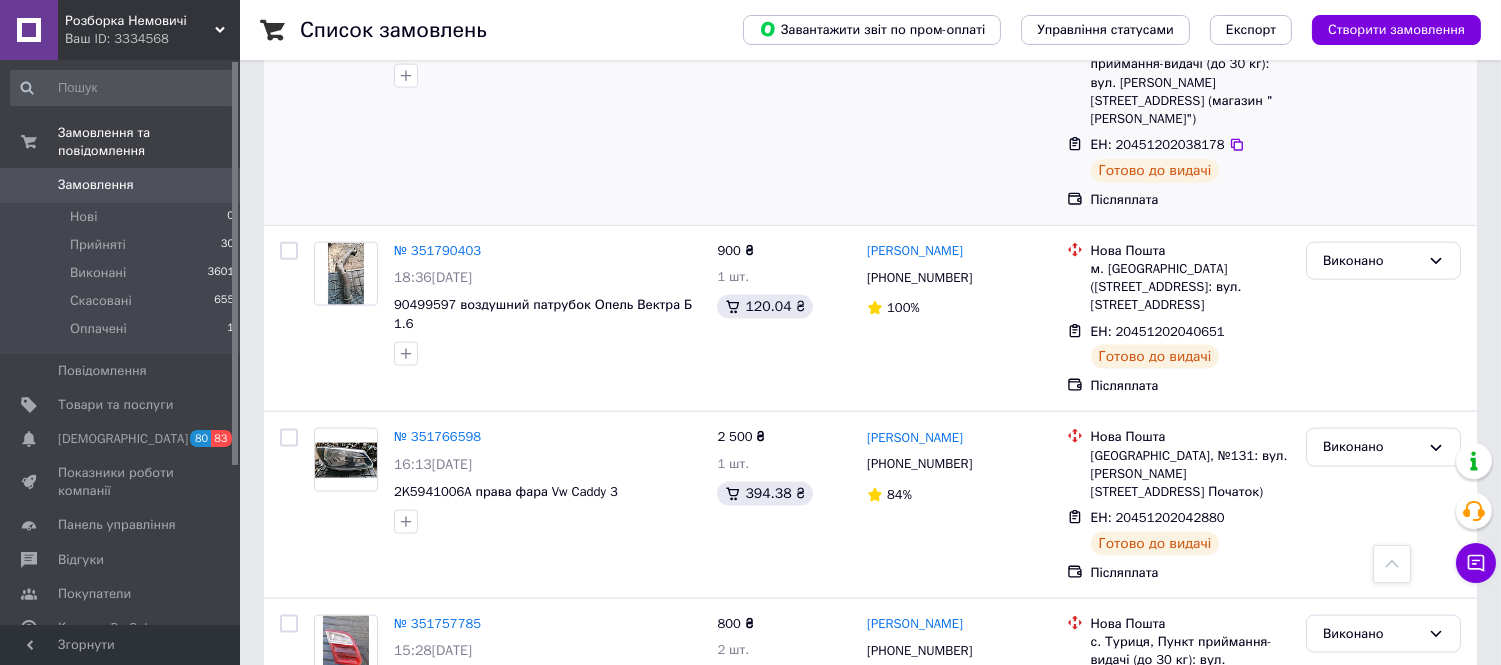 click at bounding box center [346, 15] 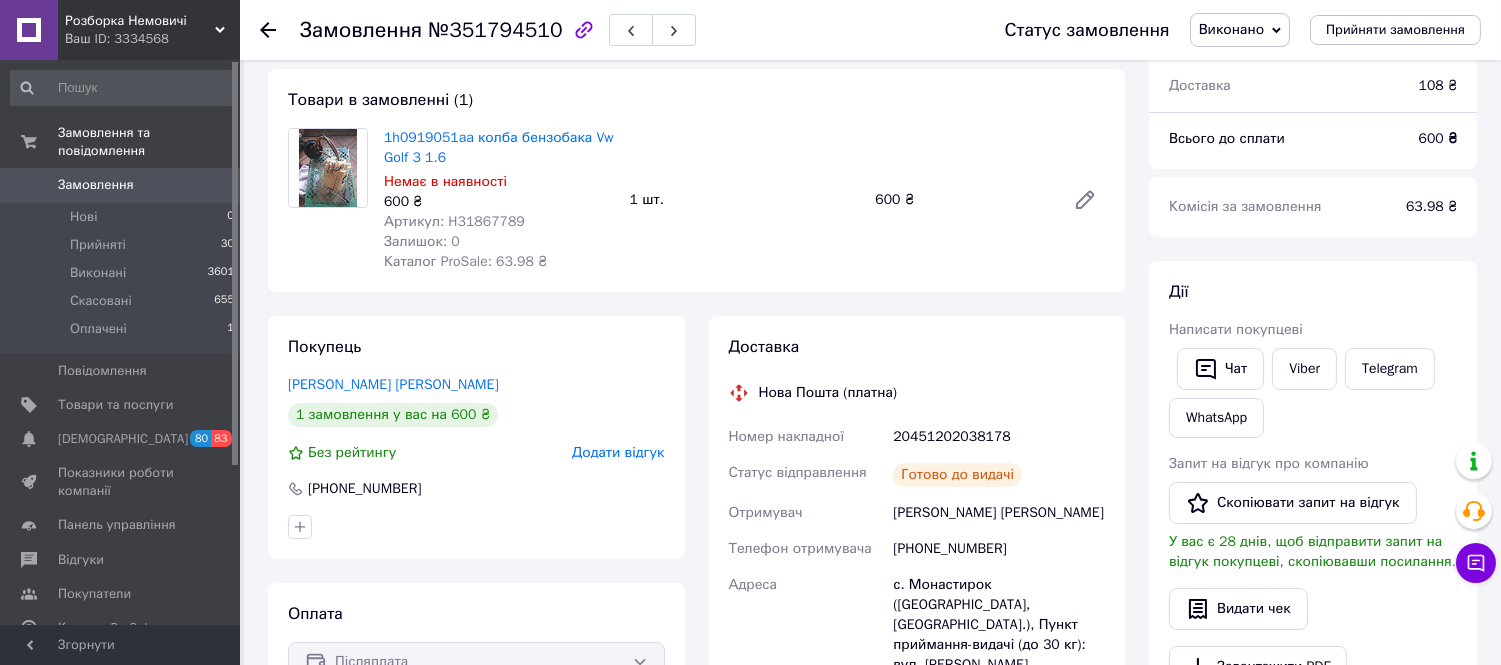 scroll, scrollTop: 0, scrollLeft: 0, axis: both 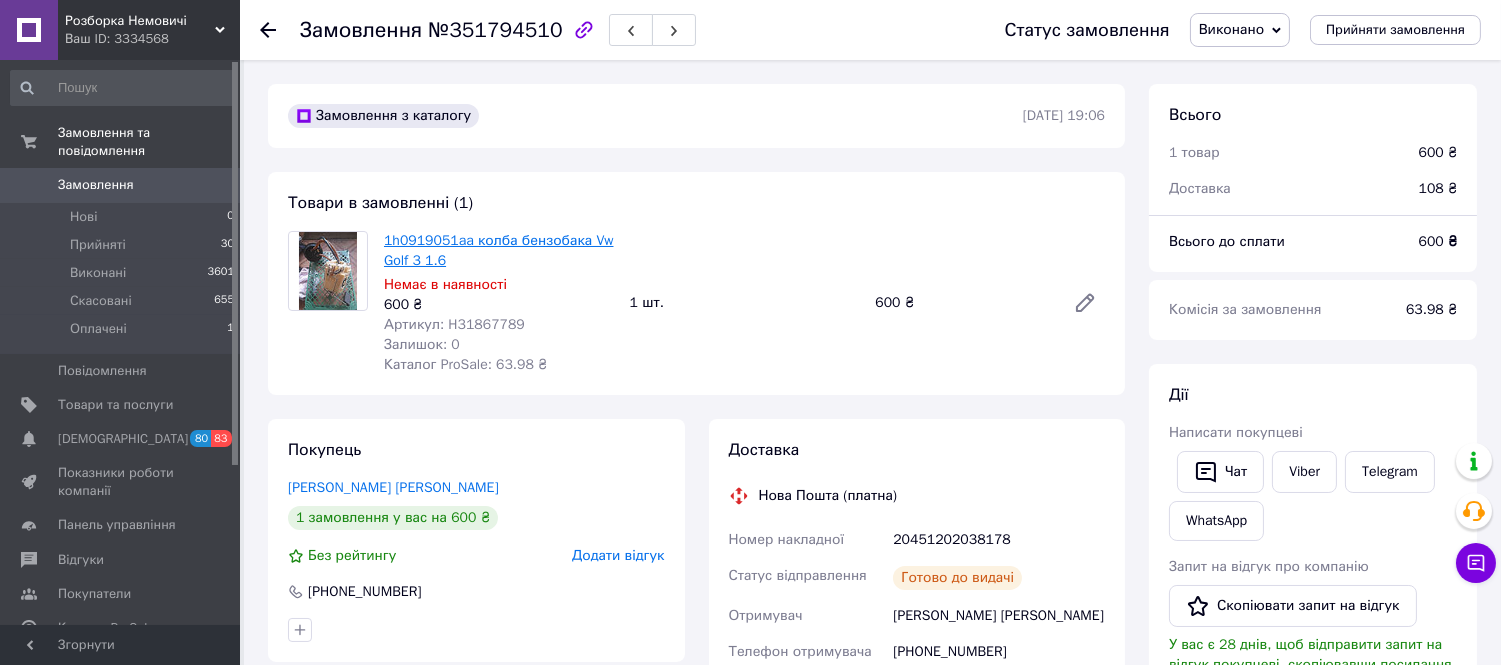 click on "1h0919051aa колба бензобака Vw Golf 3 1.6" at bounding box center [499, 250] 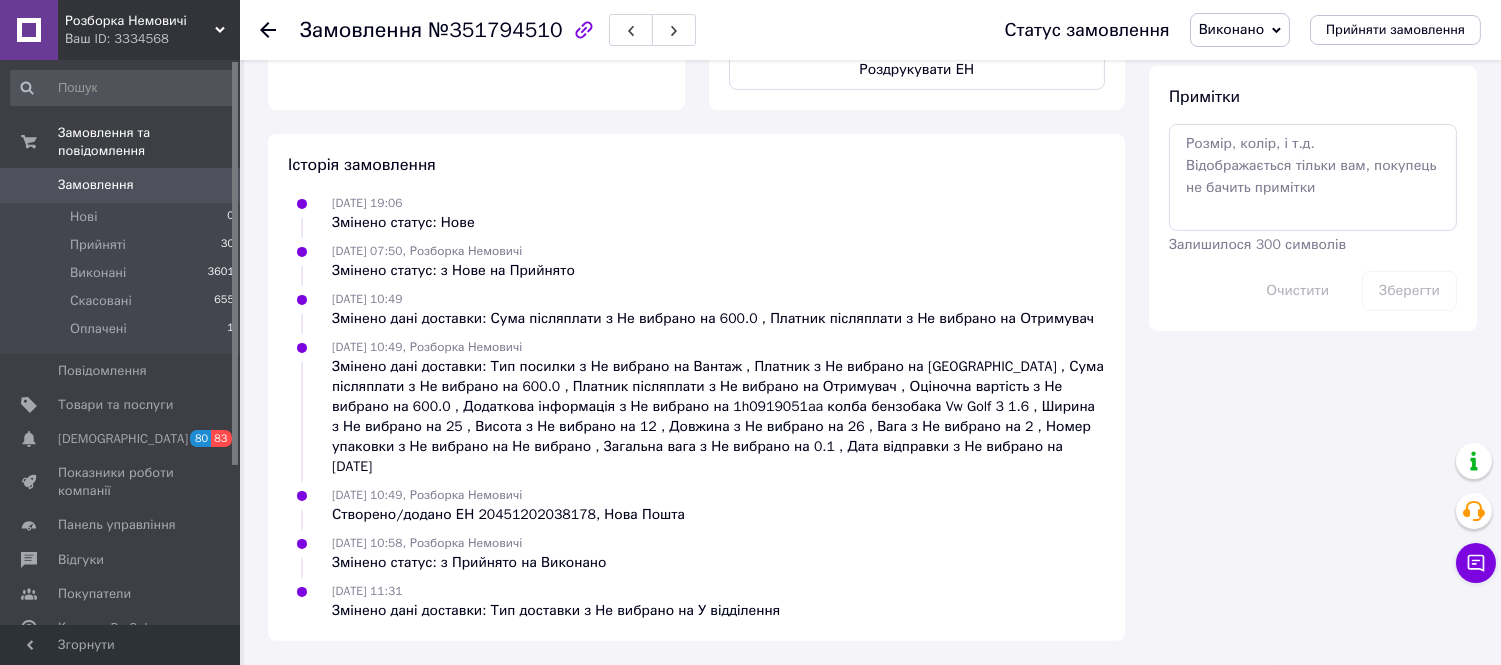 scroll, scrollTop: 1390, scrollLeft: 0, axis: vertical 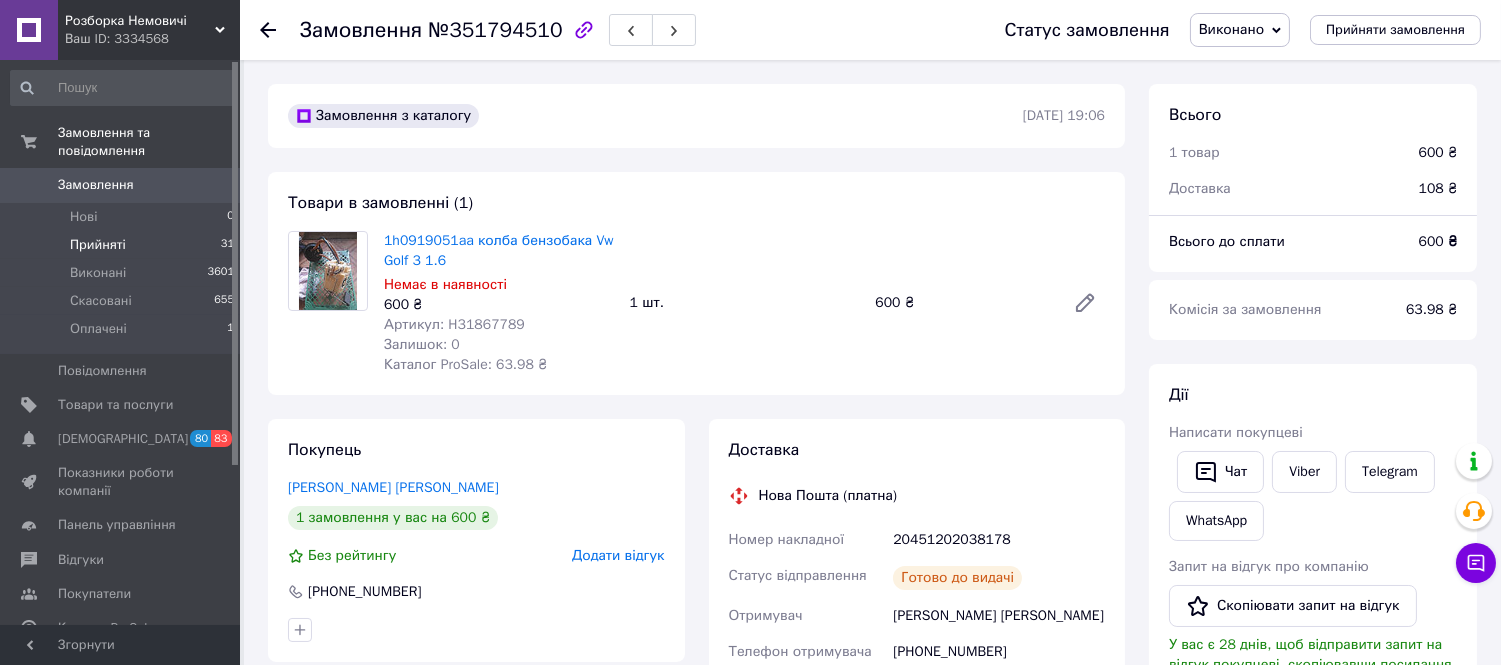 click on "Прийняті 31" at bounding box center (123, 245) 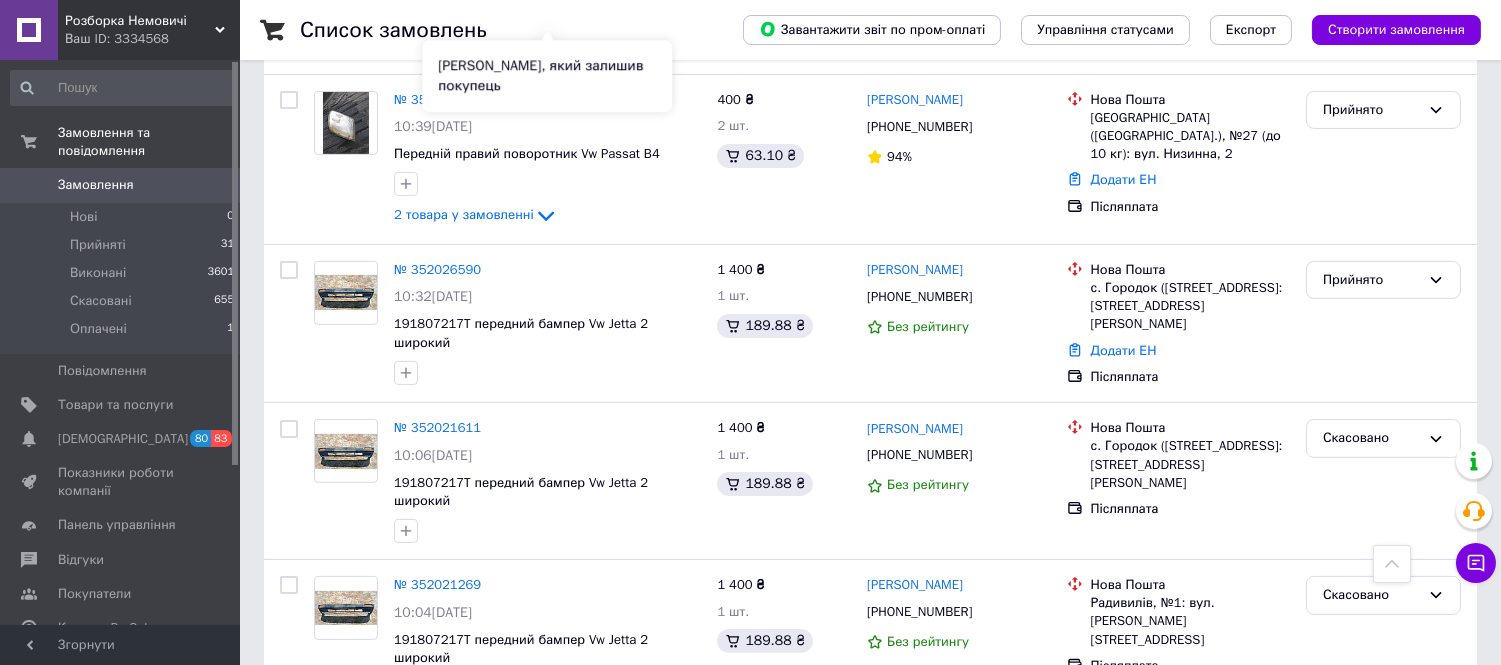 scroll, scrollTop: 1111, scrollLeft: 0, axis: vertical 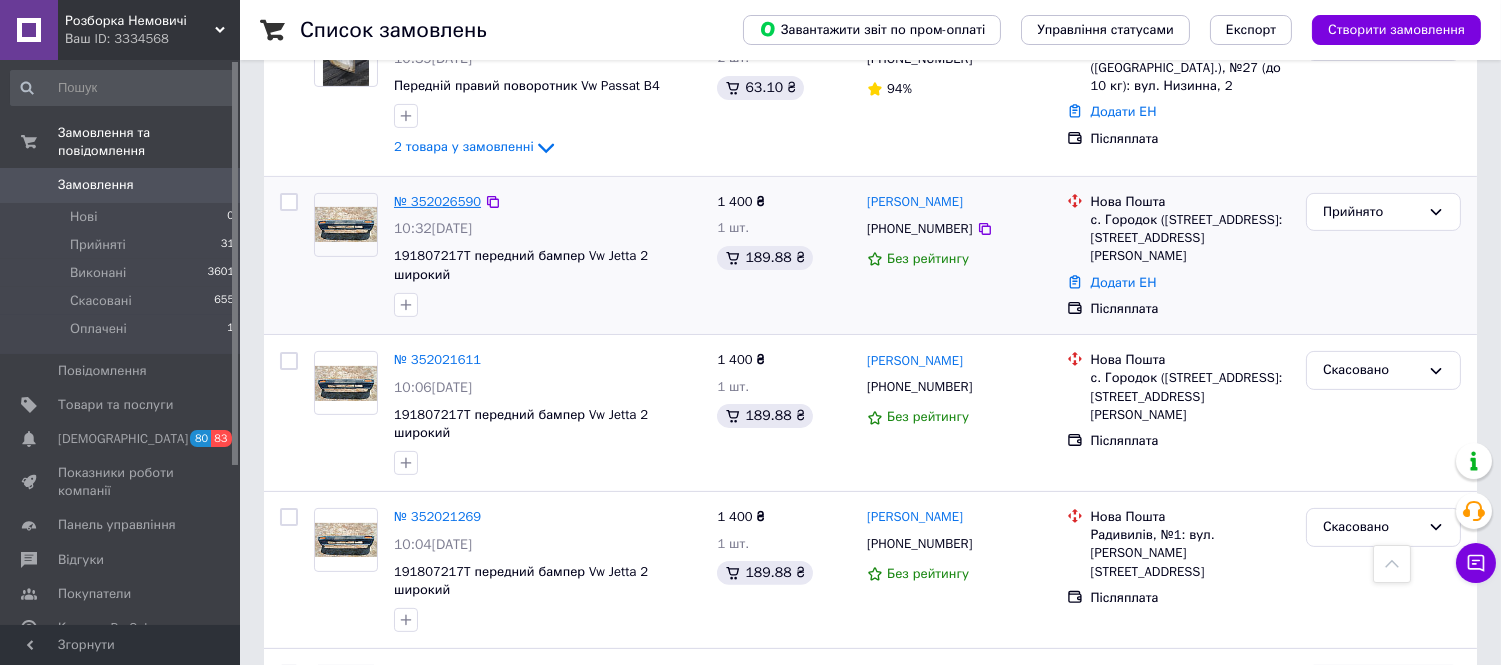 click on "№ 352026590" at bounding box center [437, 201] 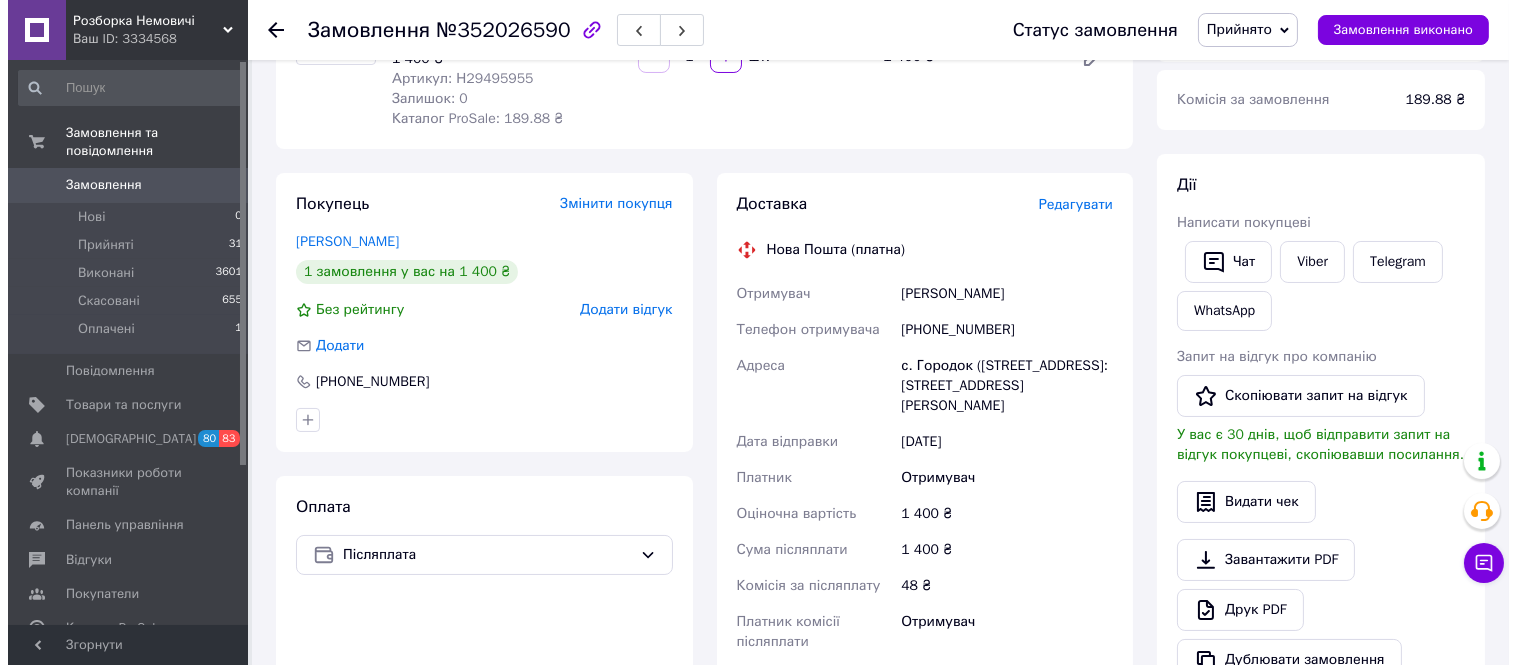 scroll, scrollTop: 237, scrollLeft: 0, axis: vertical 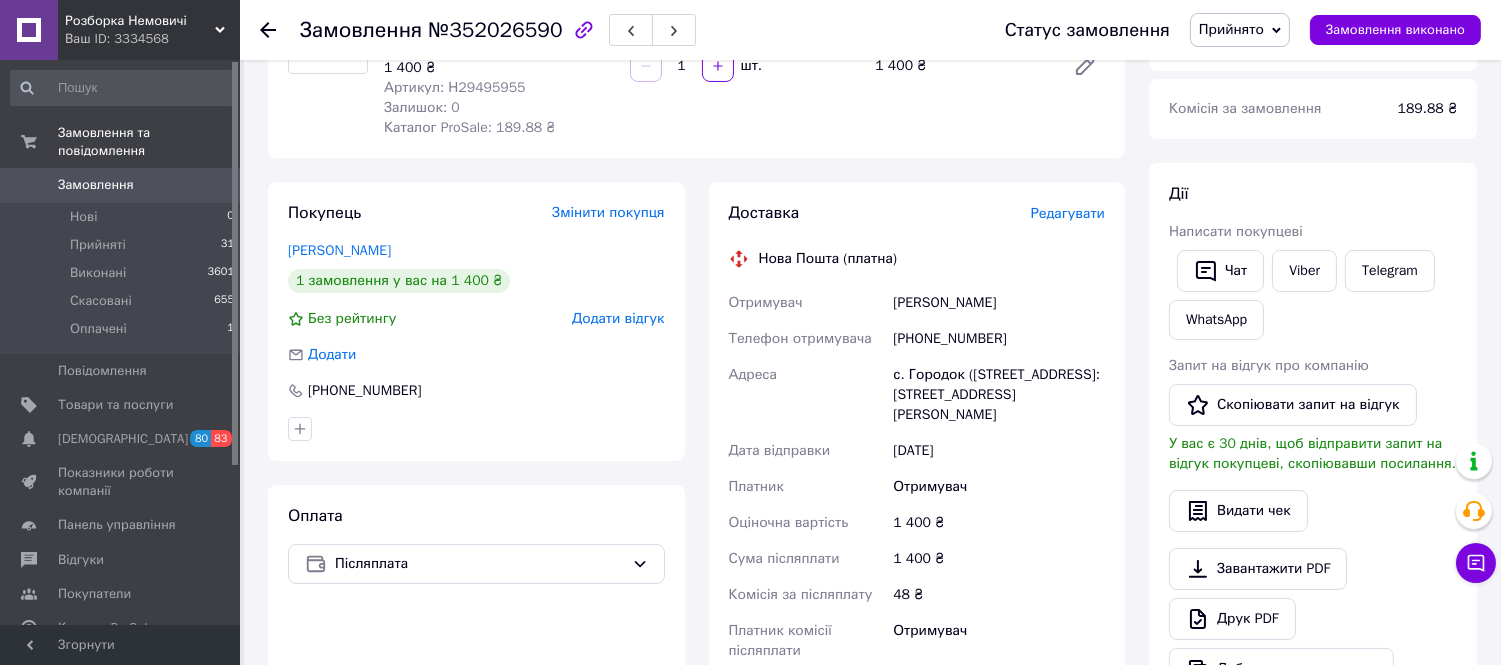 click on "Редагувати" at bounding box center [1068, 213] 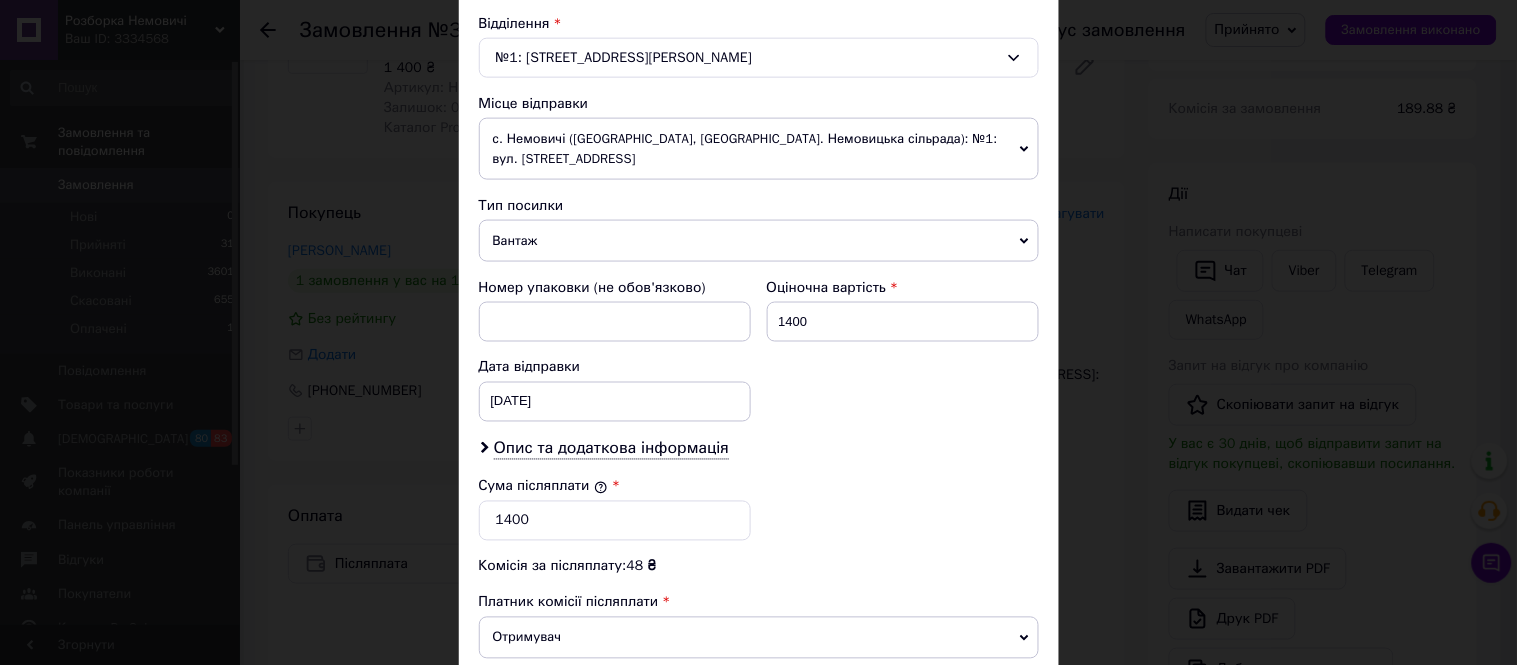 scroll, scrollTop: 666, scrollLeft: 0, axis: vertical 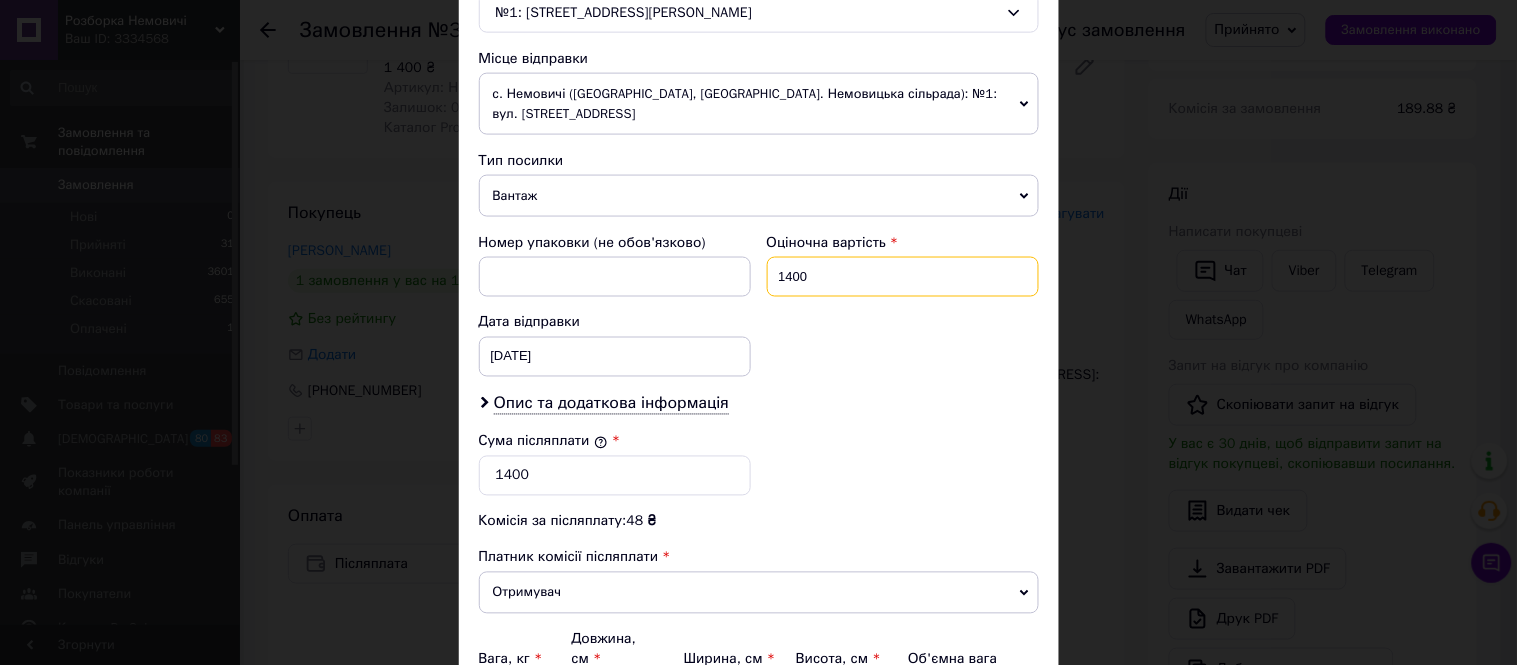 click on "1400" at bounding box center [903, 277] 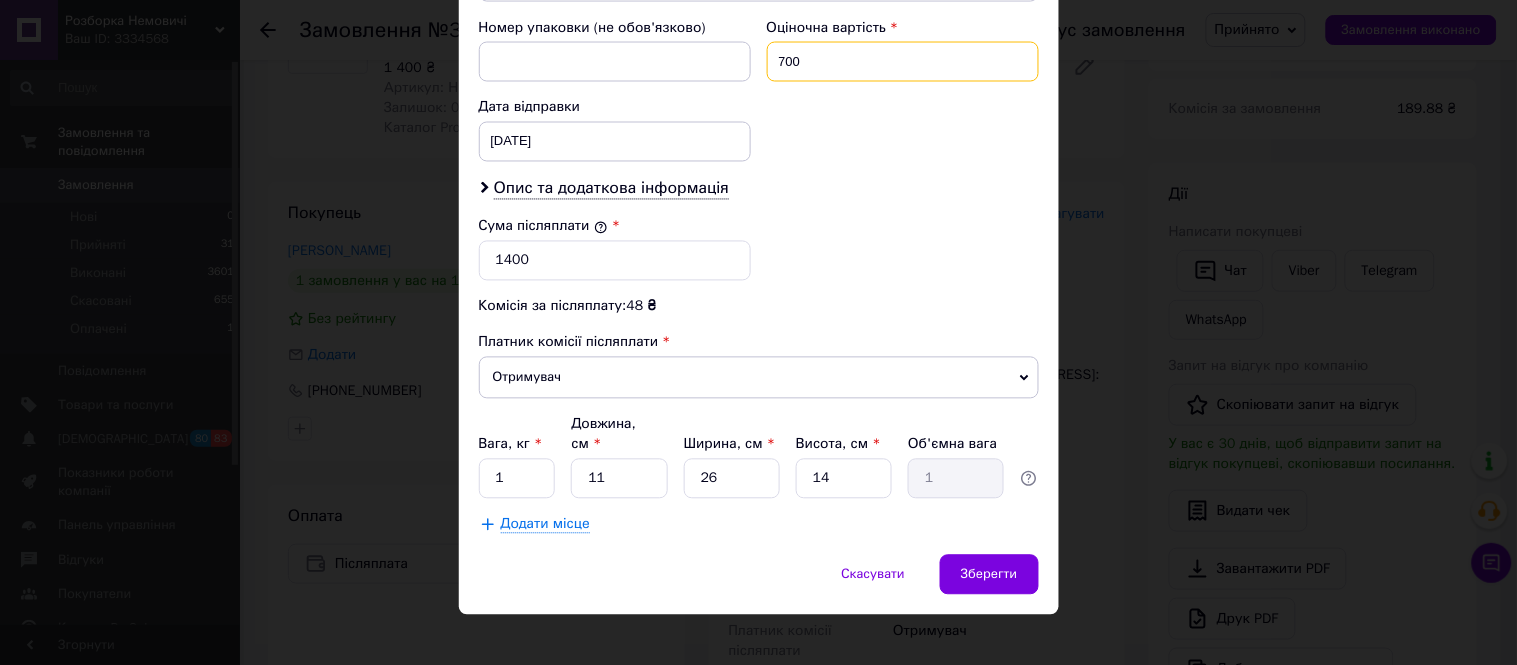 scroll, scrollTop: 888, scrollLeft: 0, axis: vertical 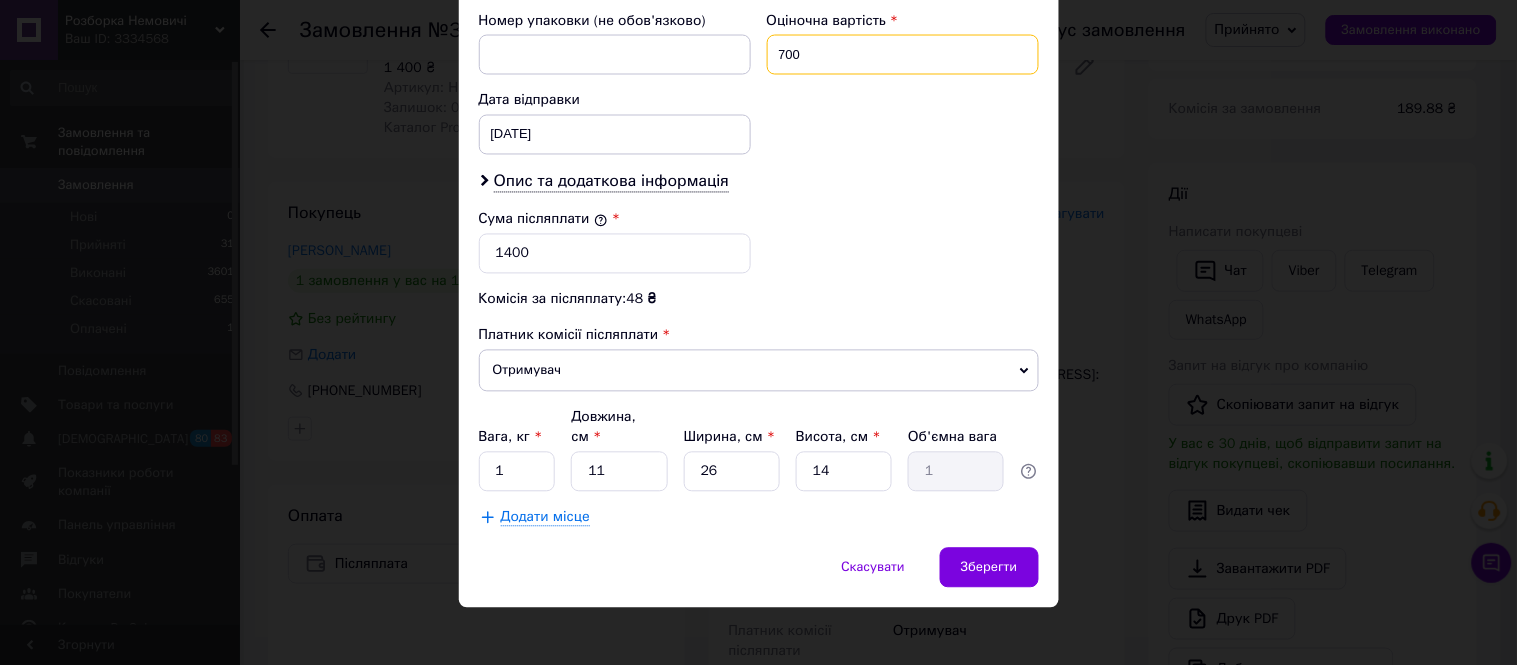 type on "700" 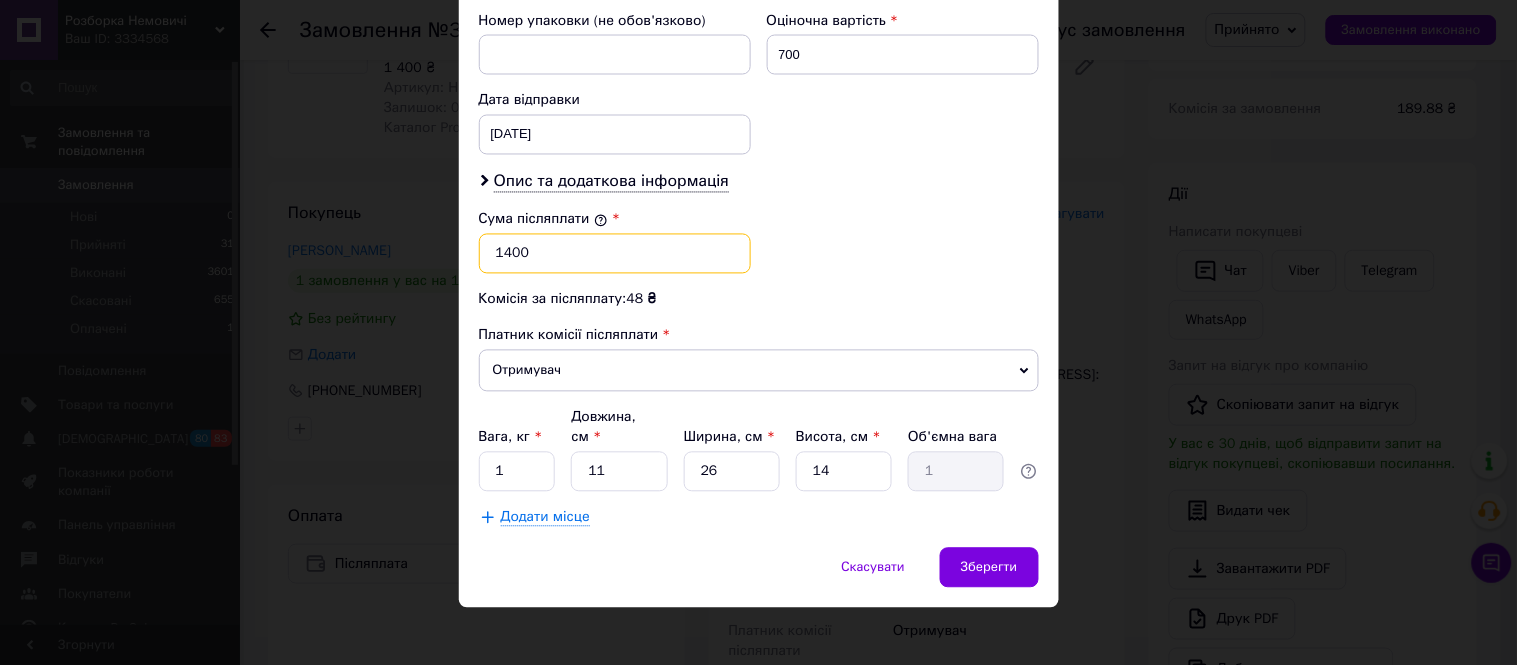 click on "1400" at bounding box center [615, 254] 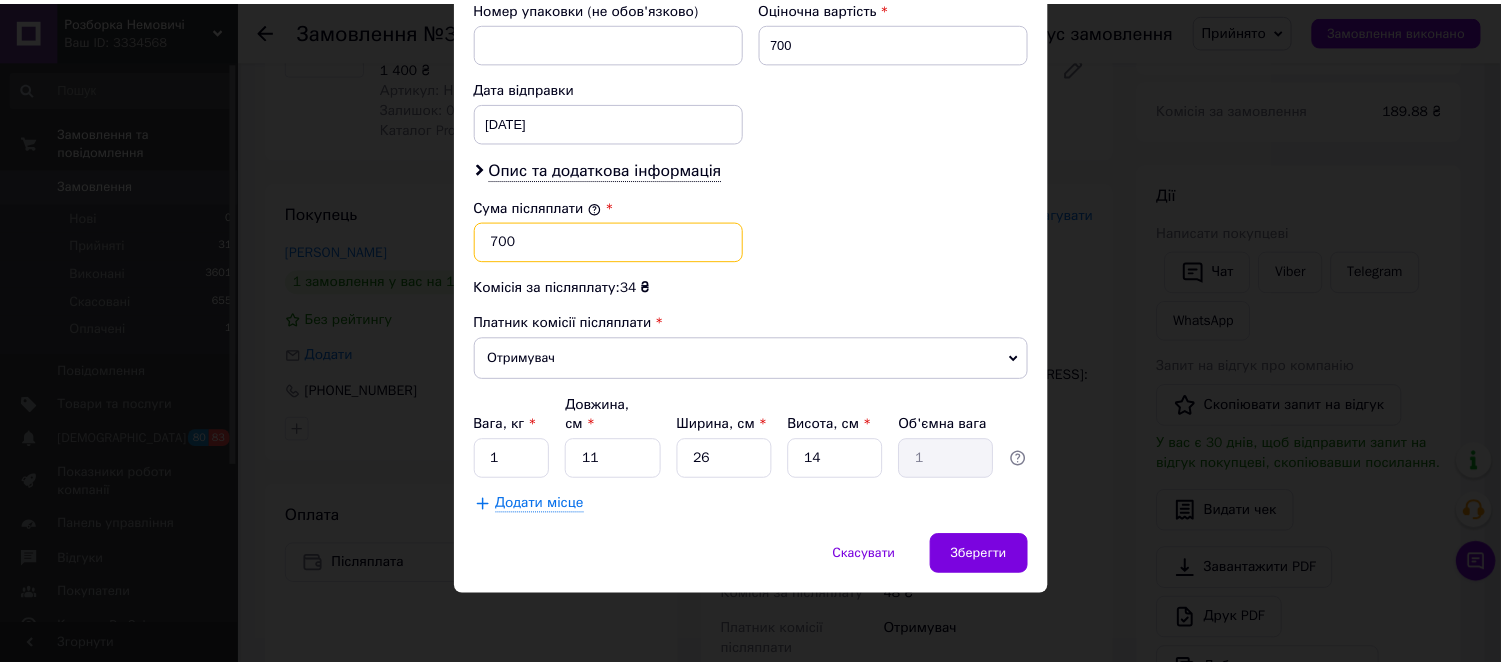 scroll, scrollTop: 1078, scrollLeft: 0, axis: vertical 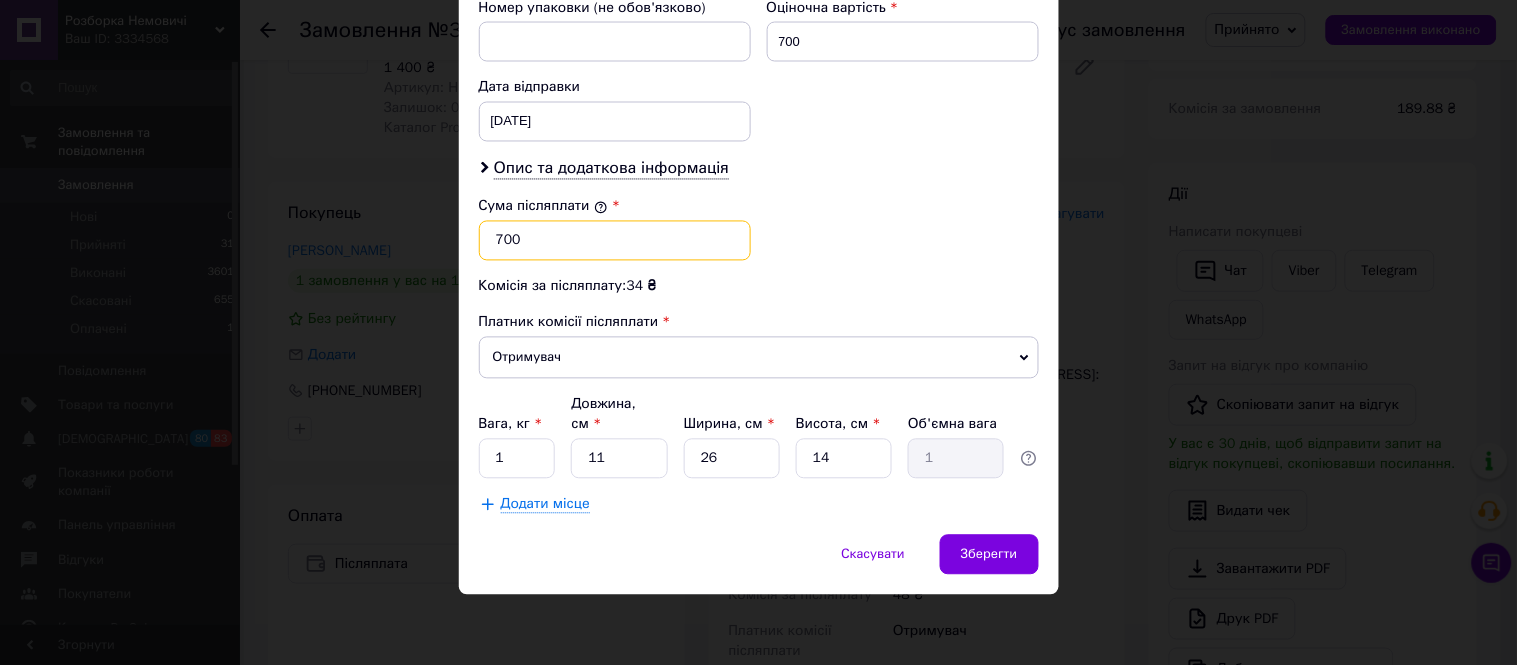 type on "700" 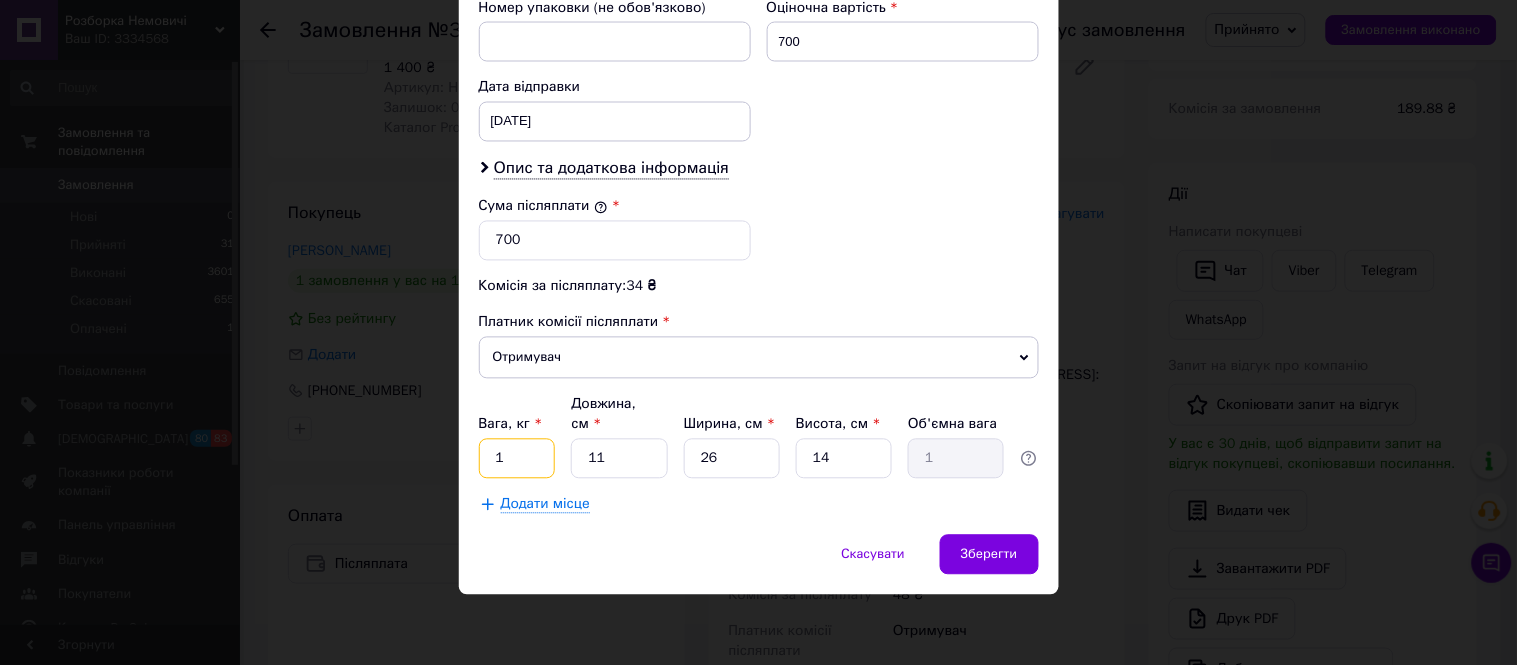 click on "1" at bounding box center [517, 459] 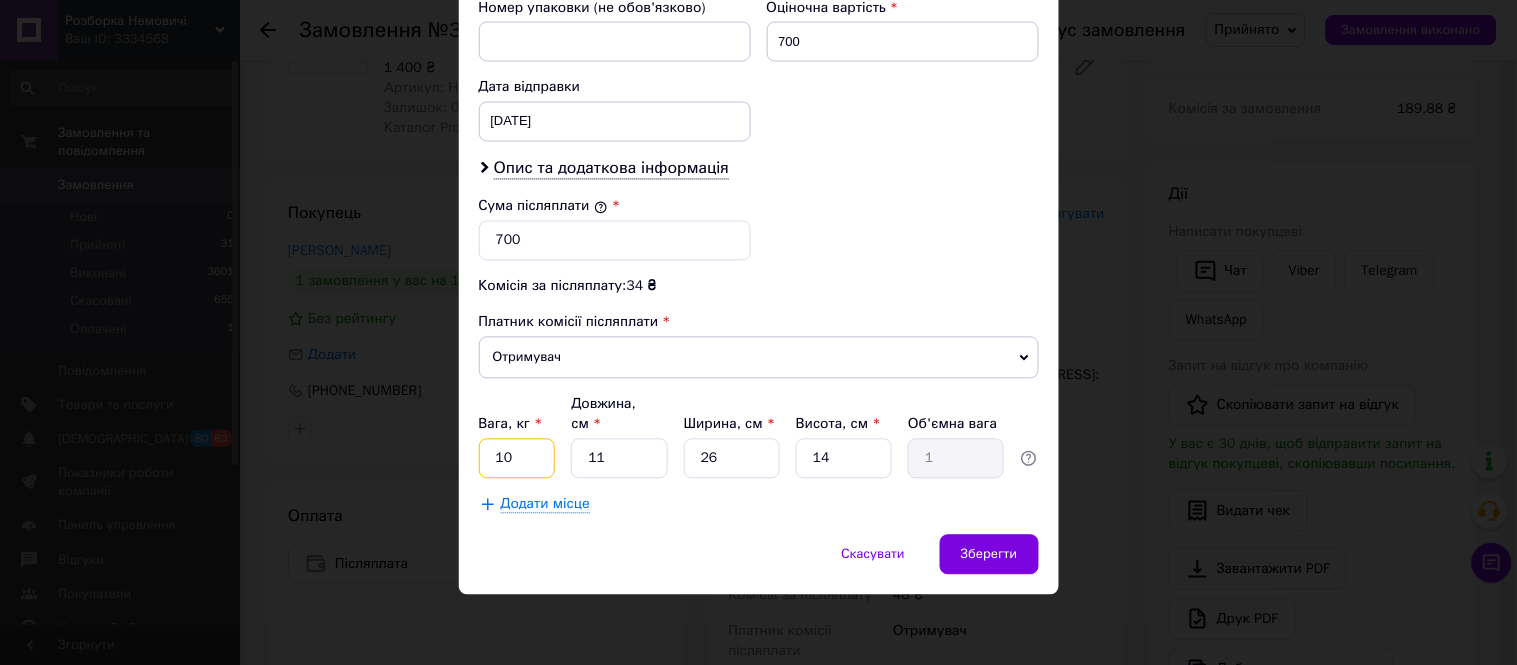 type on "10" 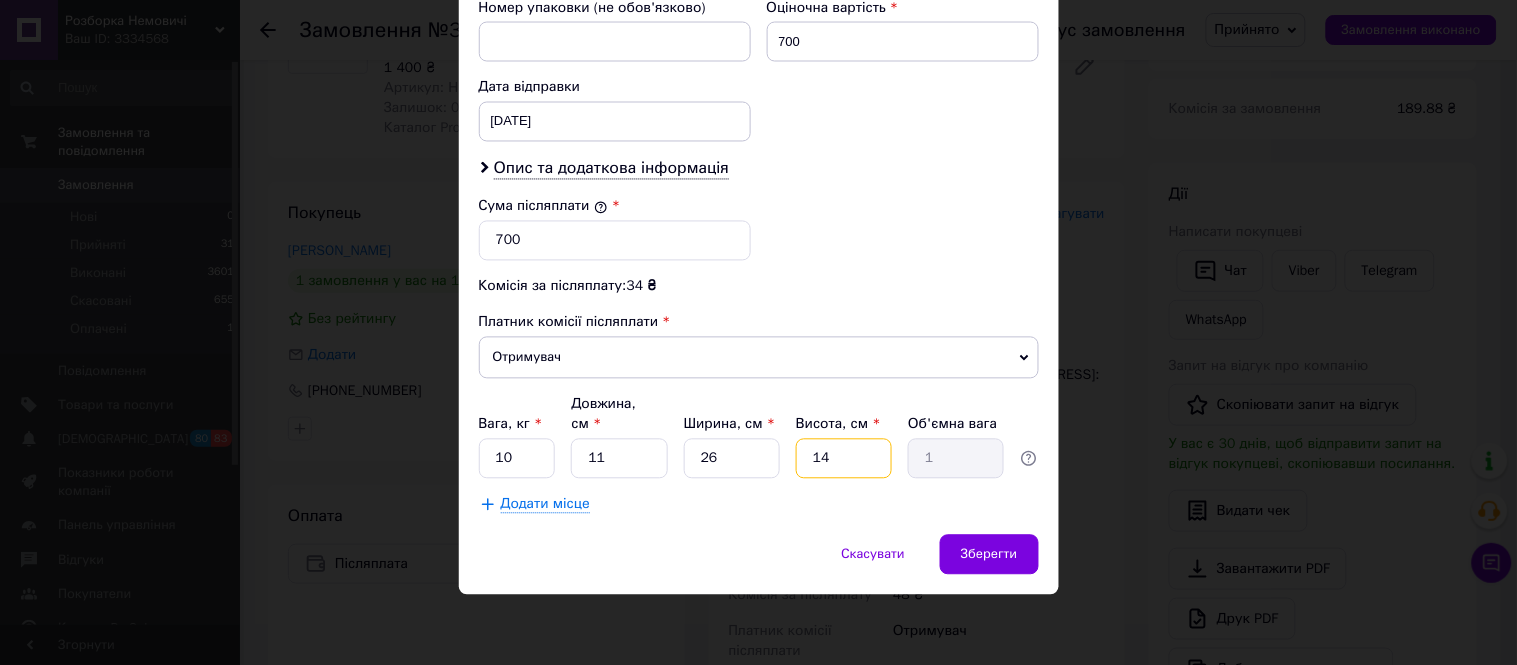 click on "14" at bounding box center [844, 459] 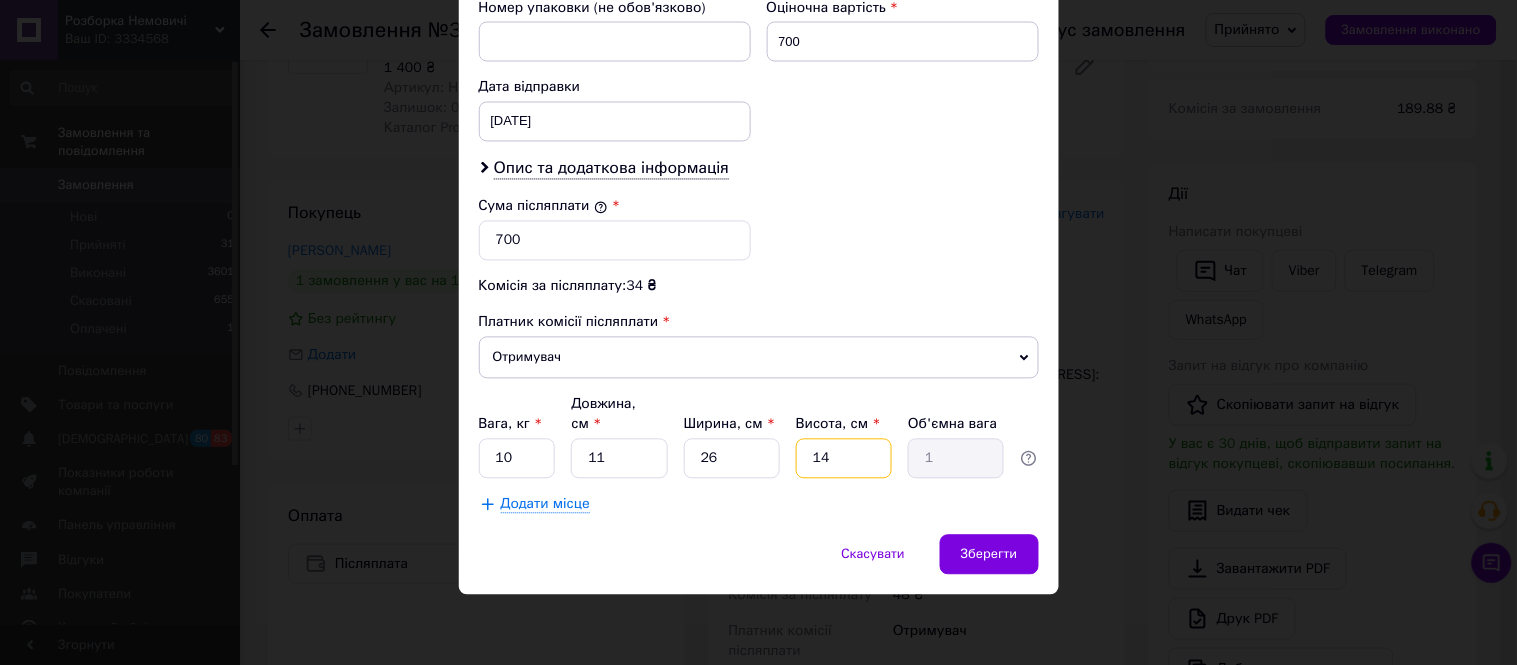type on "134" 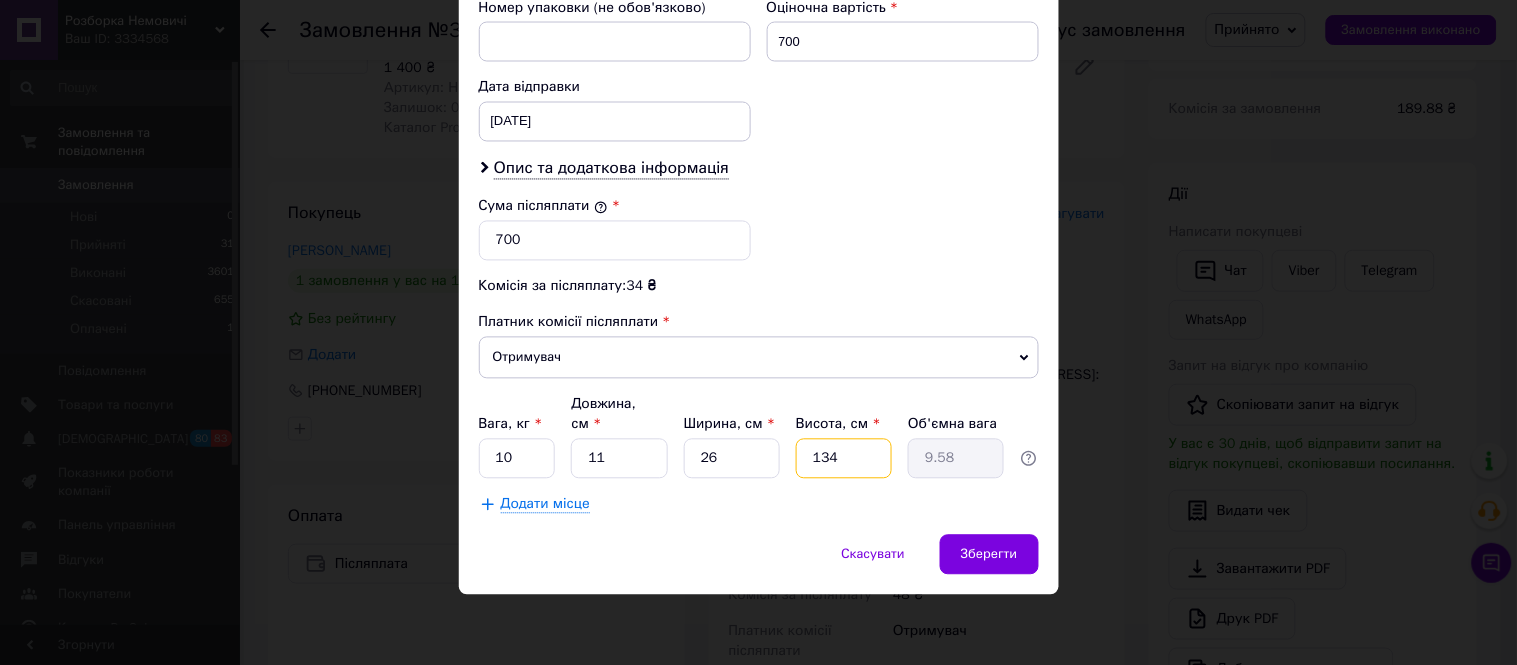 type on "134" 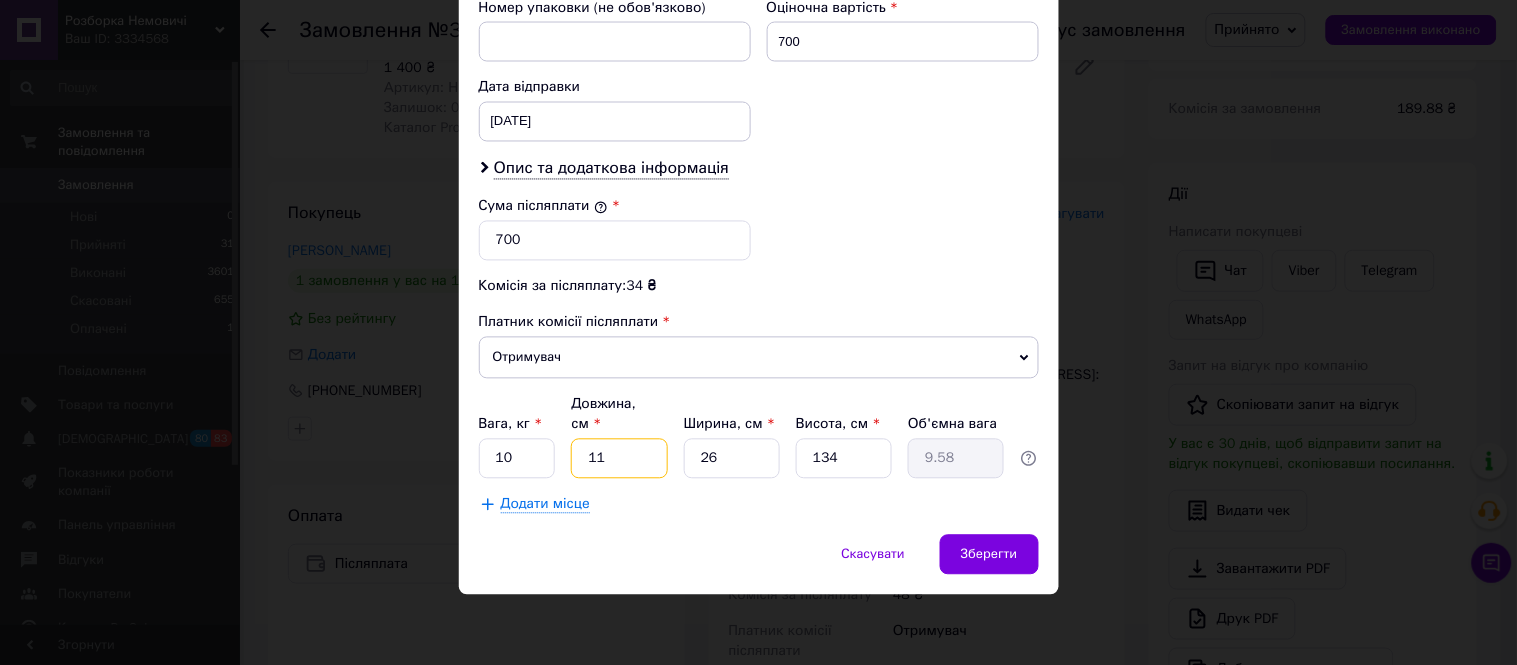 click on "11" at bounding box center [619, 459] 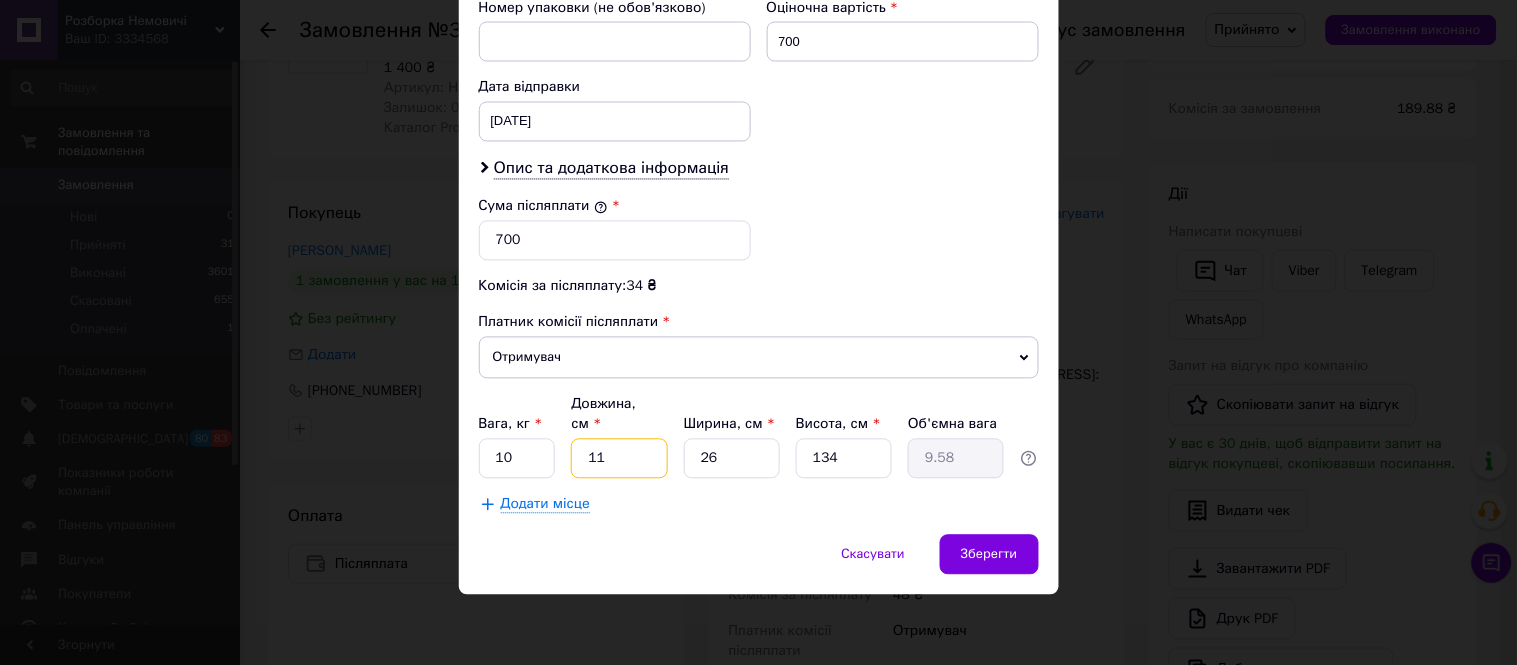 type on "1" 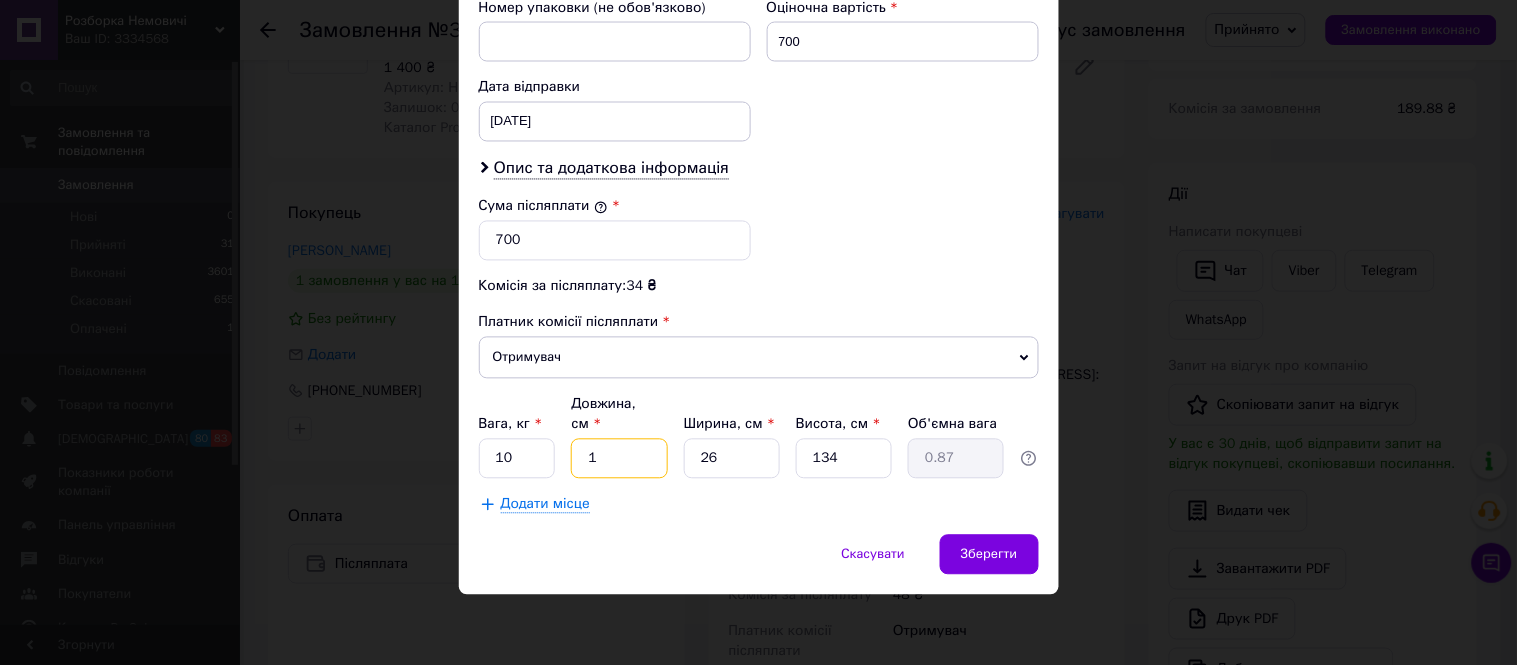 type on "51" 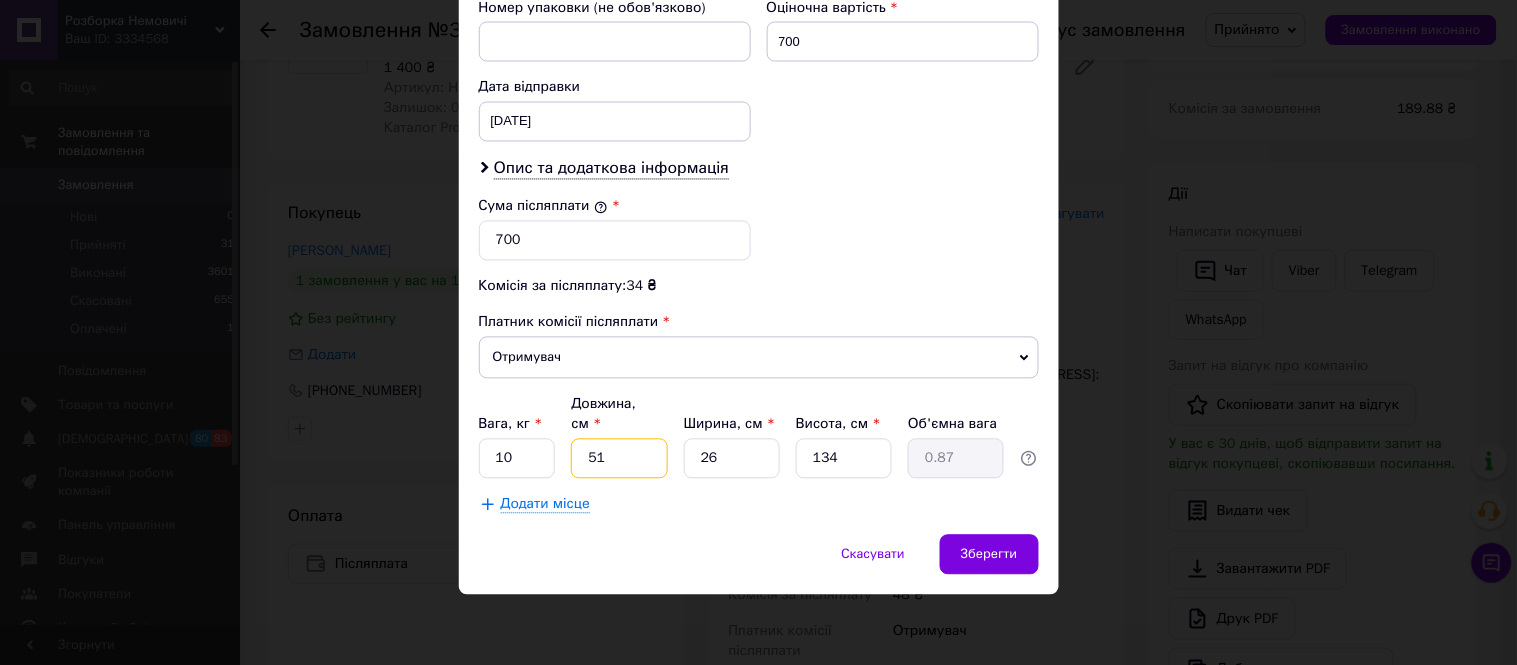 type on "44.42" 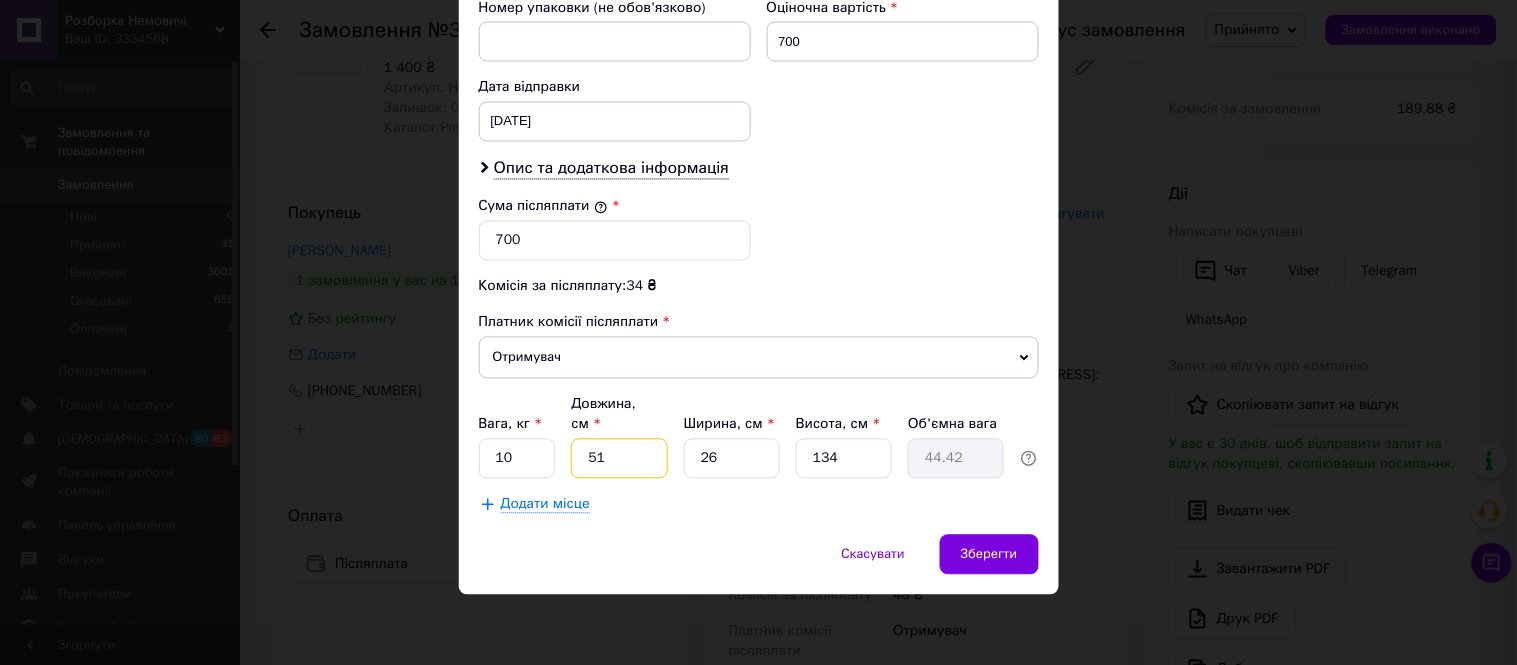 click on "51" at bounding box center (619, 459) 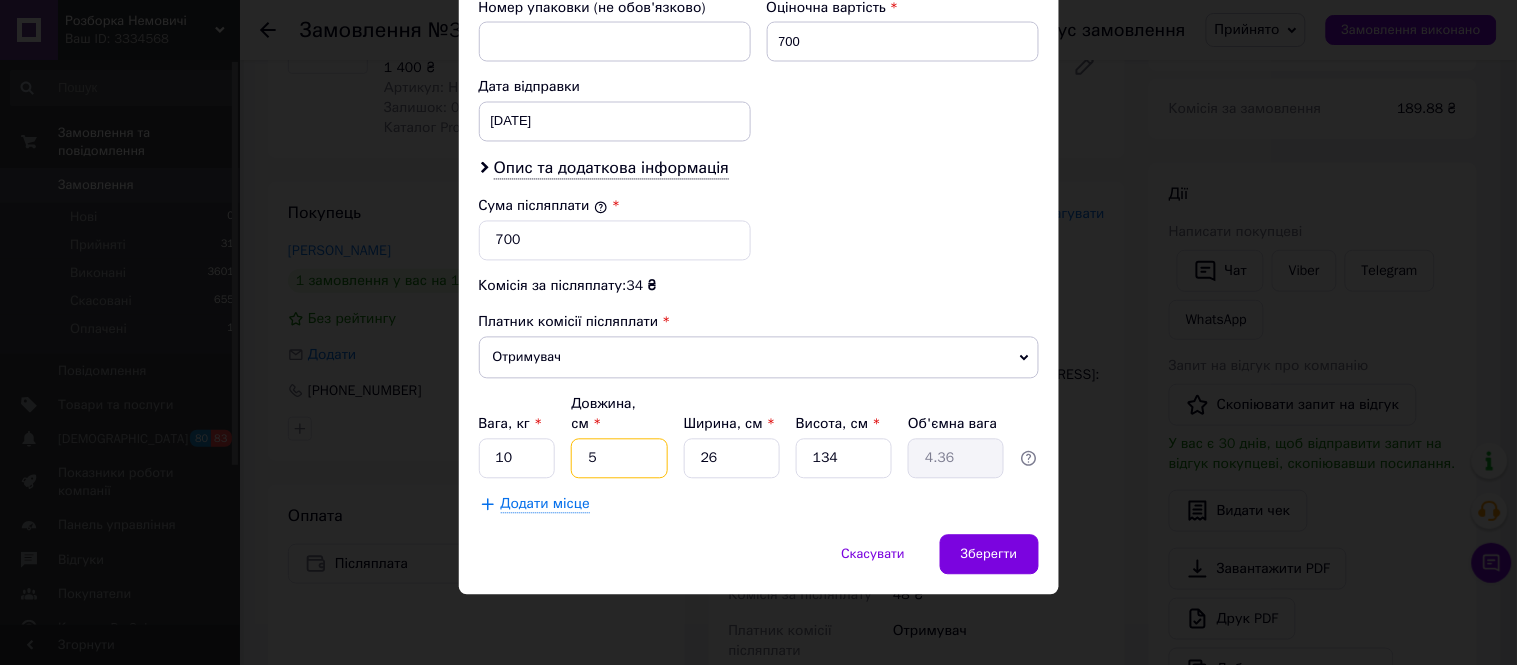 type 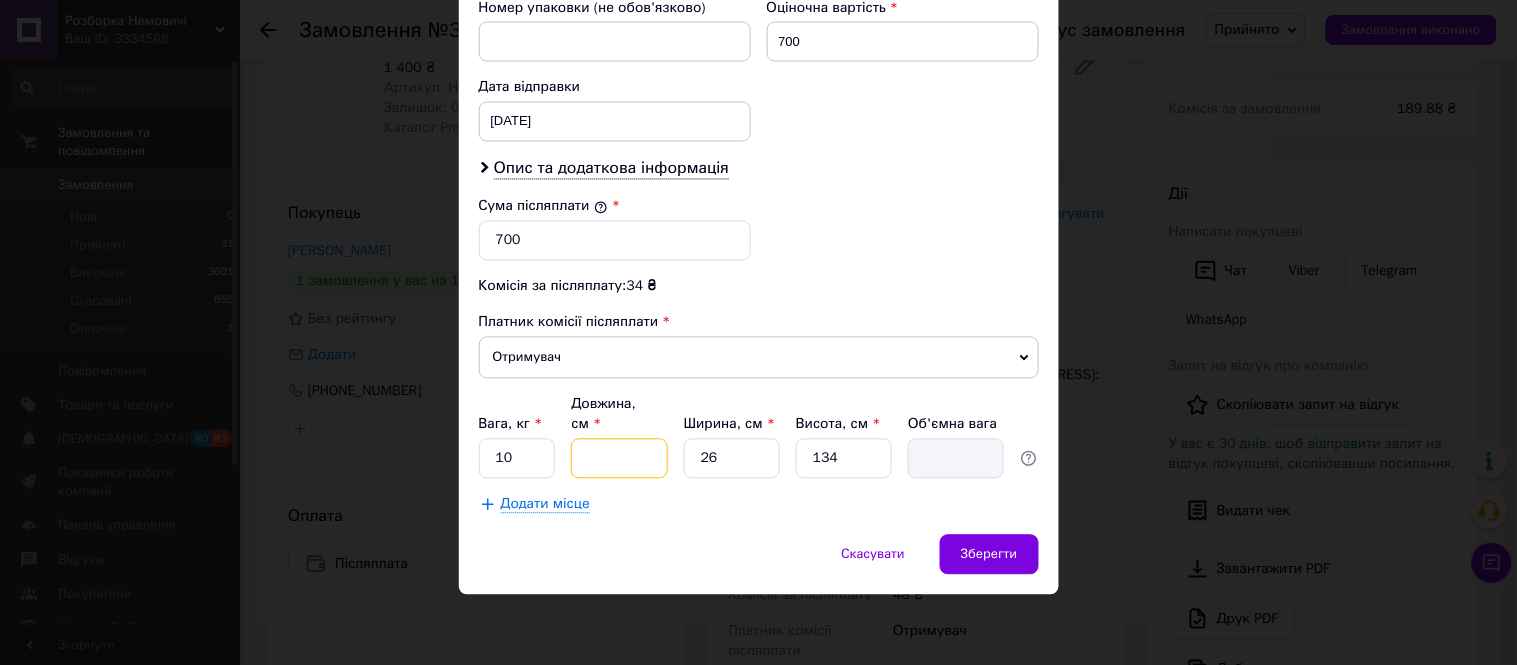 type on "4" 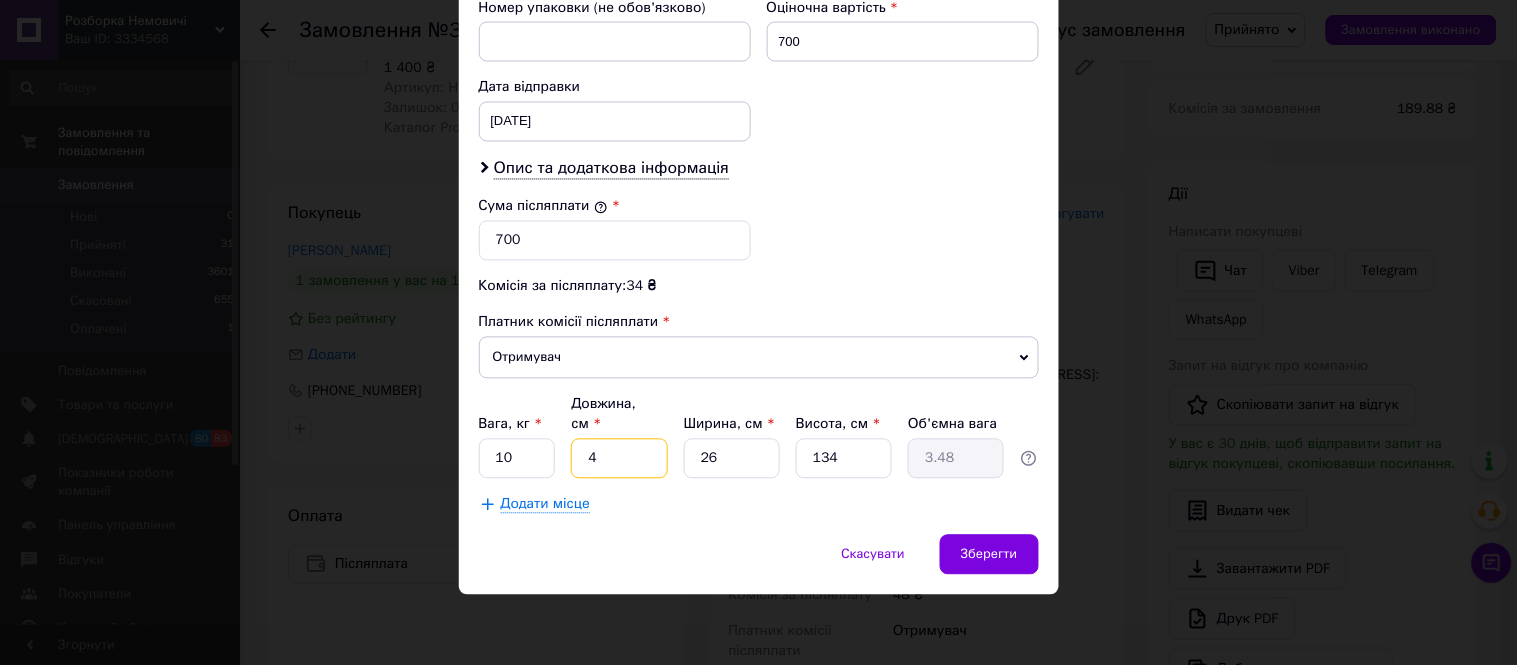type on "45" 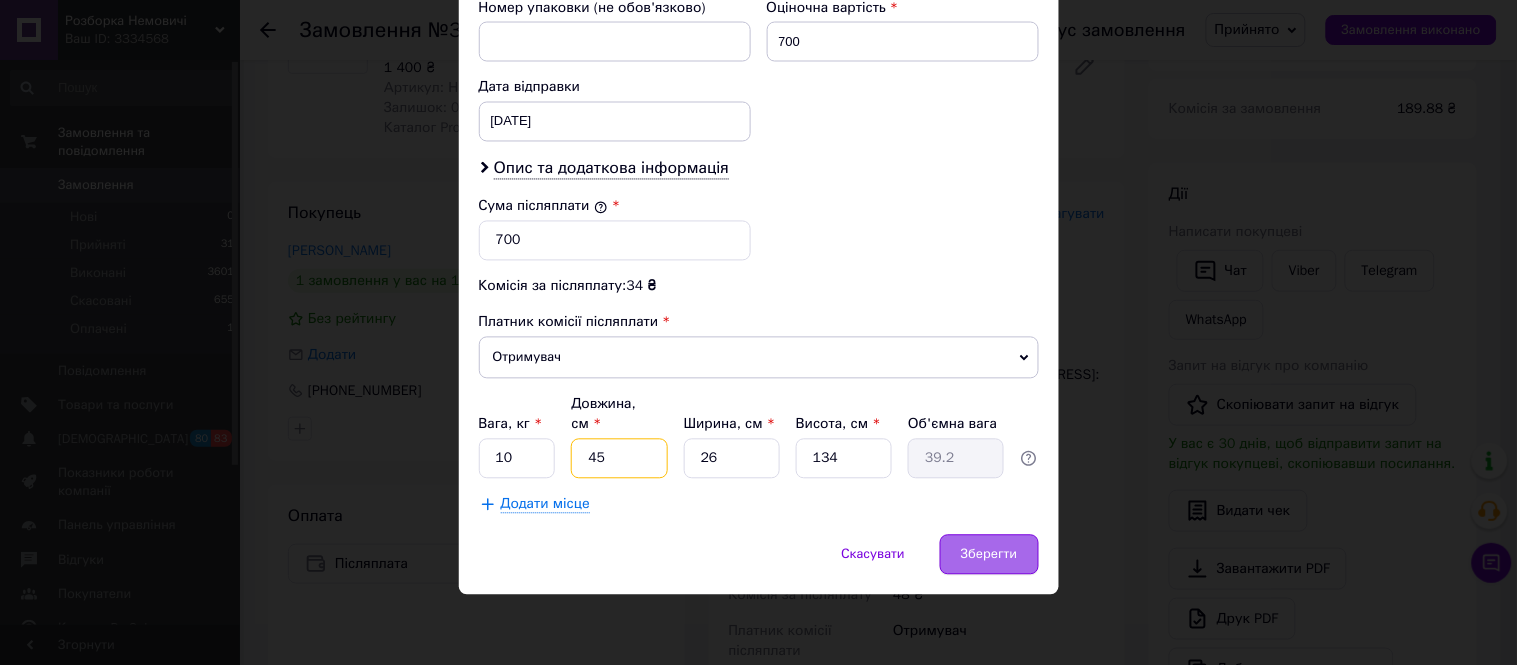 type on "45" 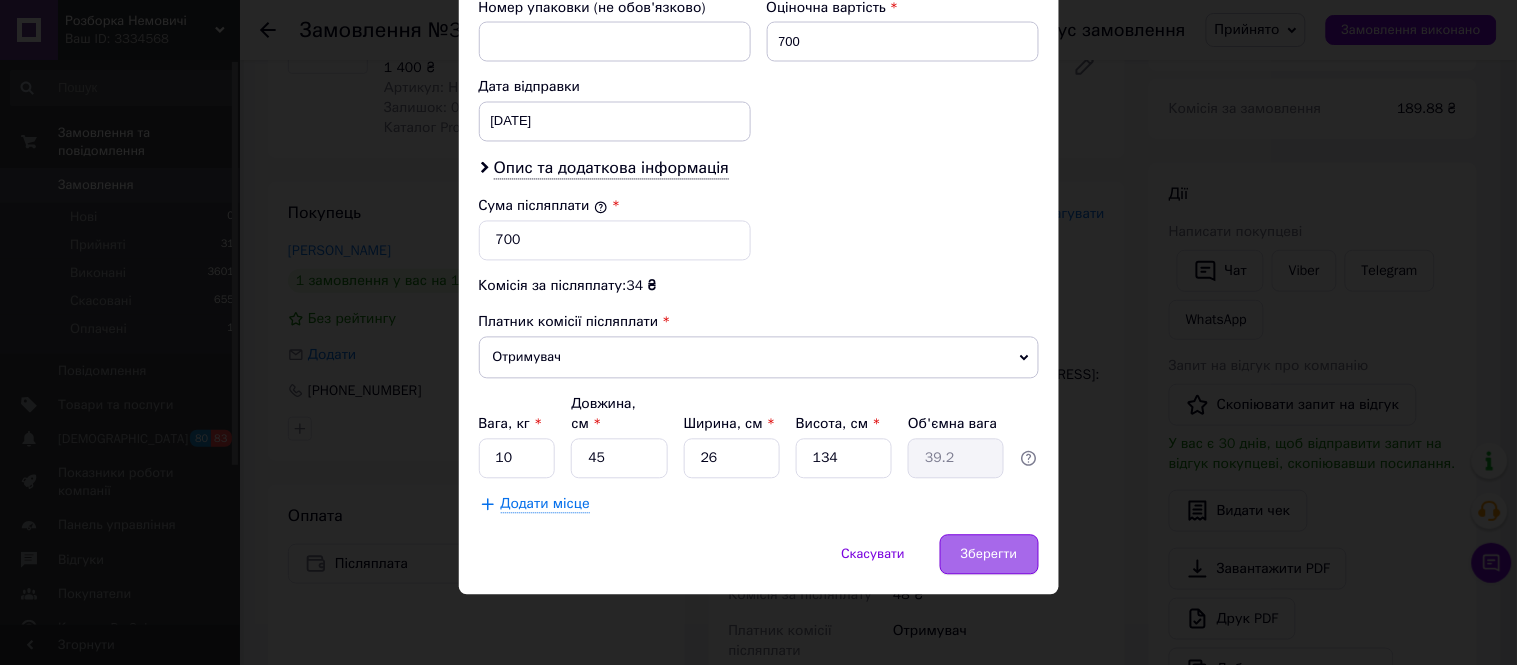 click on "Зберегти" at bounding box center (989, 555) 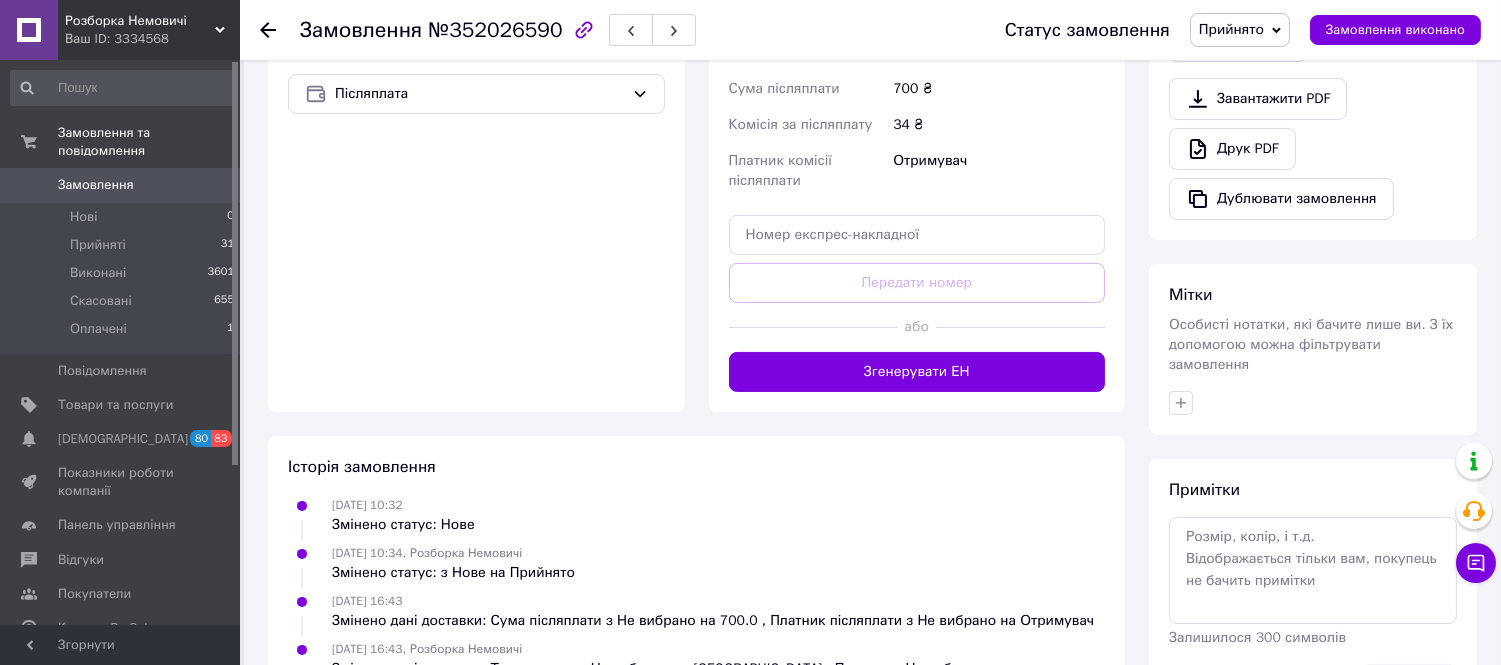 scroll, scrollTop: 793, scrollLeft: 0, axis: vertical 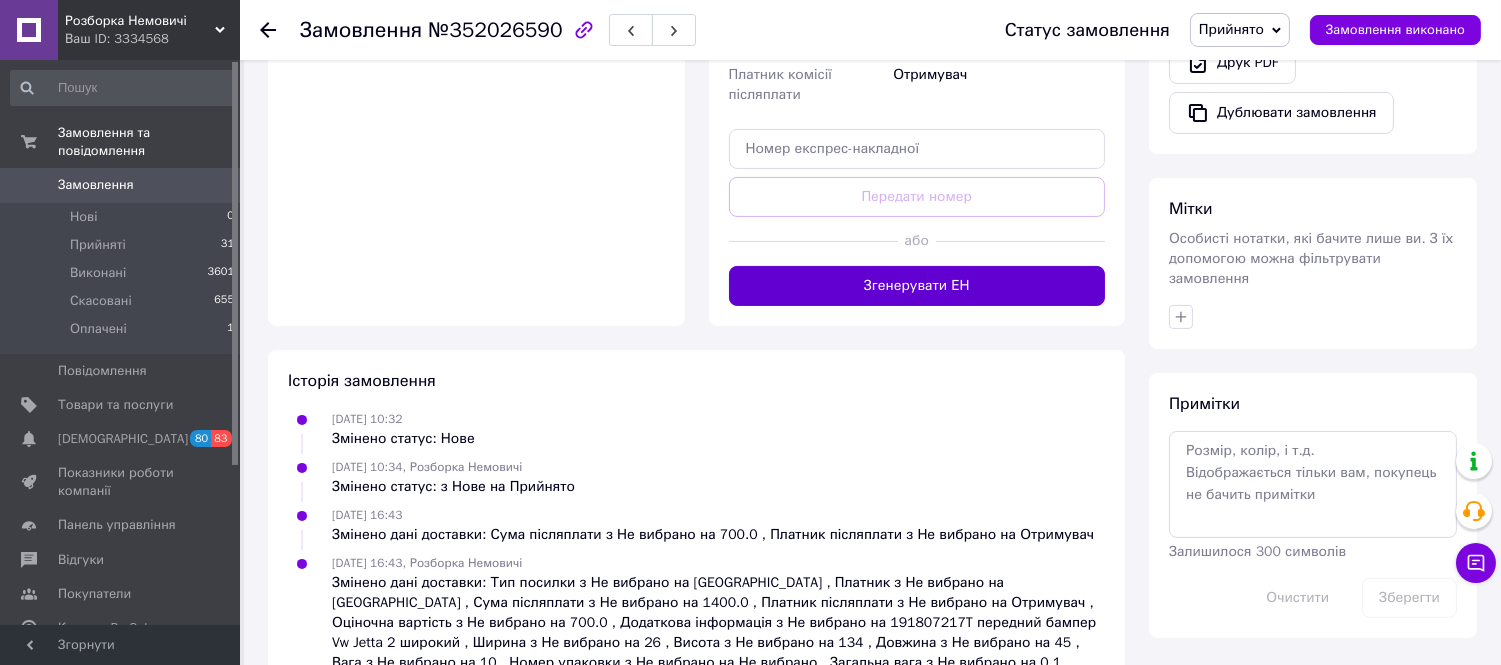 click on "Згенерувати ЕН" at bounding box center (917, 286) 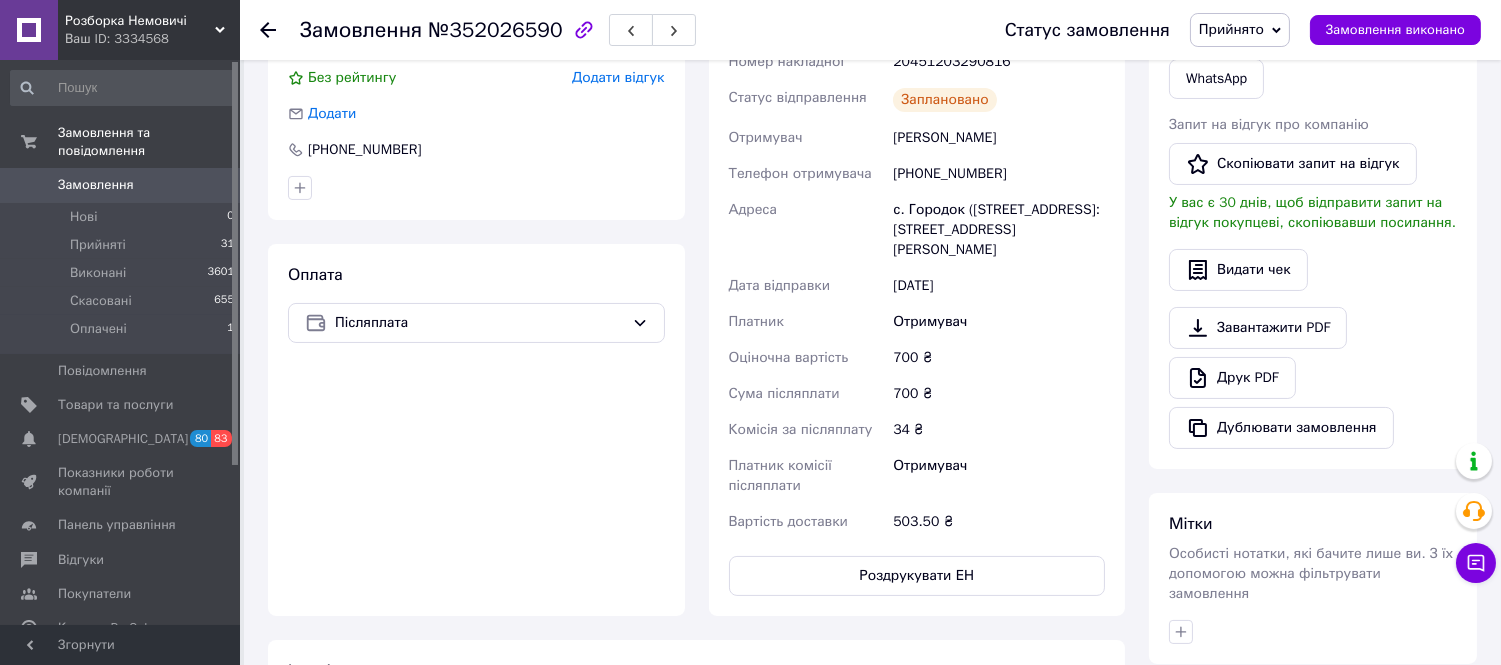 scroll, scrollTop: 348, scrollLeft: 0, axis: vertical 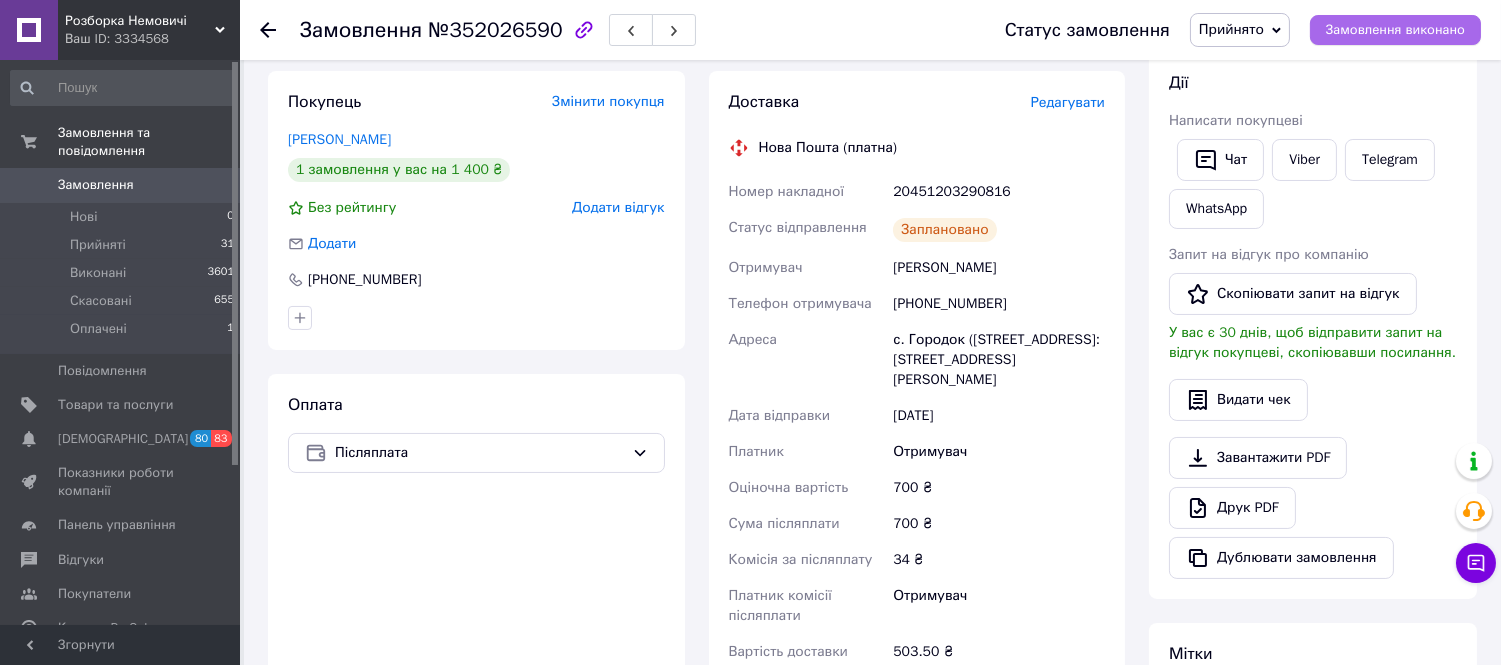 click on "Замовлення виконано" at bounding box center [1395, 30] 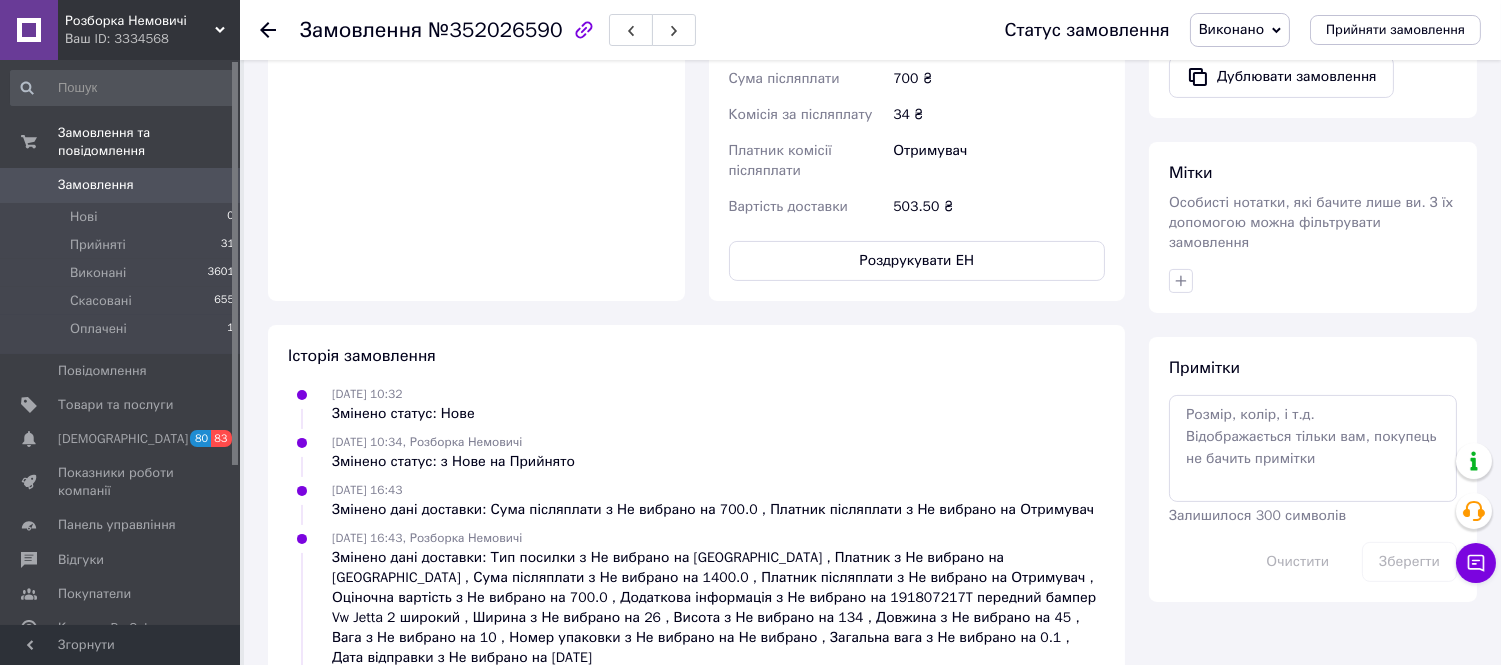 scroll, scrollTop: 126, scrollLeft: 0, axis: vertical 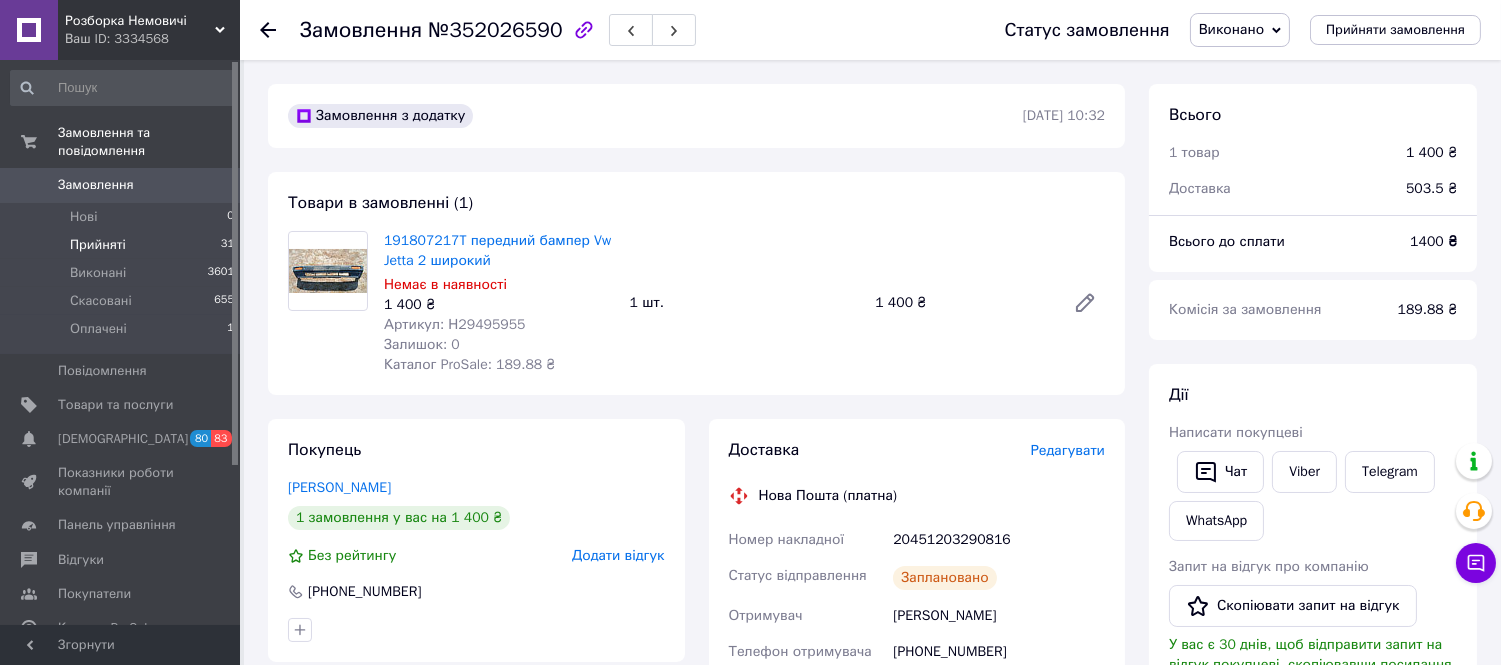 click on "Прийняті" at bounding box center (98, 245) 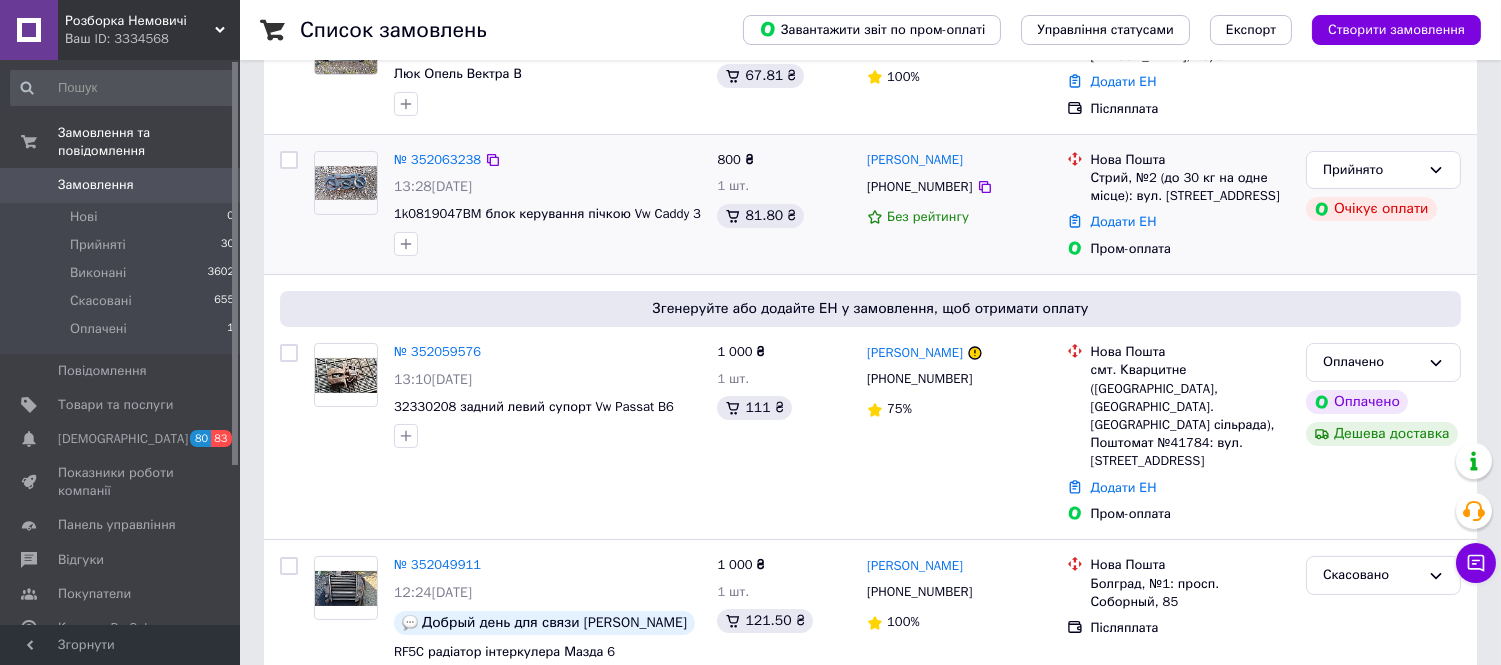 scroll, scrollTop: 222, scrollLeft: 0, axis: vertical 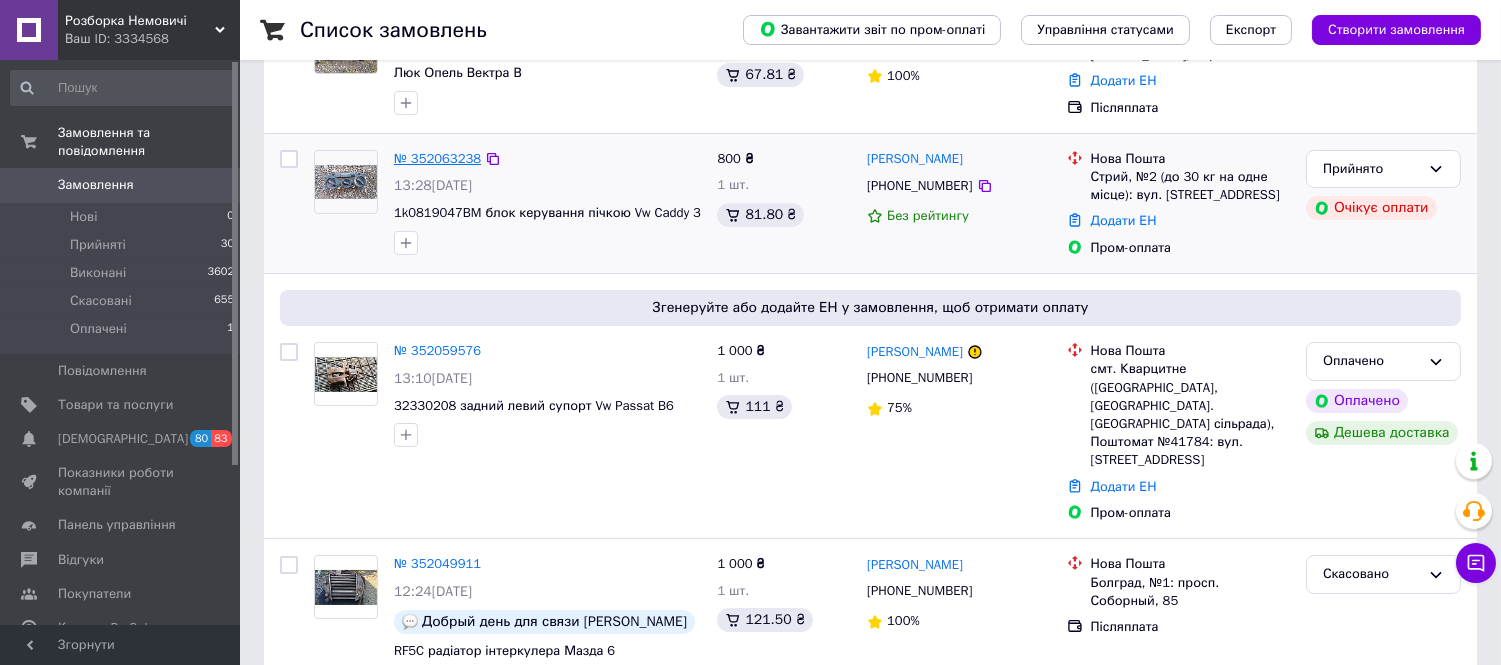 click on "№ 352063238" at bounding box center (437, 158) 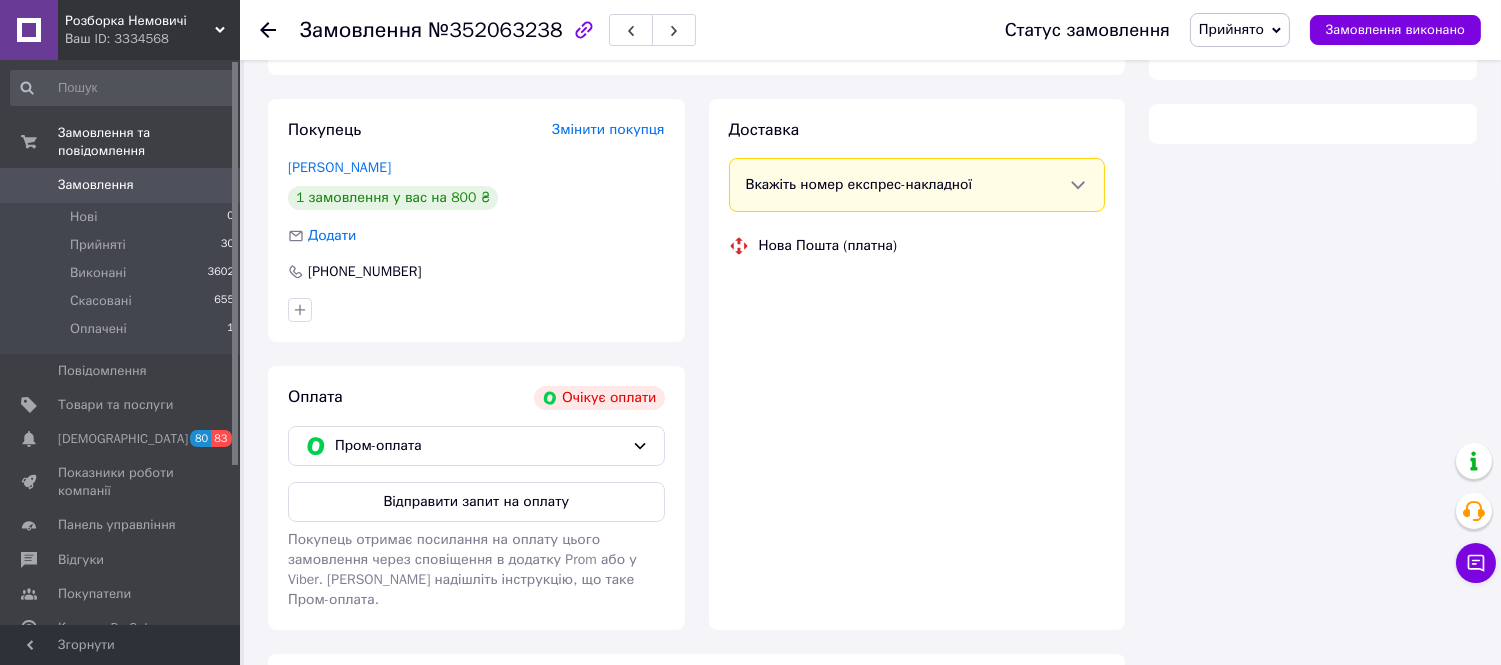 scroll, scrollTop: 504, scrollLeft: 0, axis: vertical 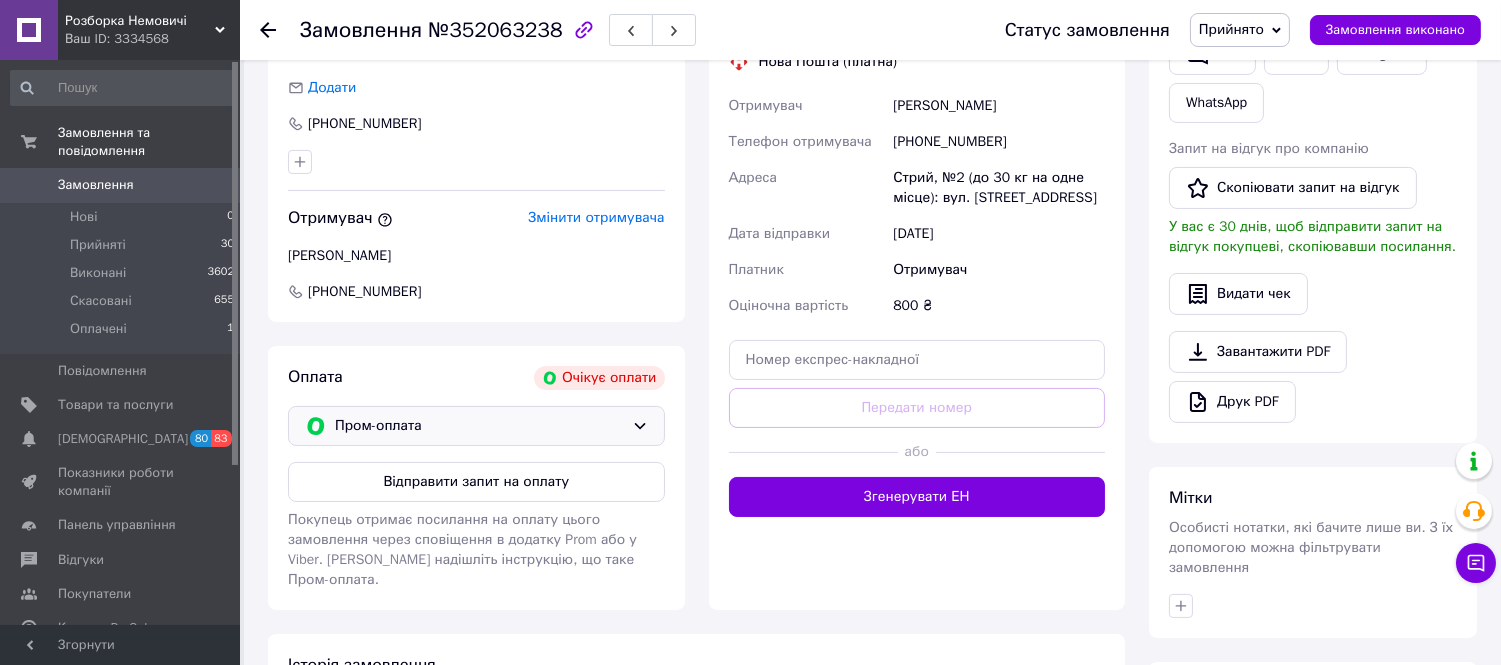 click 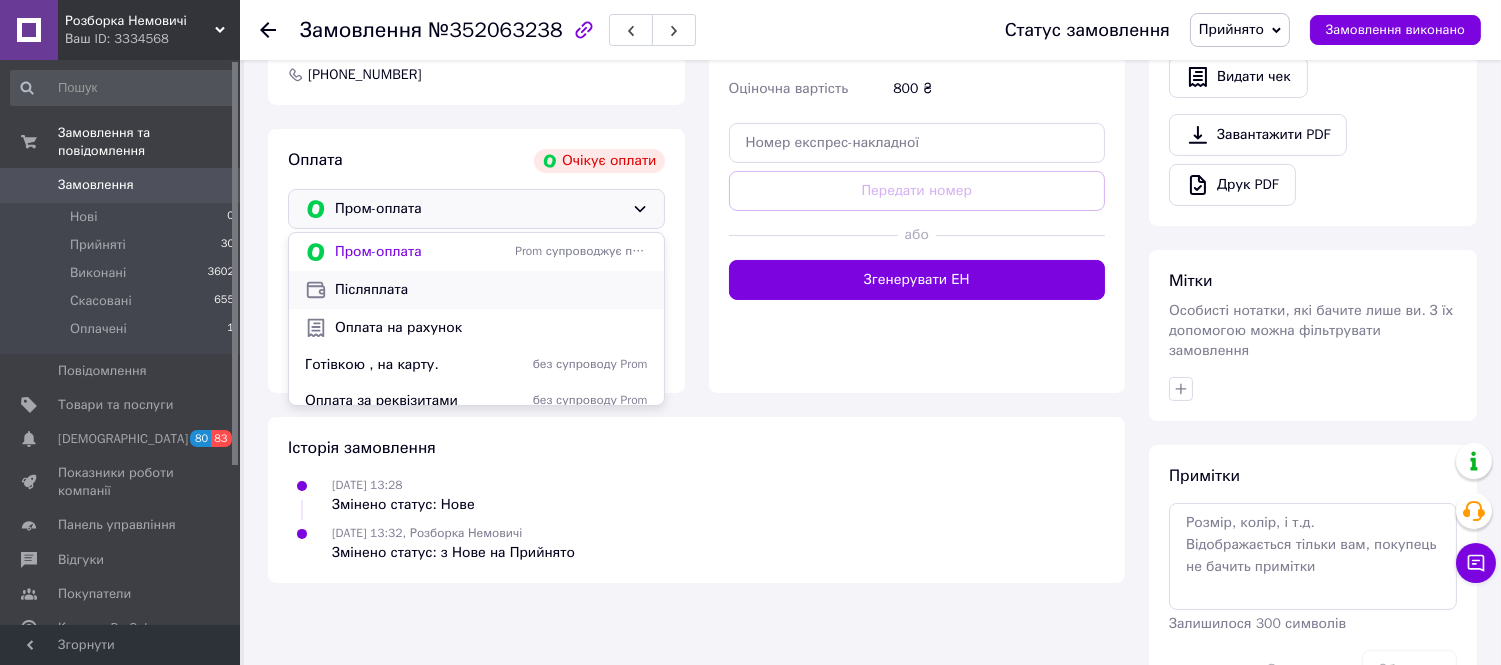 scroll, scrollTop: 726, scrollLeft: 0, axis: vertical 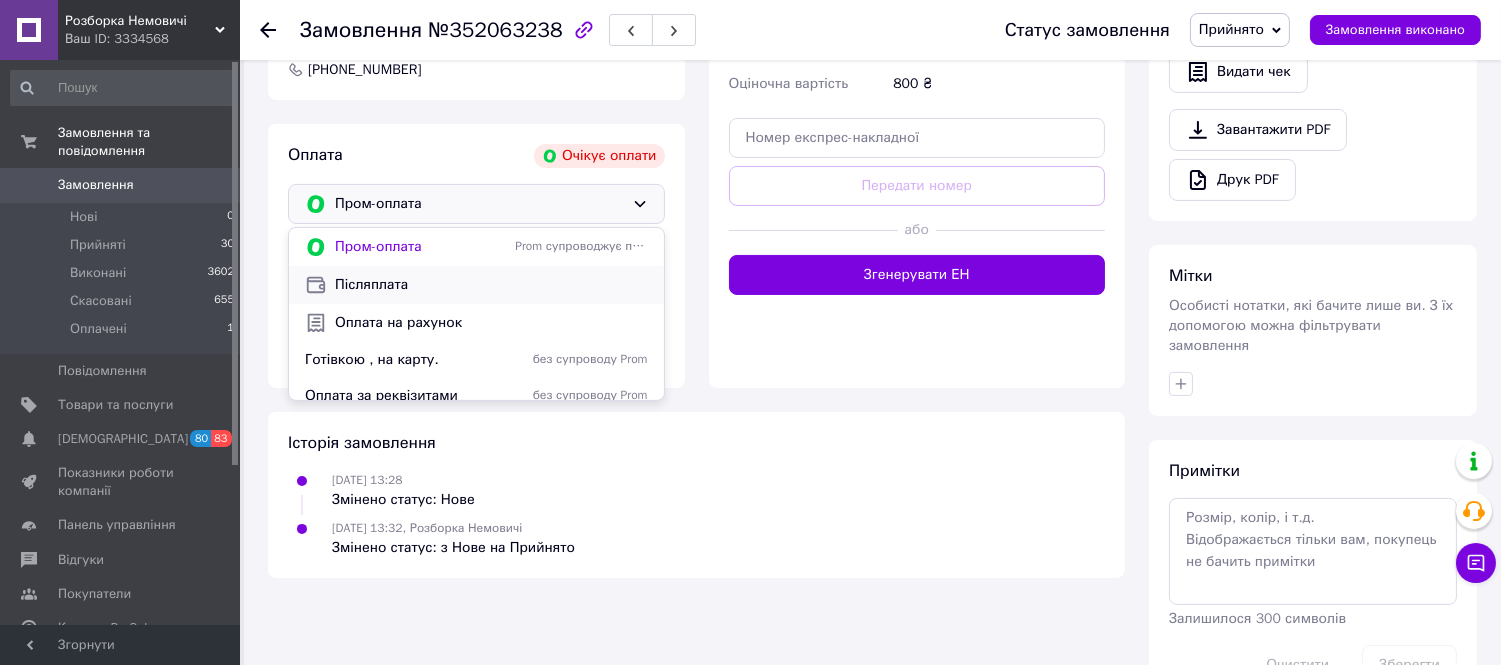 click on "Післяплата" at bounding box center (491, 285) 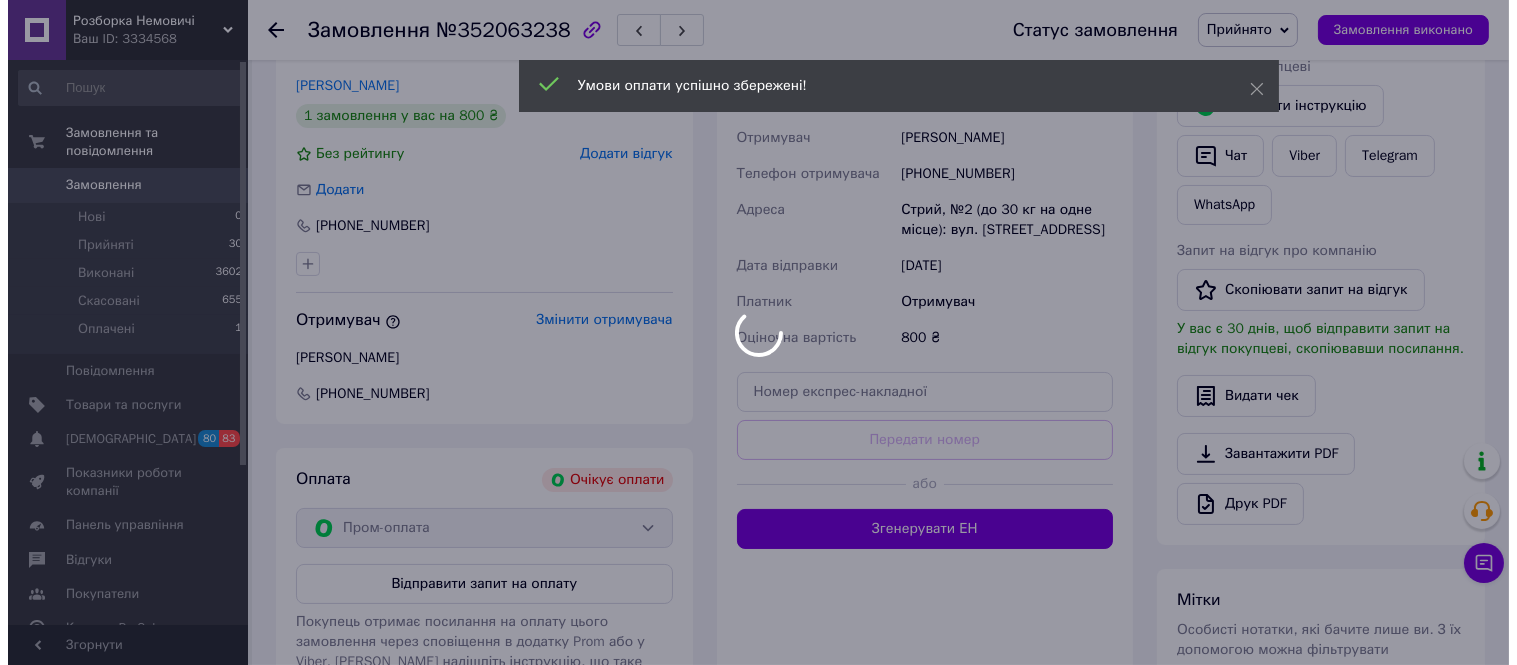 scroll, scrollTop: 393, scrollLeft: 0, axis: vertical 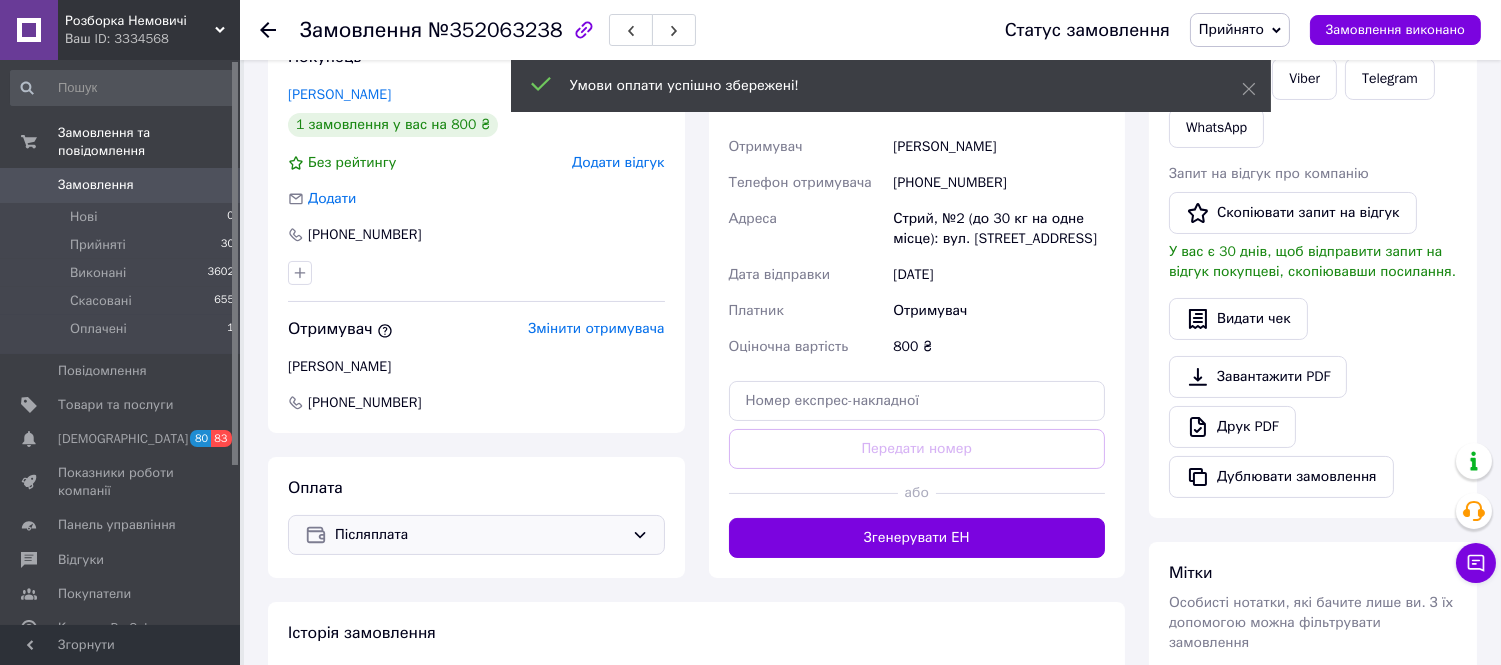 click on "Редагувати" at bounding box center (1068, 57) 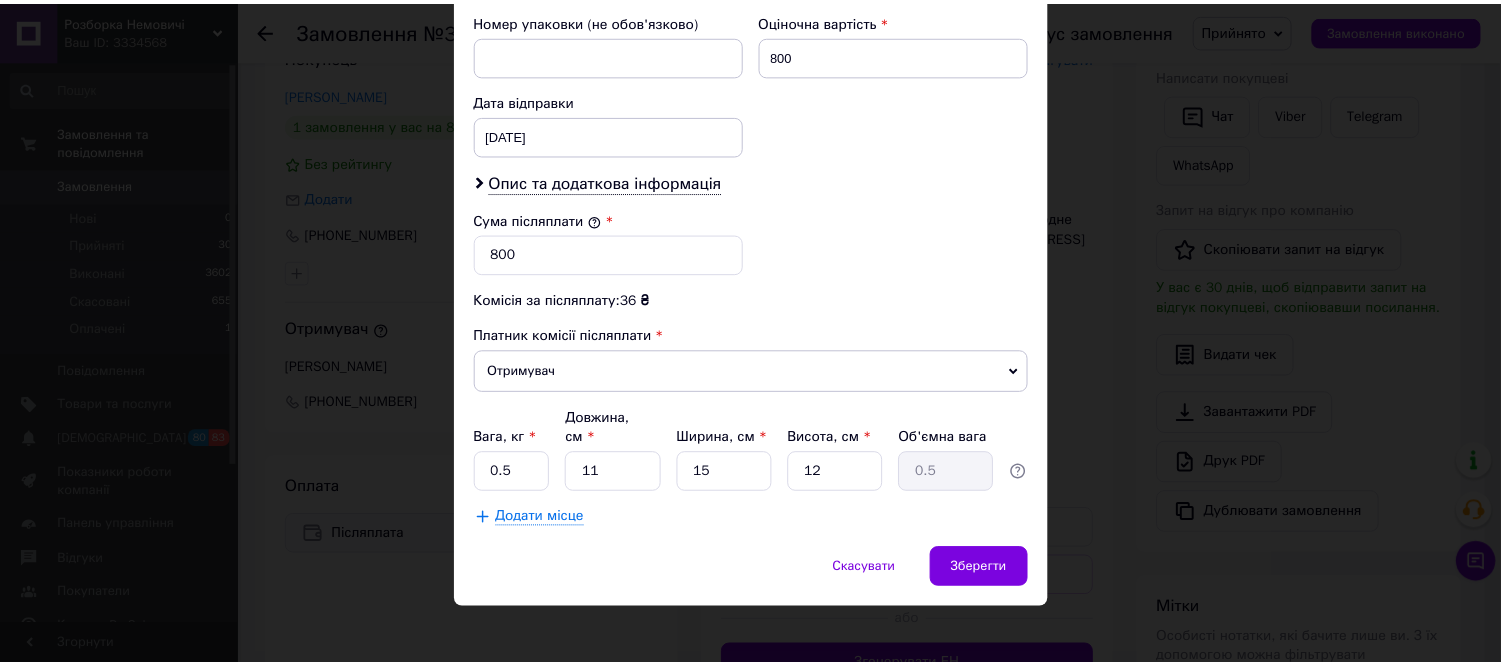 scroll, scrollTop: 1078, scrollLeft: 0, axis: vertical 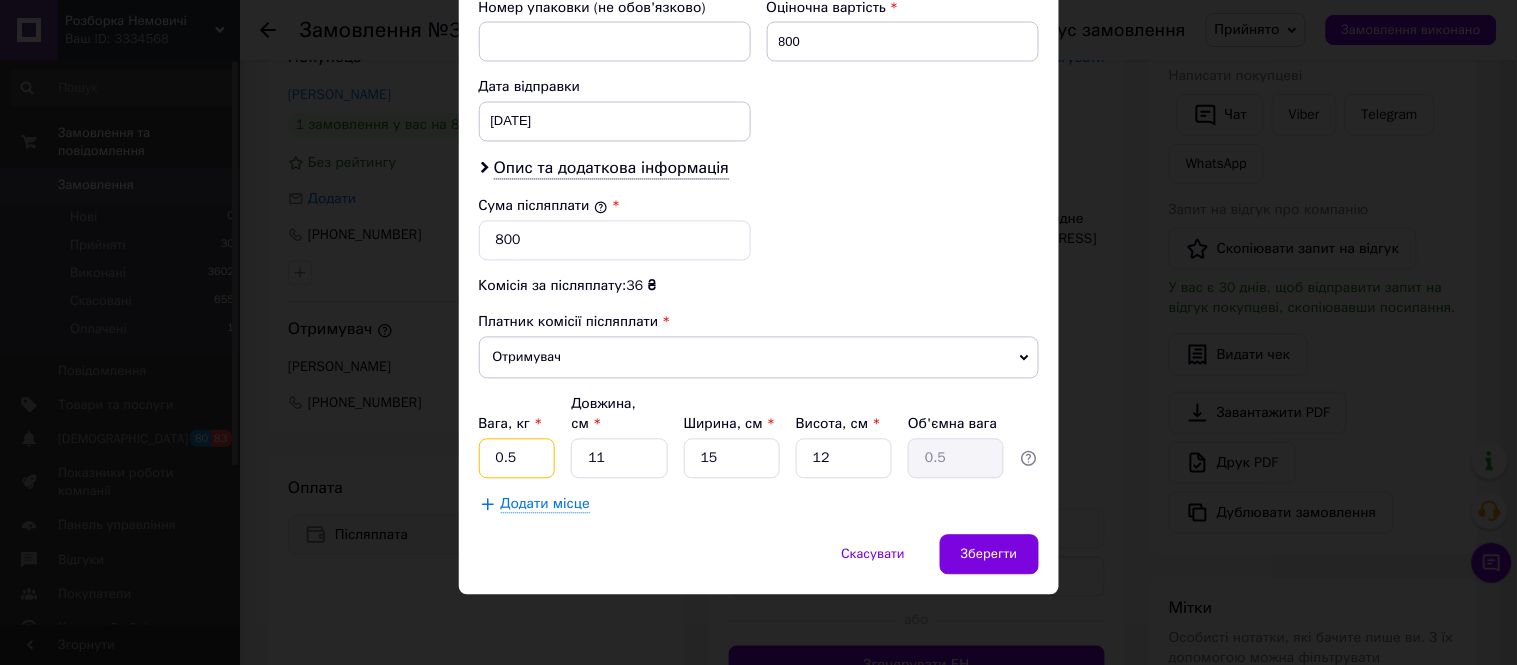 click on "0.5" at bounding box center (517, 459) 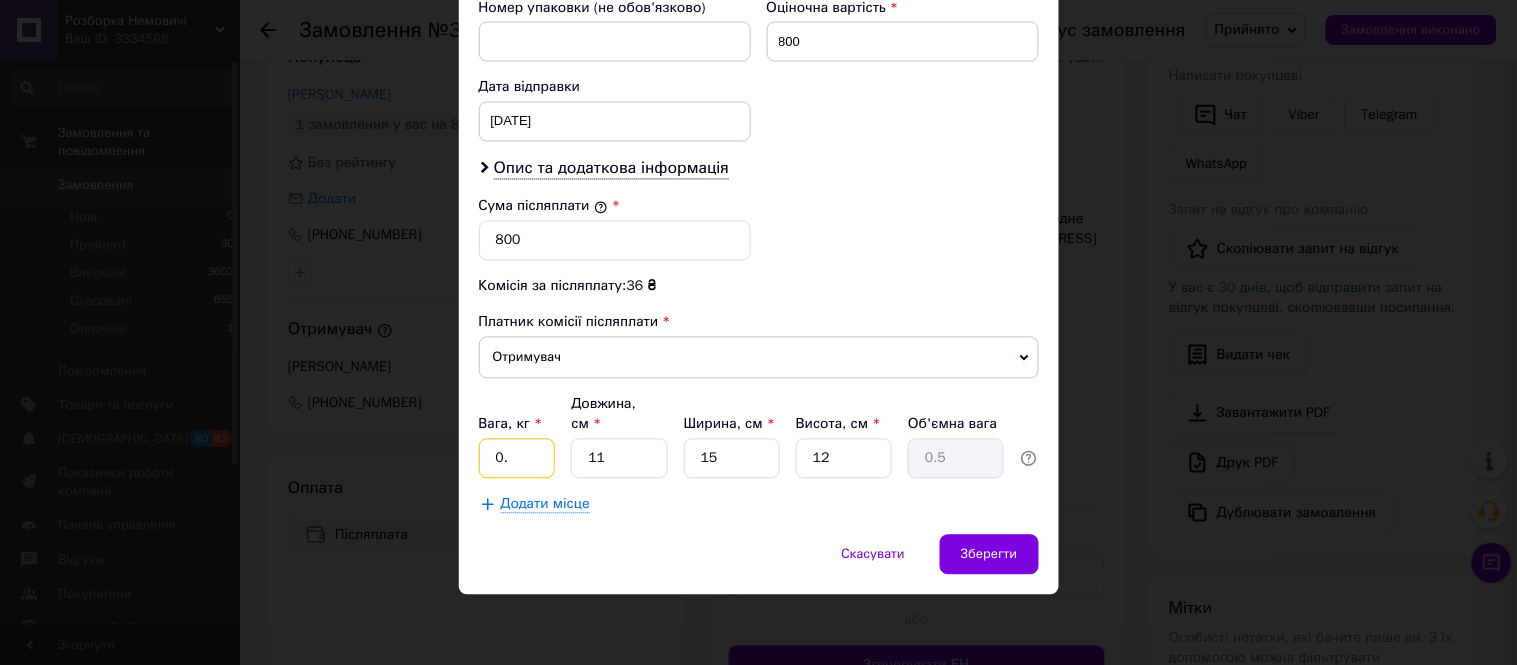 type on "0" 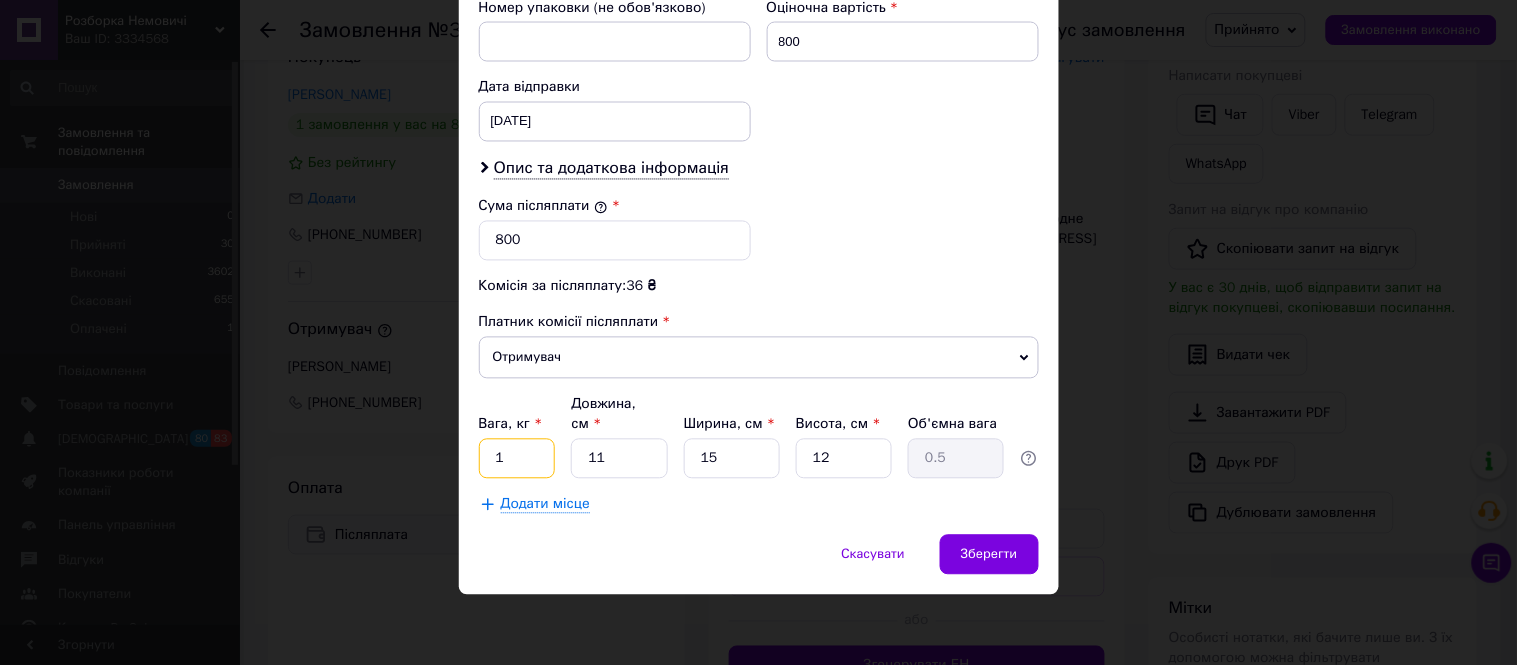 type on "1" 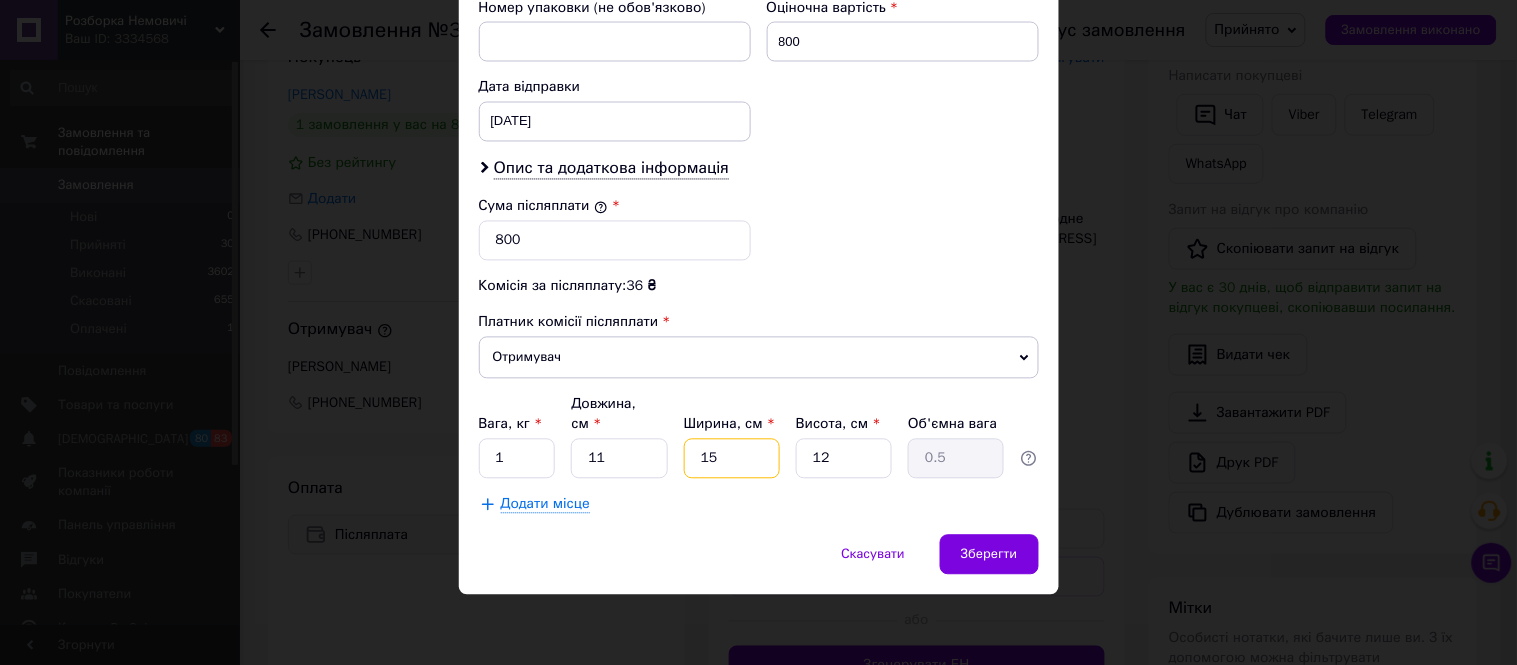 click on "15" at bounding box center (732, 459) 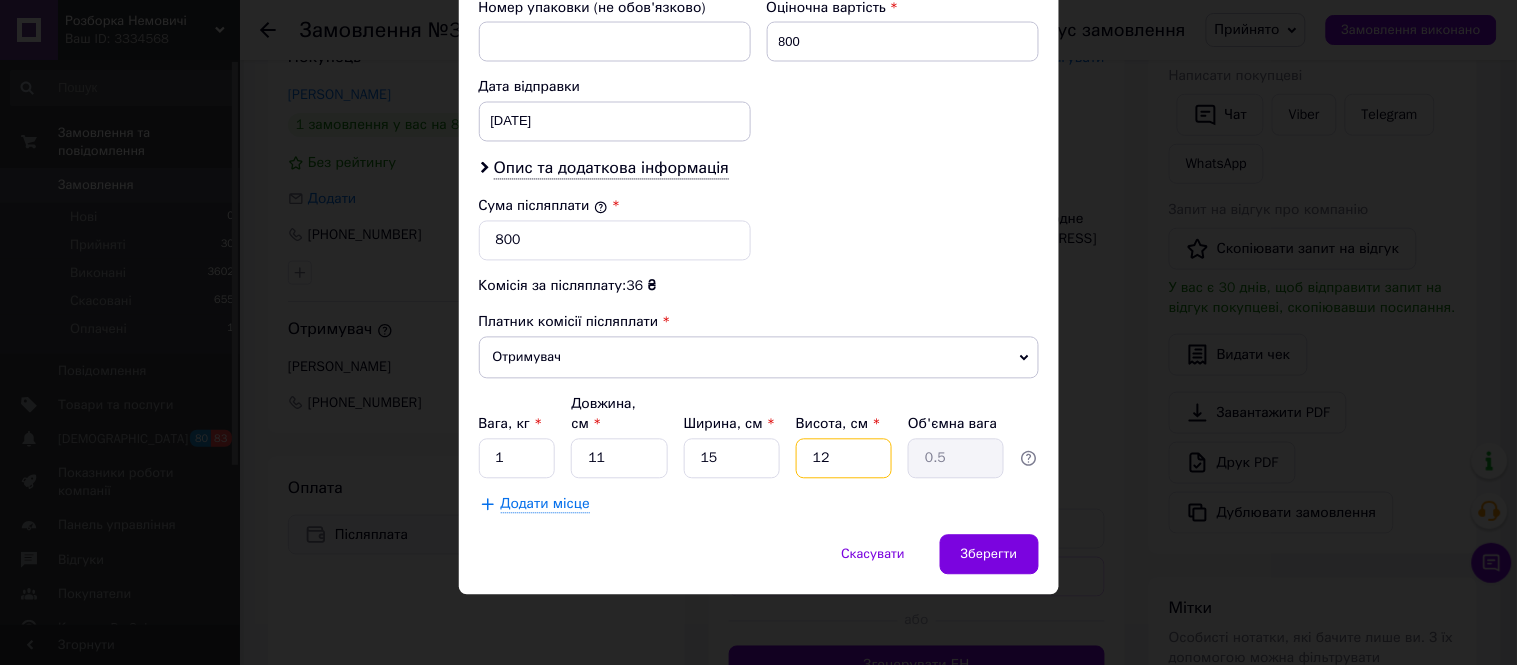 click on "12" at bounding box center (844, 459) 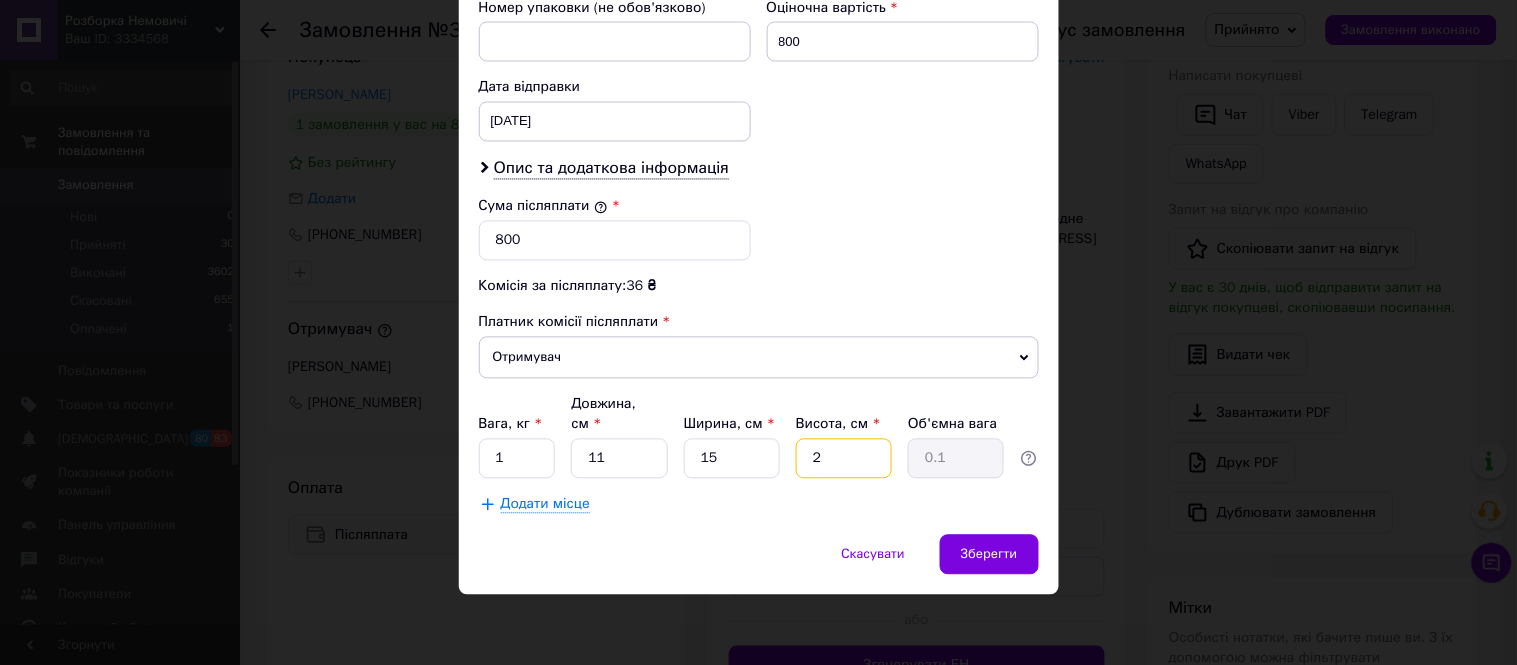 type on "22" 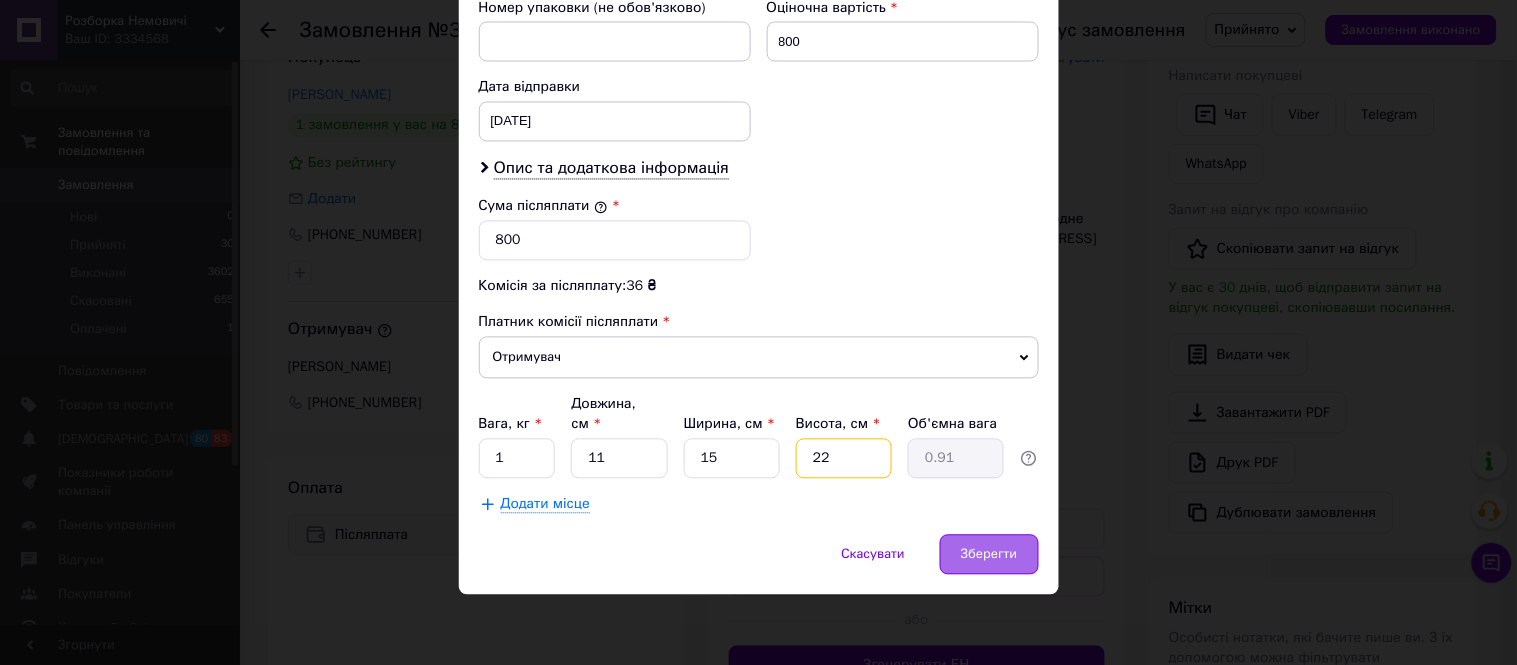 type on "22" 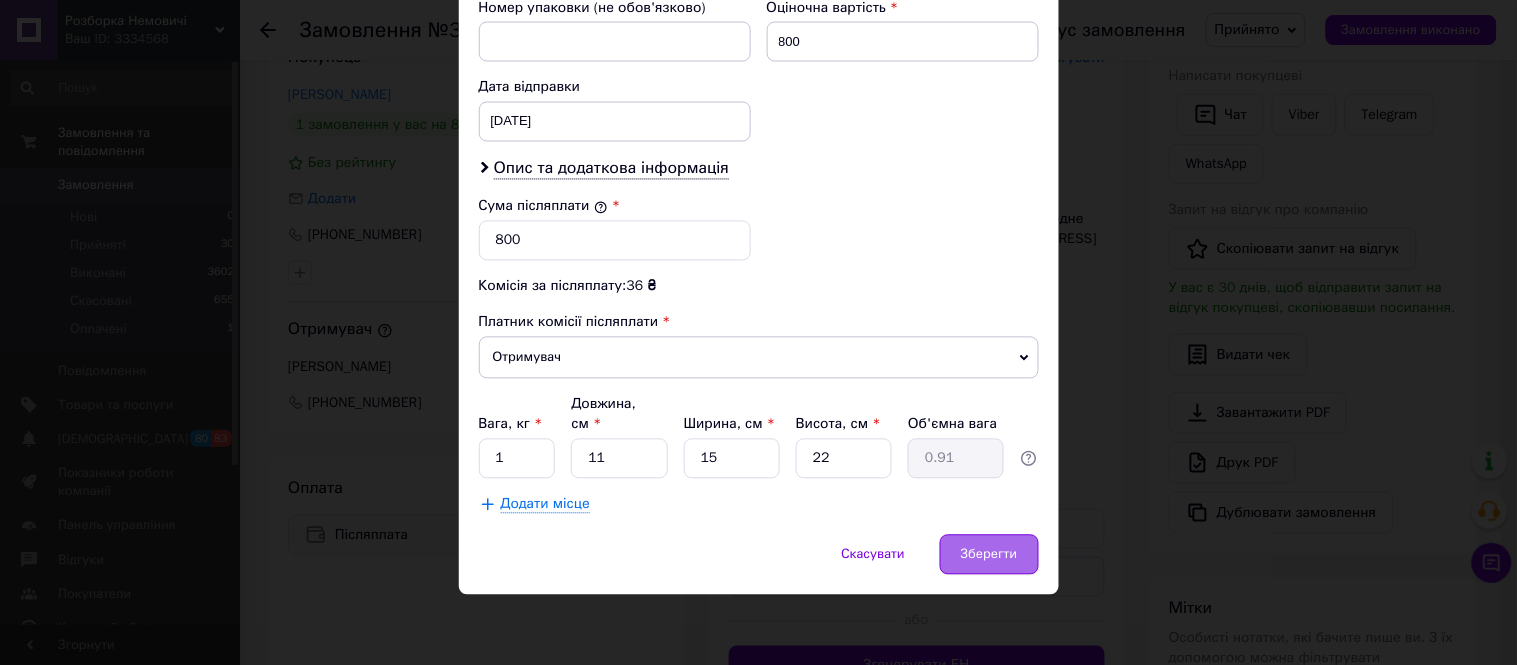 click on "Зберегти" at bounding box center (989, 555) 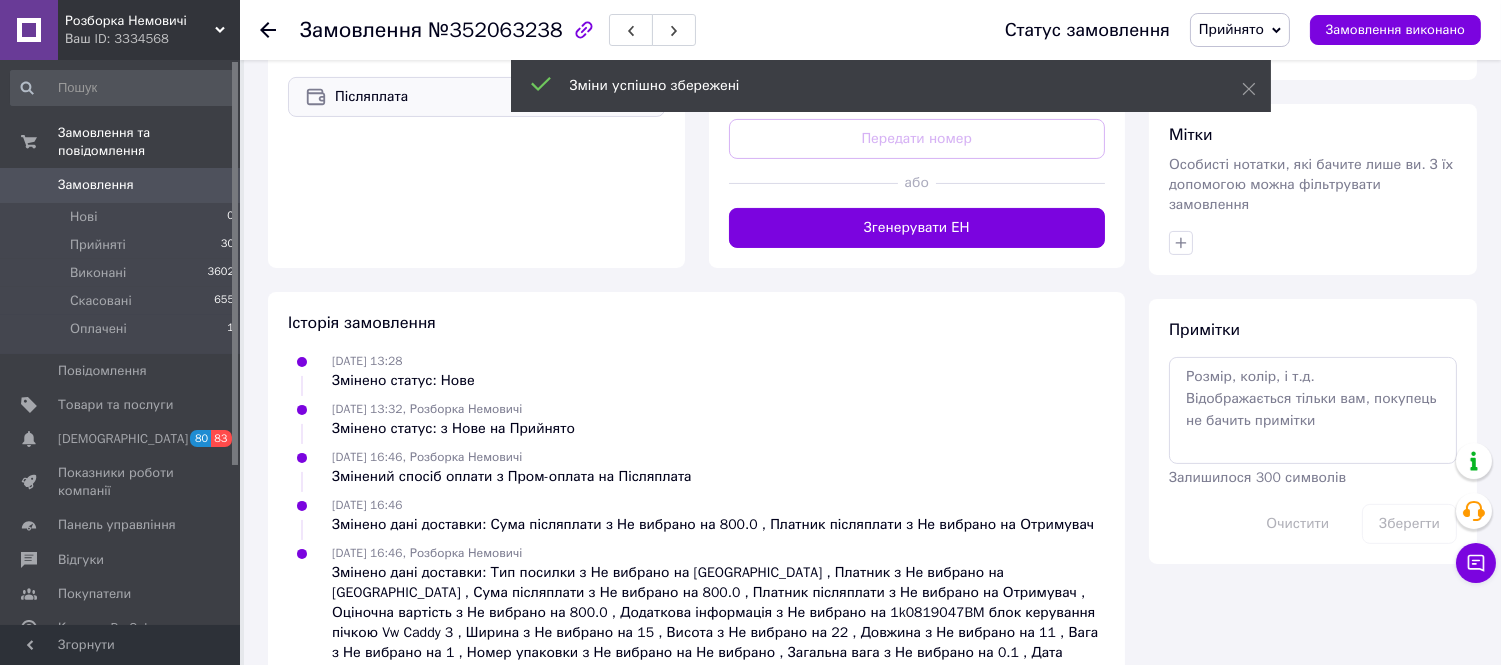 scroll, scrollTop: 837, scrollLeft: 0, axis: vertical 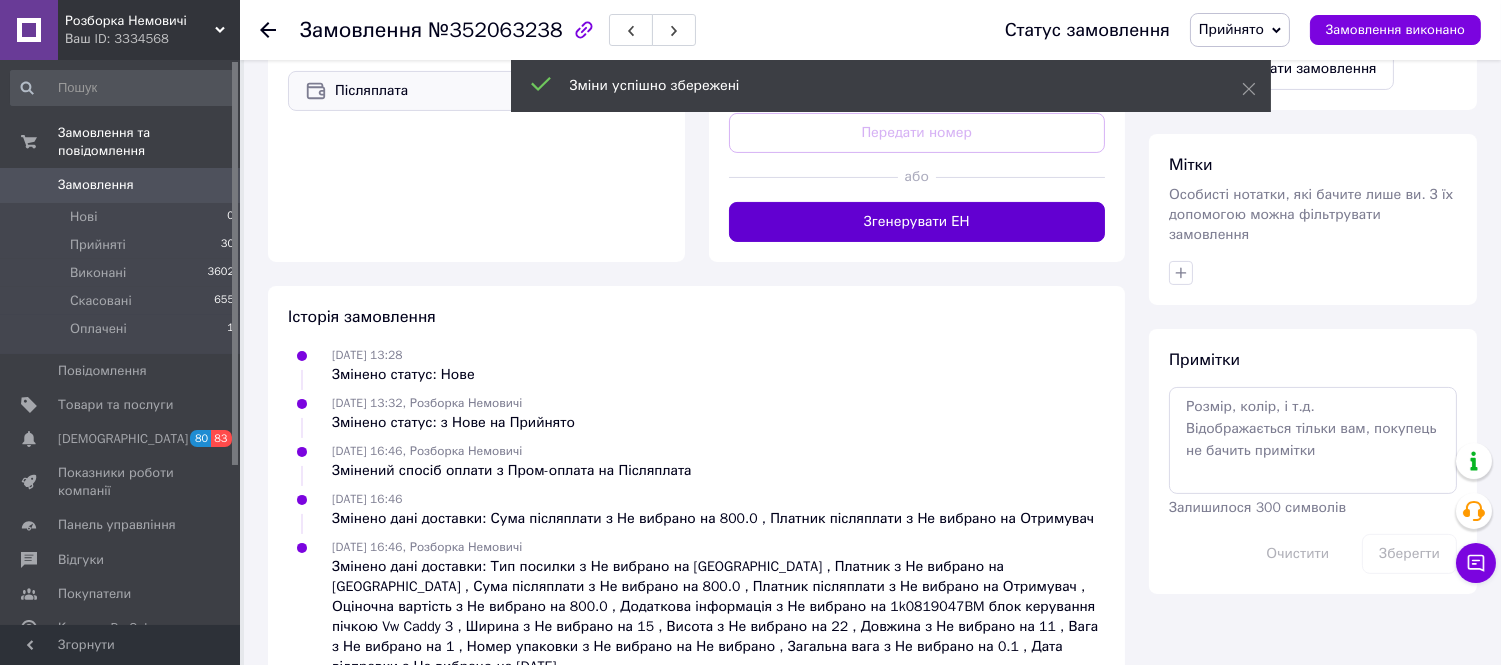 click on "Згенерувати ЕН" at bounding box center (917, 222) 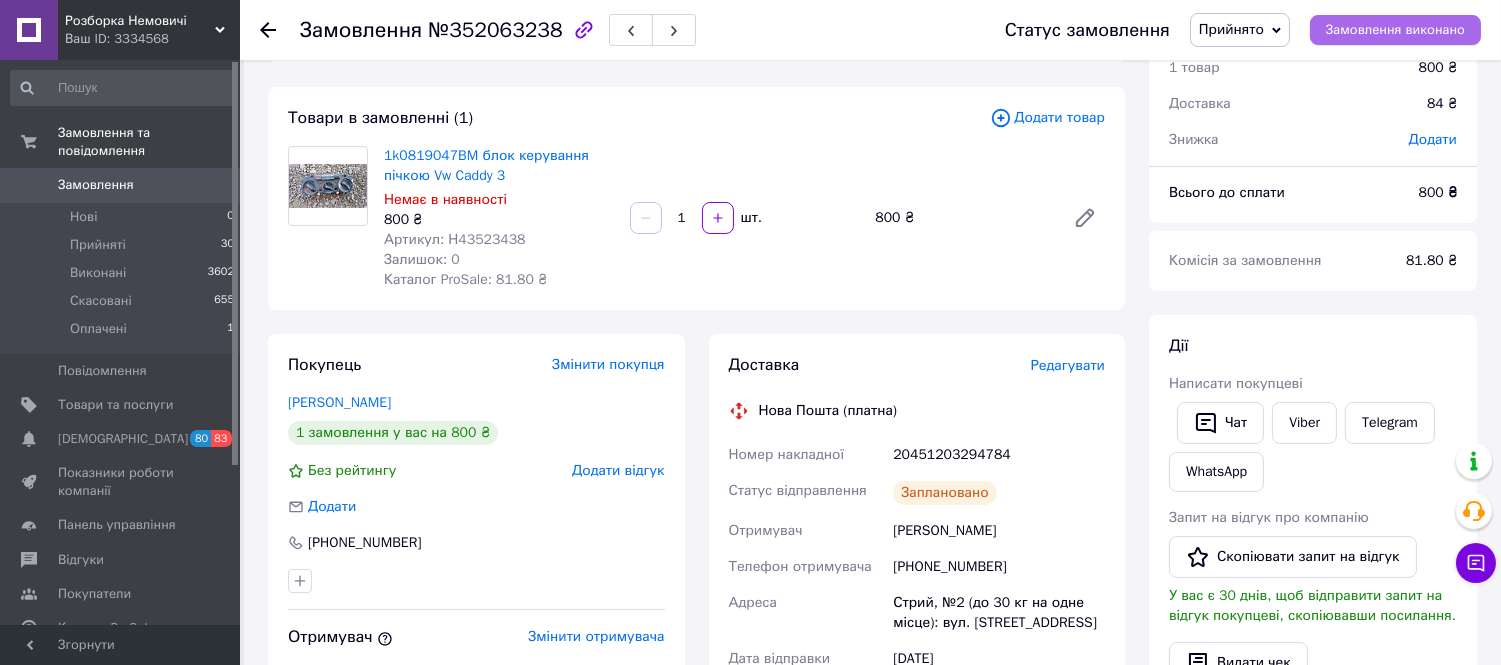 scroll, scrollTop: 0, scrollLeft: 0, axis: both 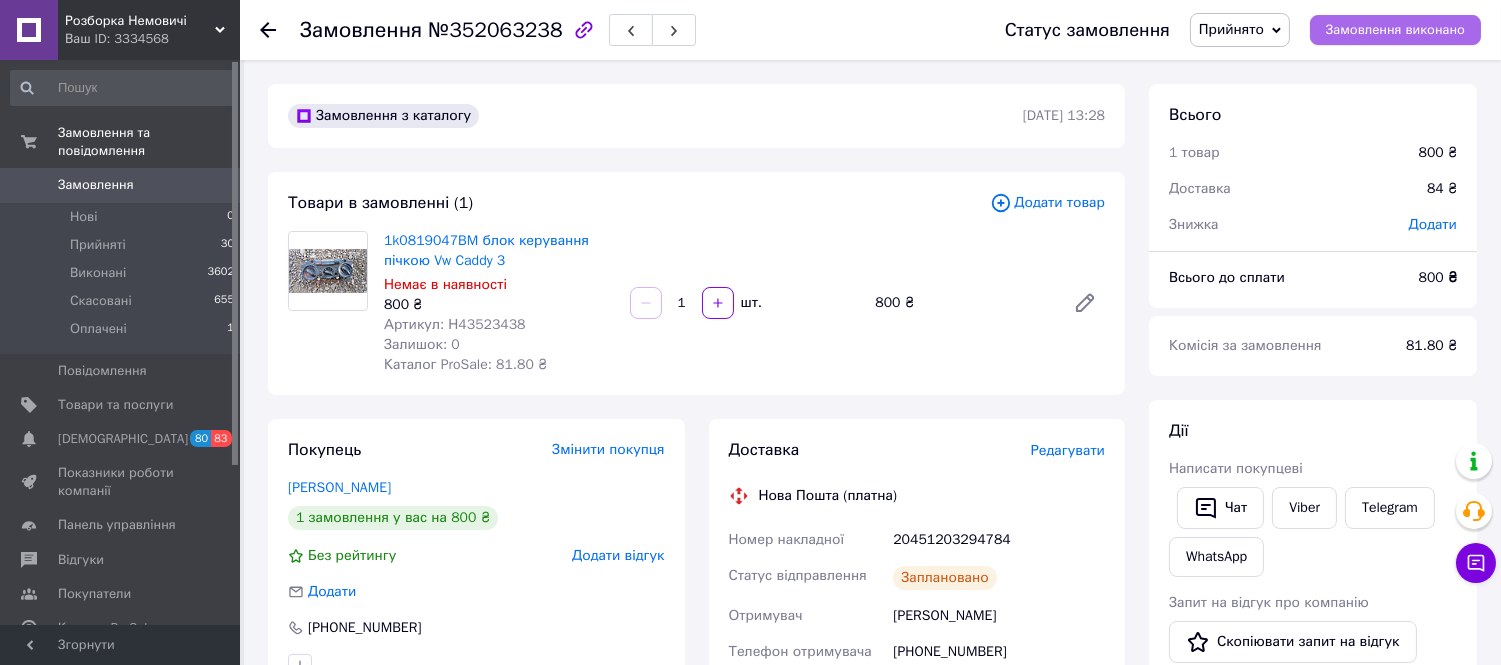 click on "Замовлення виконано" at bounding box center (1395, 30) 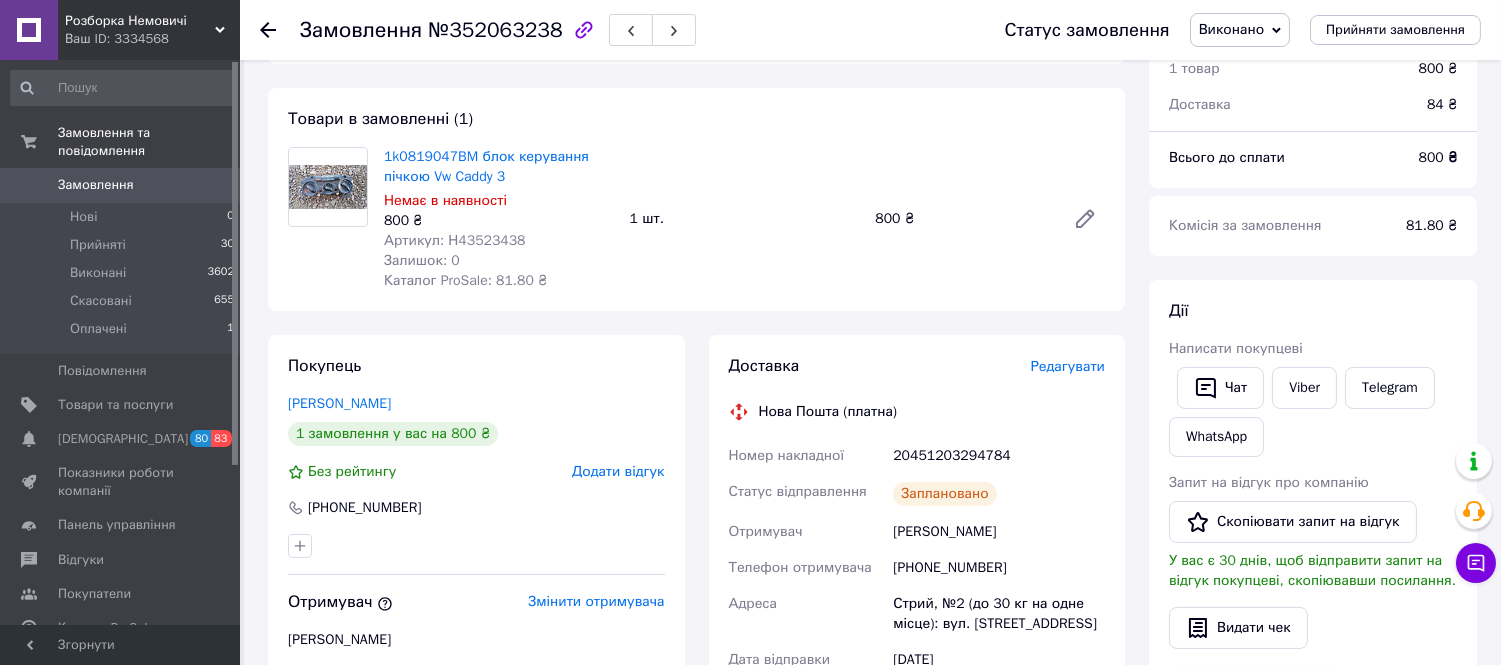 scroll, scrollTop: 333, scrollLeft: 0, axis: vertical 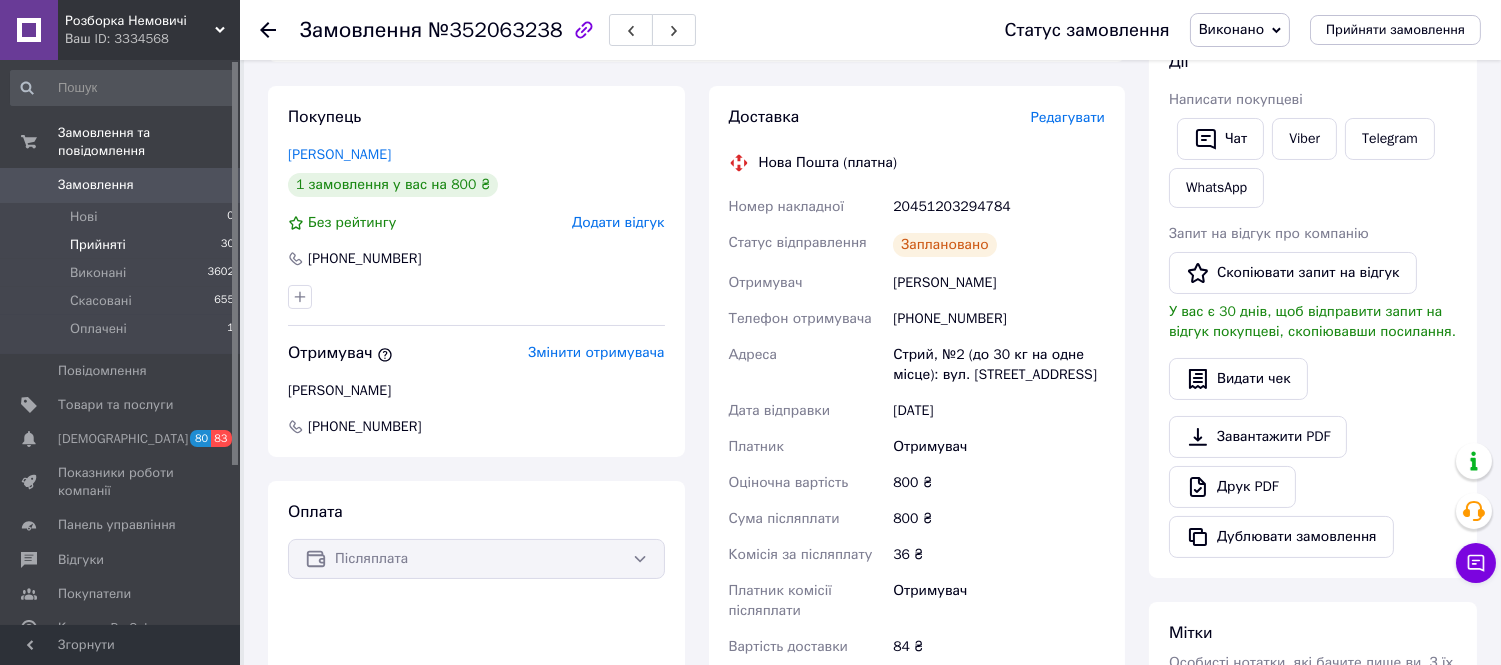 click on "Прийняті 30" at bounding box center [123, 245] 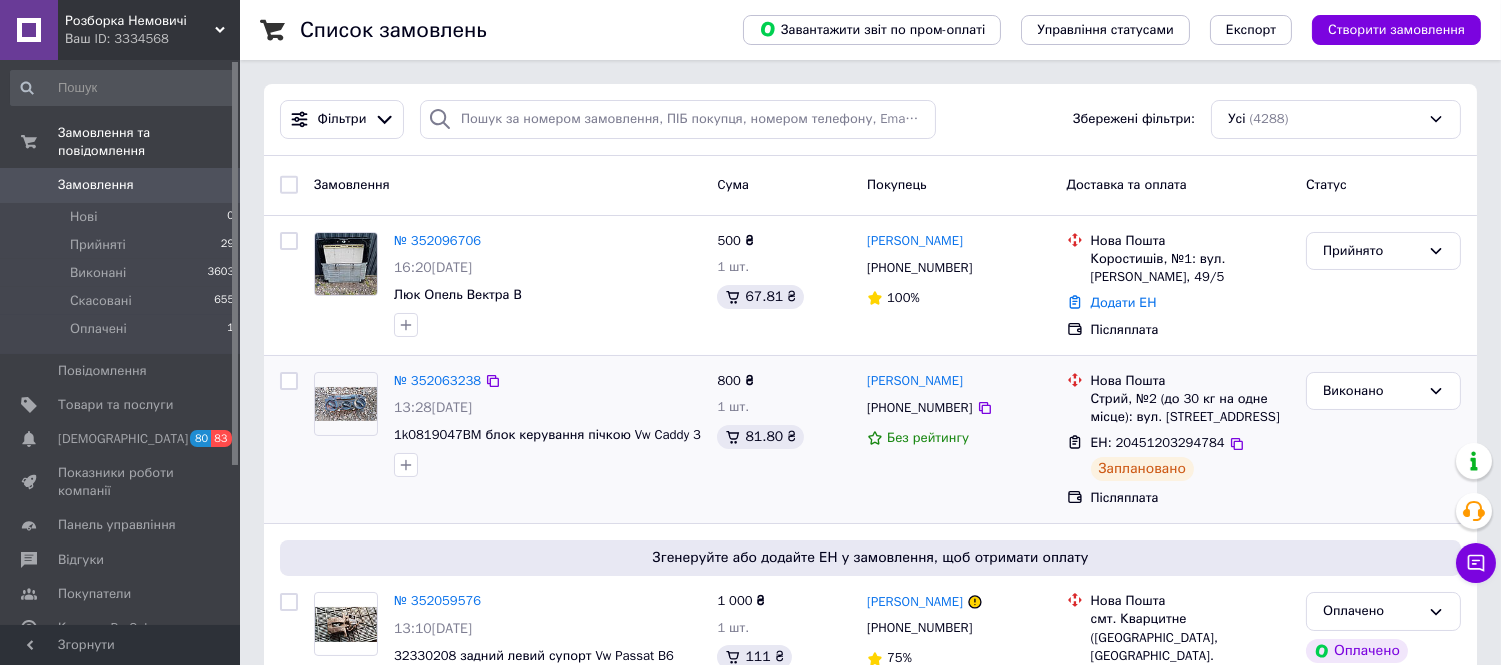 scroll, scrollTop: 333, scrollLeft: 0, axis: vertical 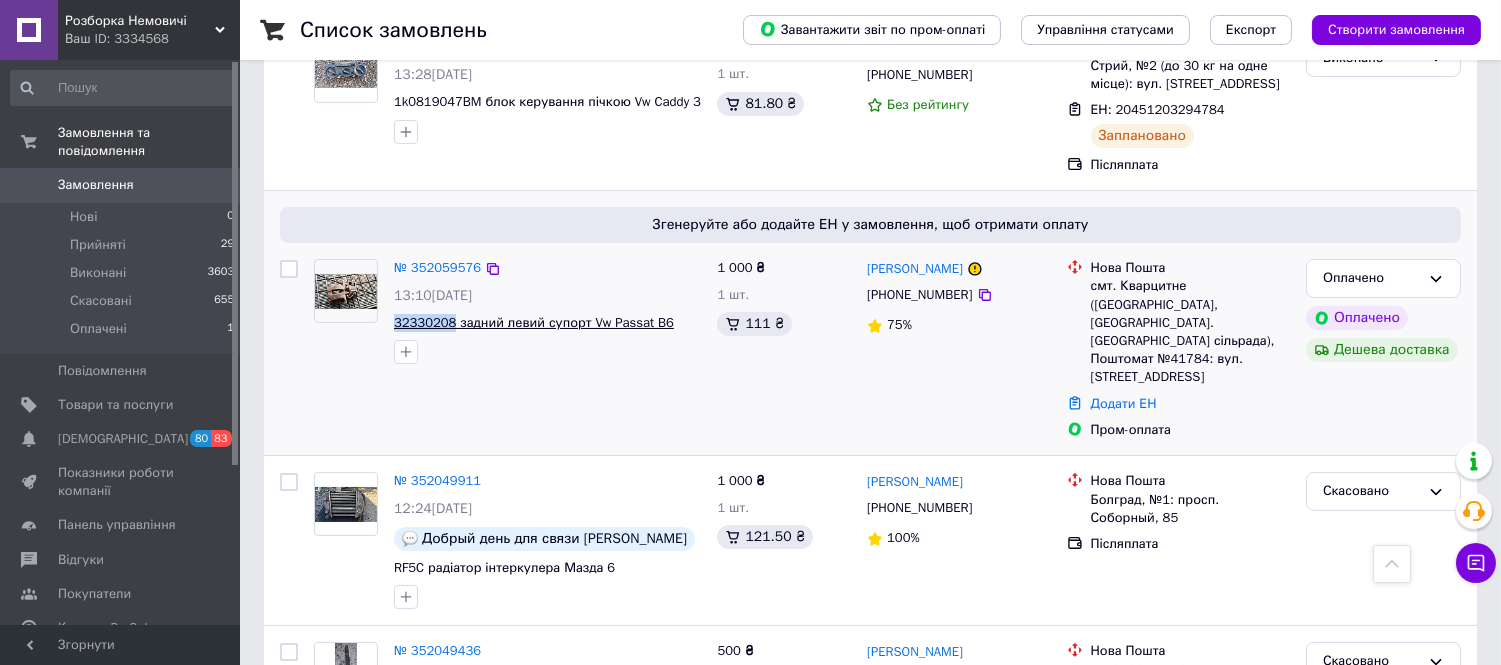 drag, startPoint x: 385, startPoint y: 352, endPoint x: 448, endPoint y: 353, distance: 63.007935 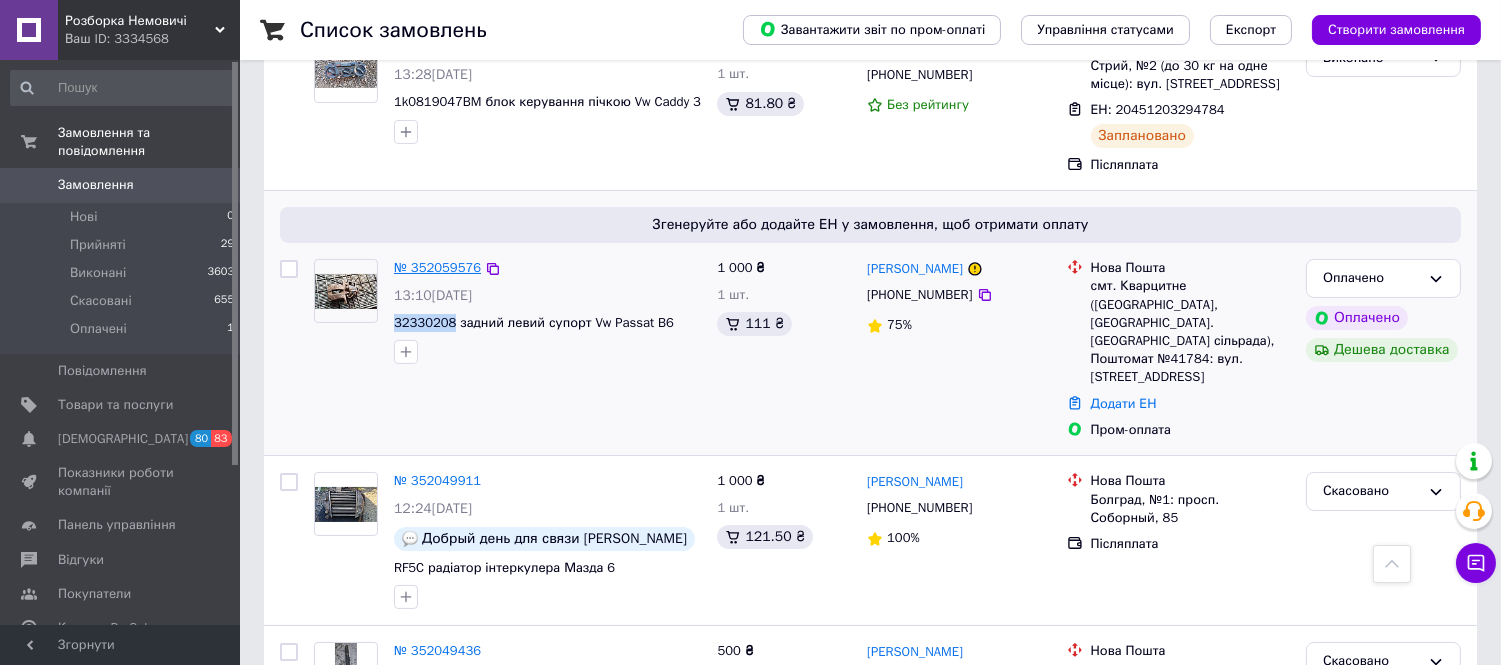 click on "№ 352059576" at bounding box center (437, 267) 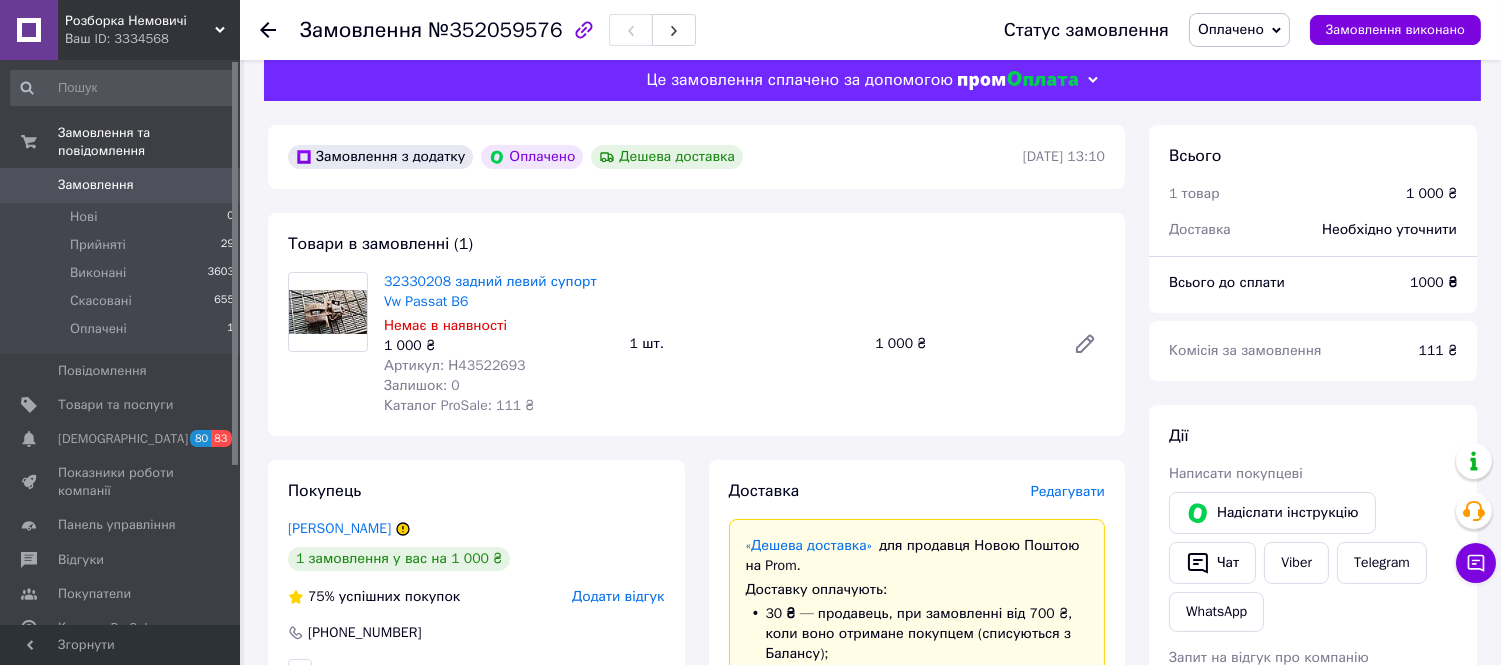 scroll, scrollTop: 0, scrollLeft: 0, axis: both 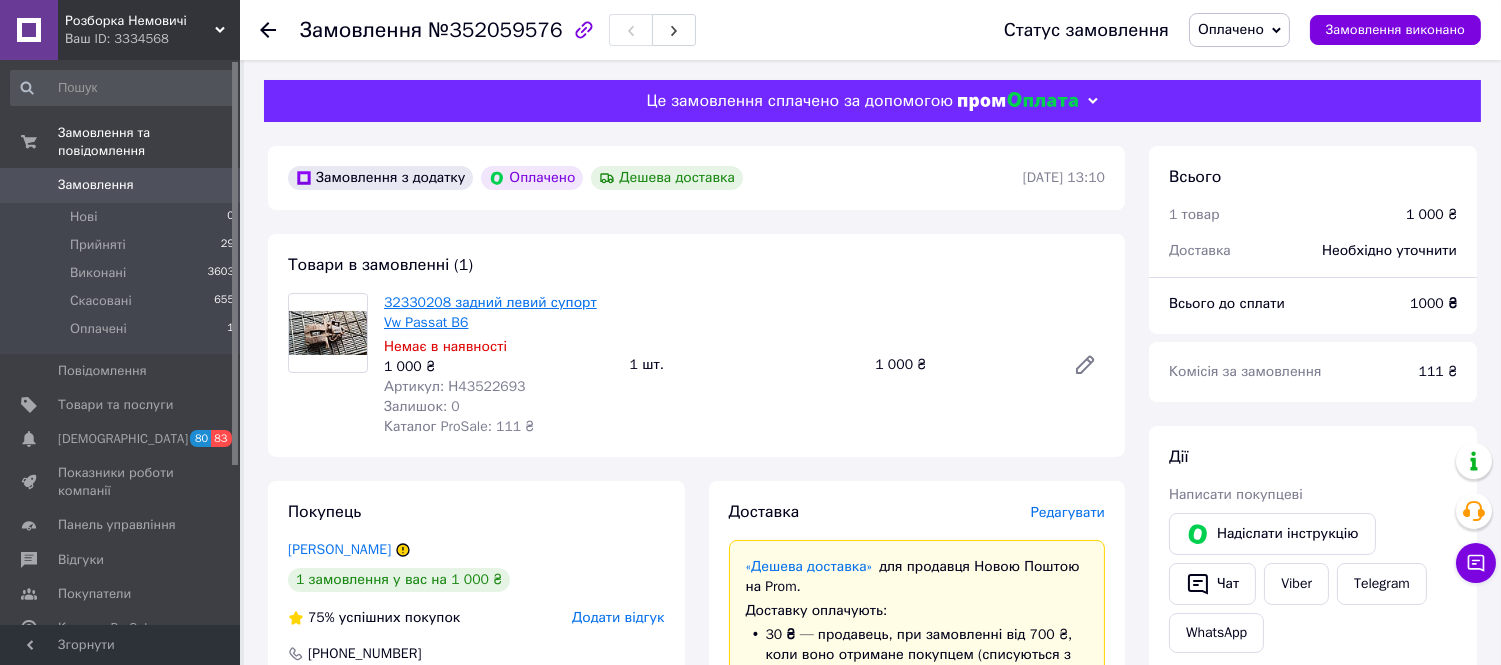click on "32330208 задний левий супорт Vw Passat B6" at bounding box center [490, 312] 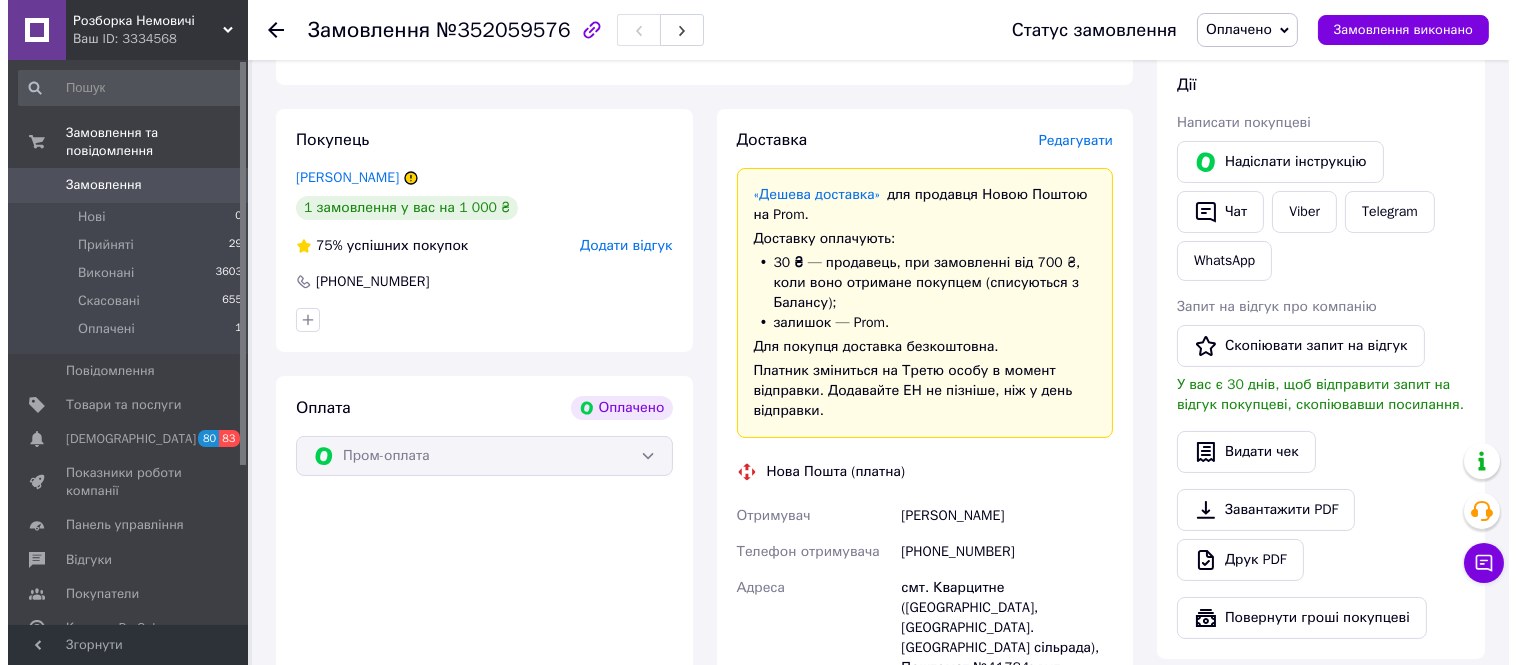 scroll, scrollTop: 333, scrollLeft: 0, axis: vertical 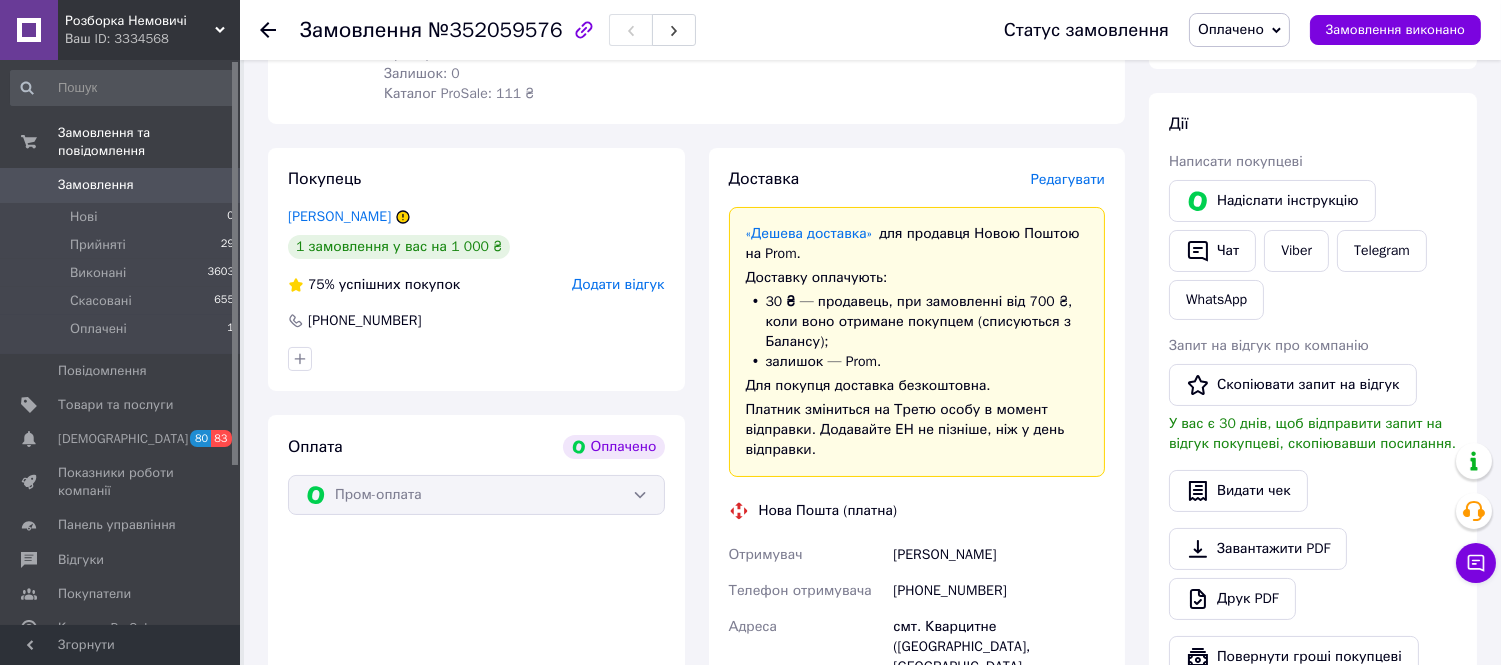 click on "Редагувати" at bounding box center (1068, 179) 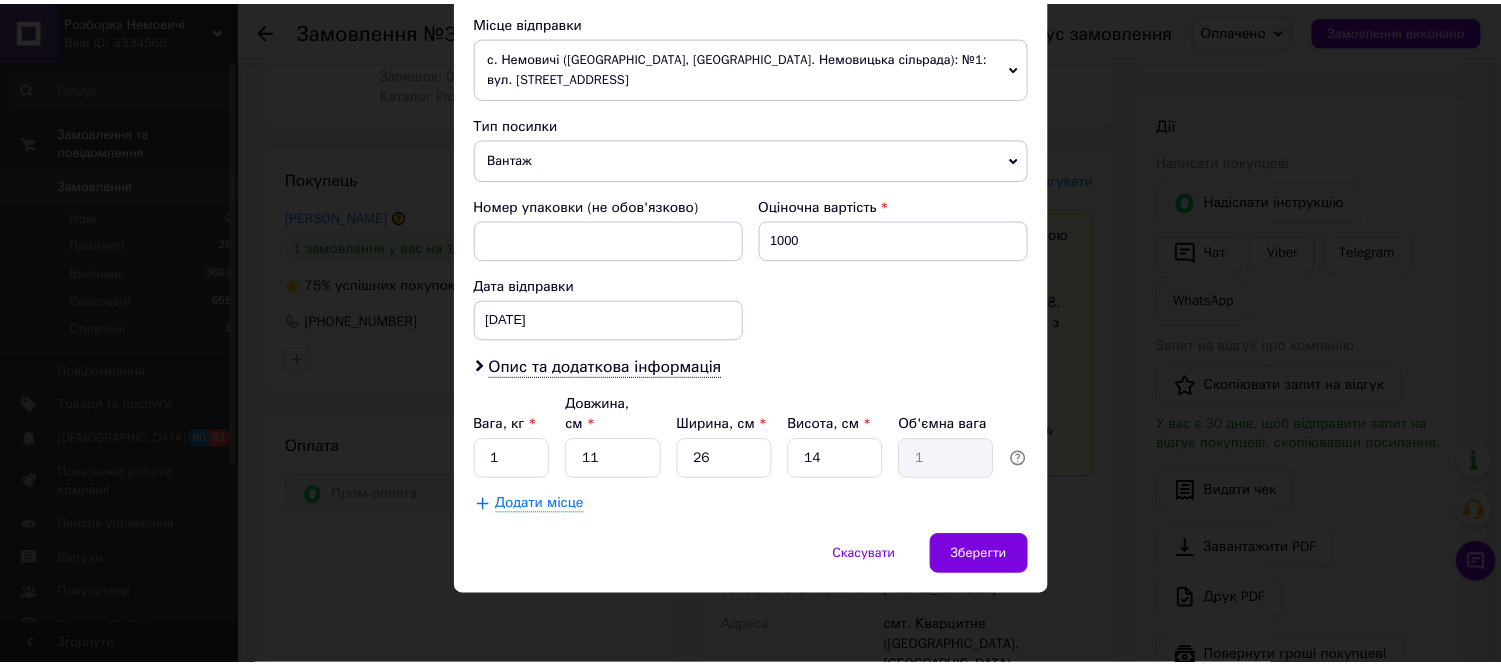 scroll, scrollTop: 882, scrollLeft: 0, axis: vertical 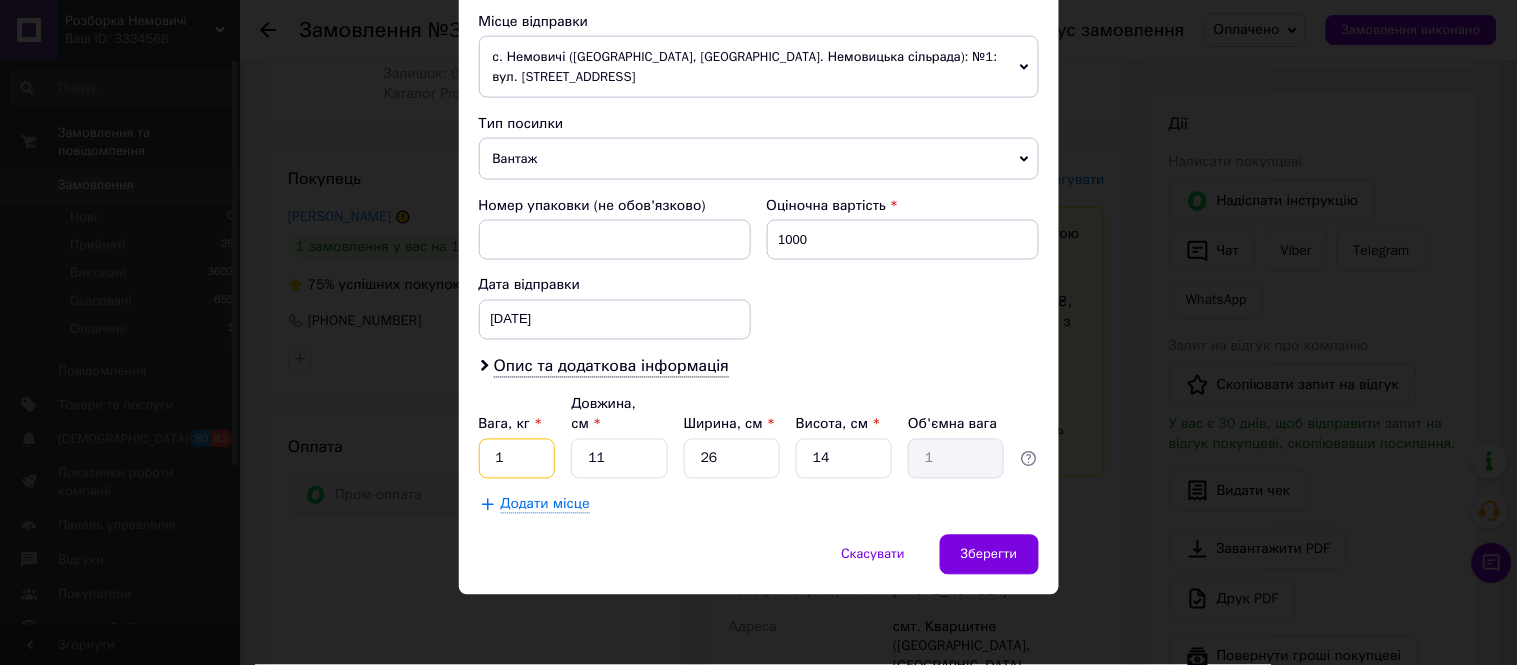 click on "1" at bounding box center (517, 459) 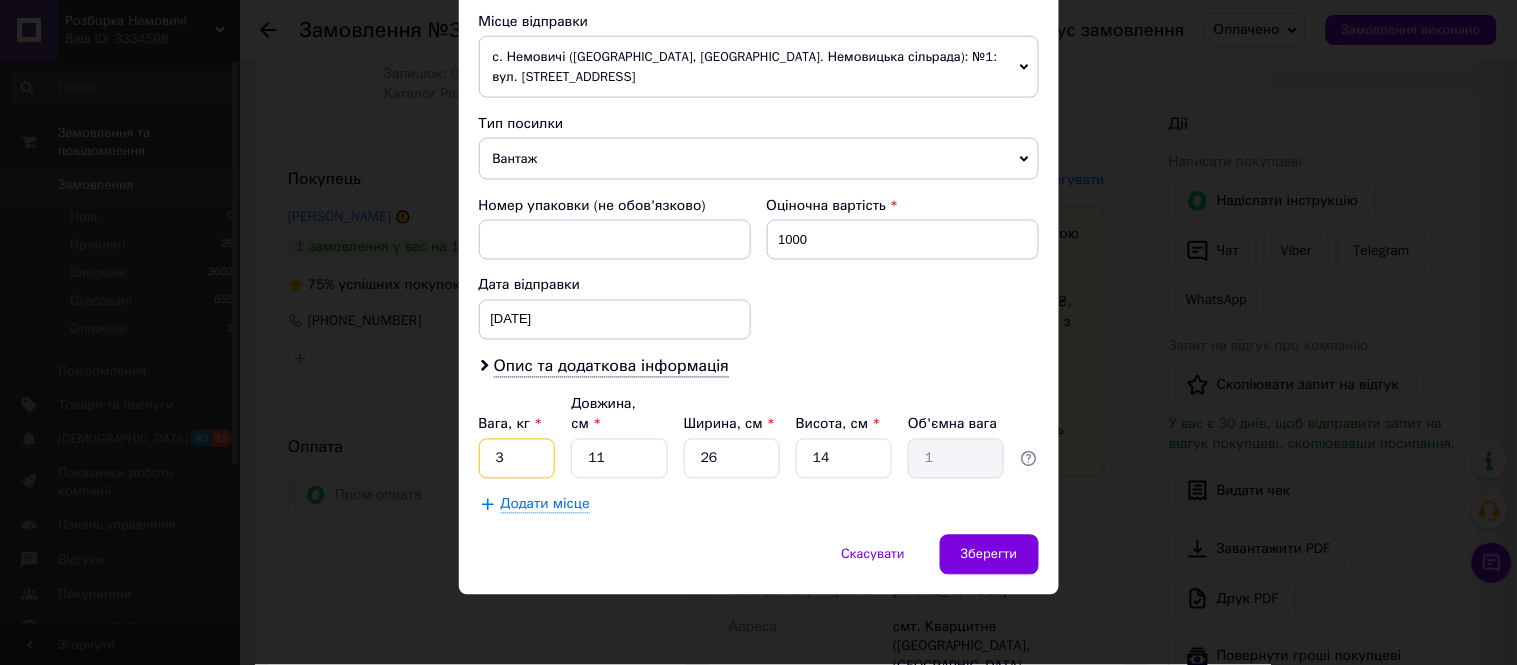 type on "3" 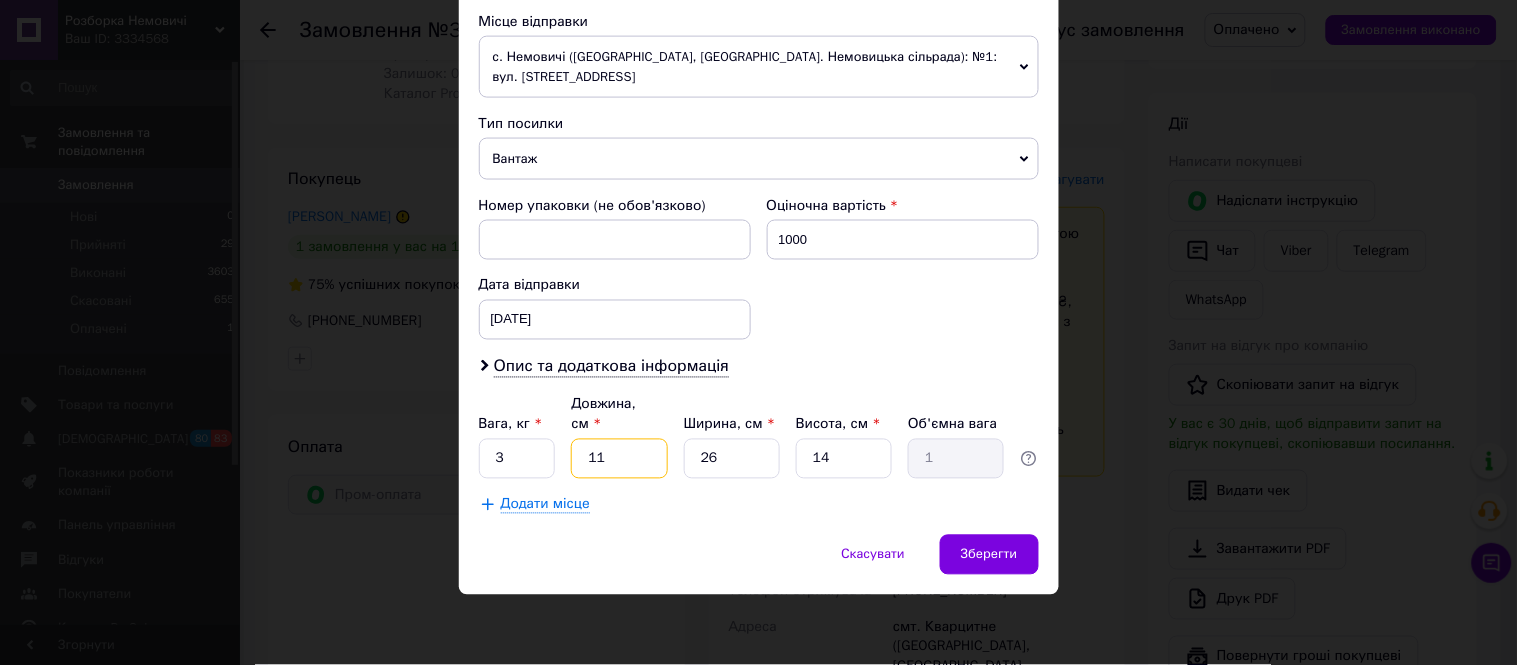 click on "11" at bounding box center (619, 459) 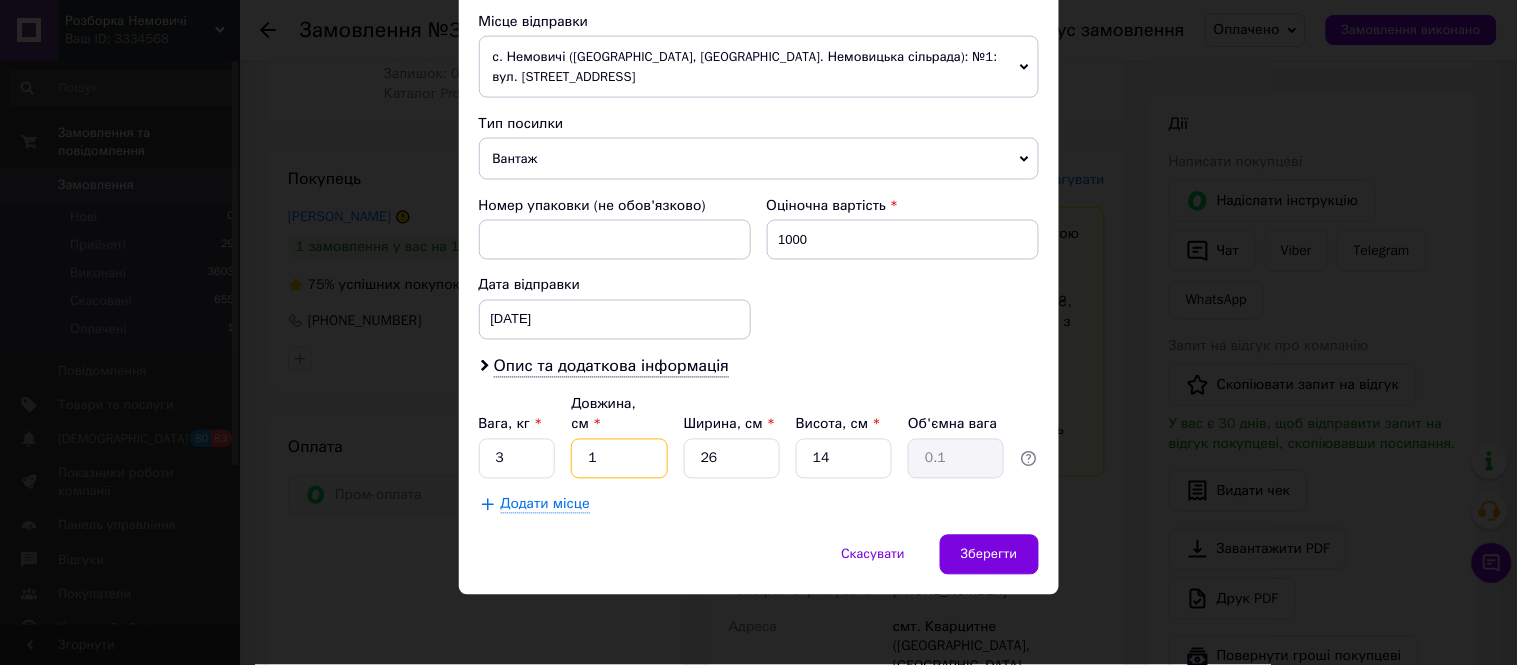 type 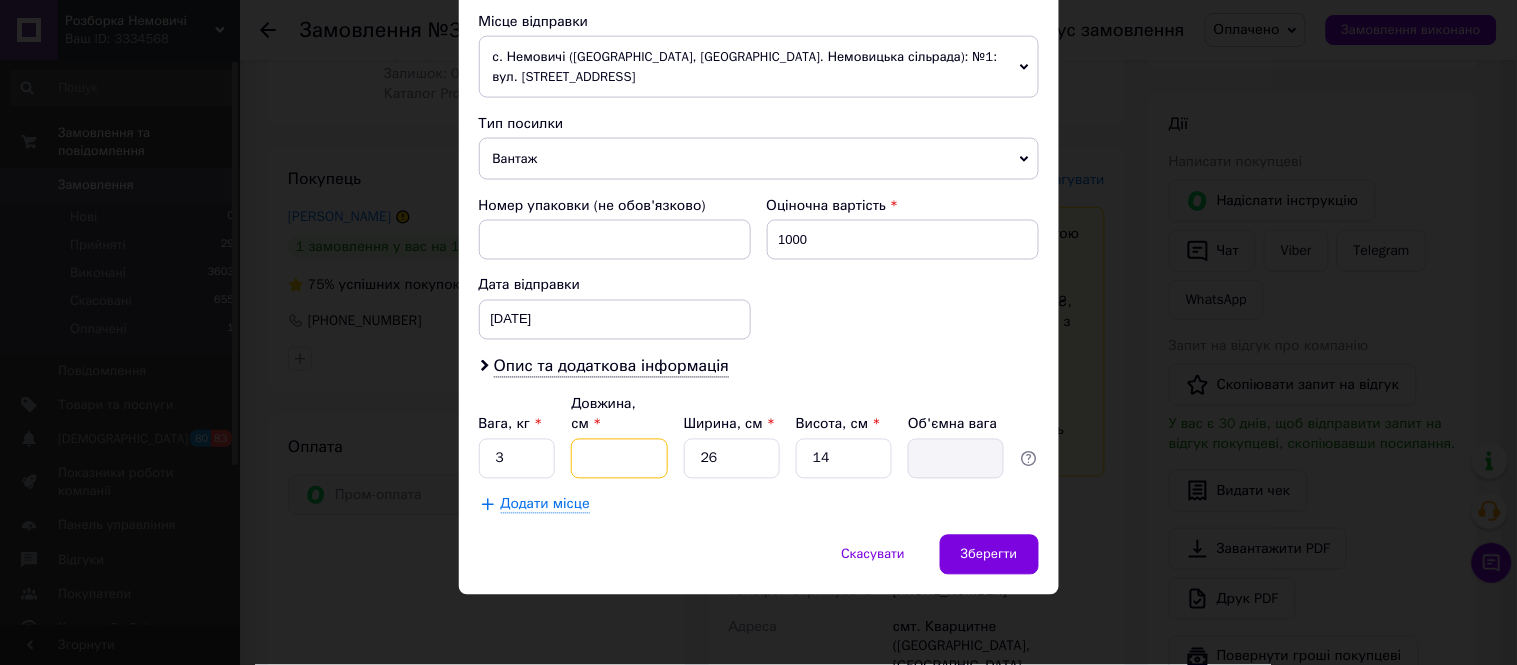 type on "2" 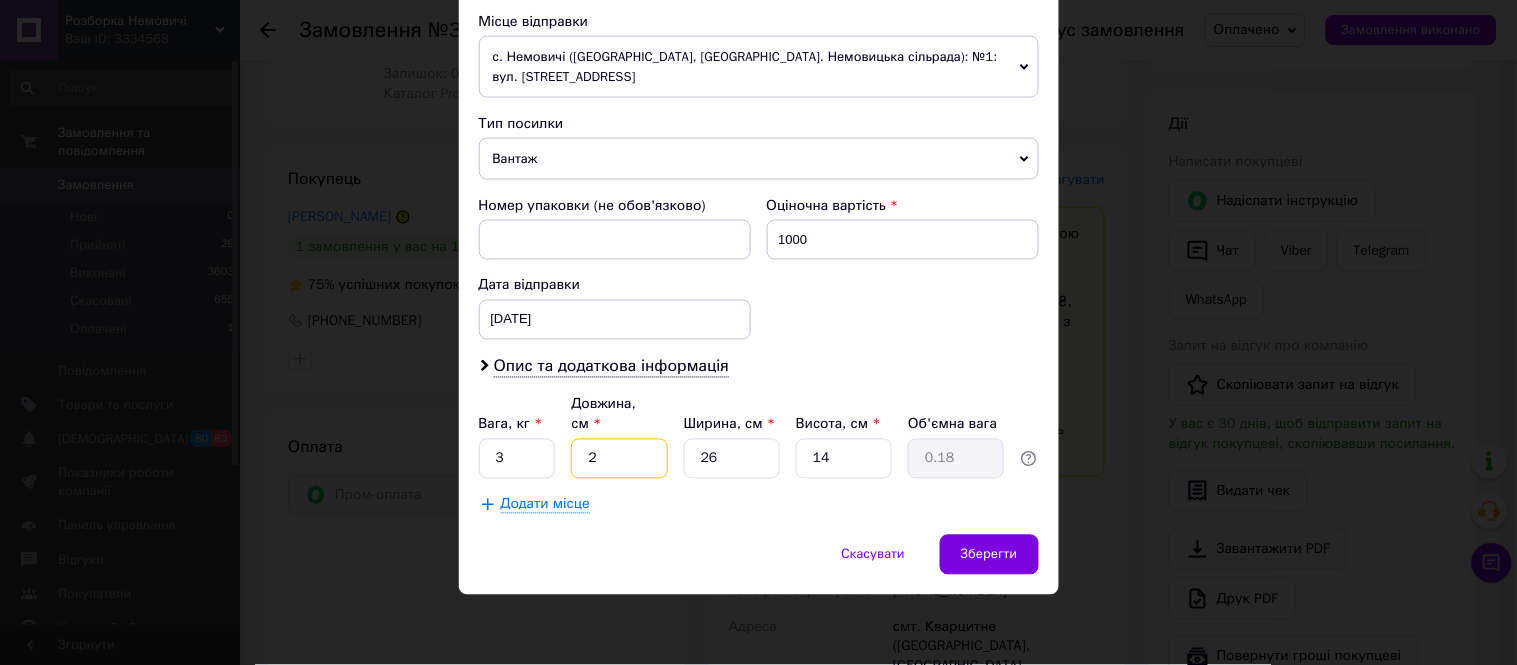 type on "26" 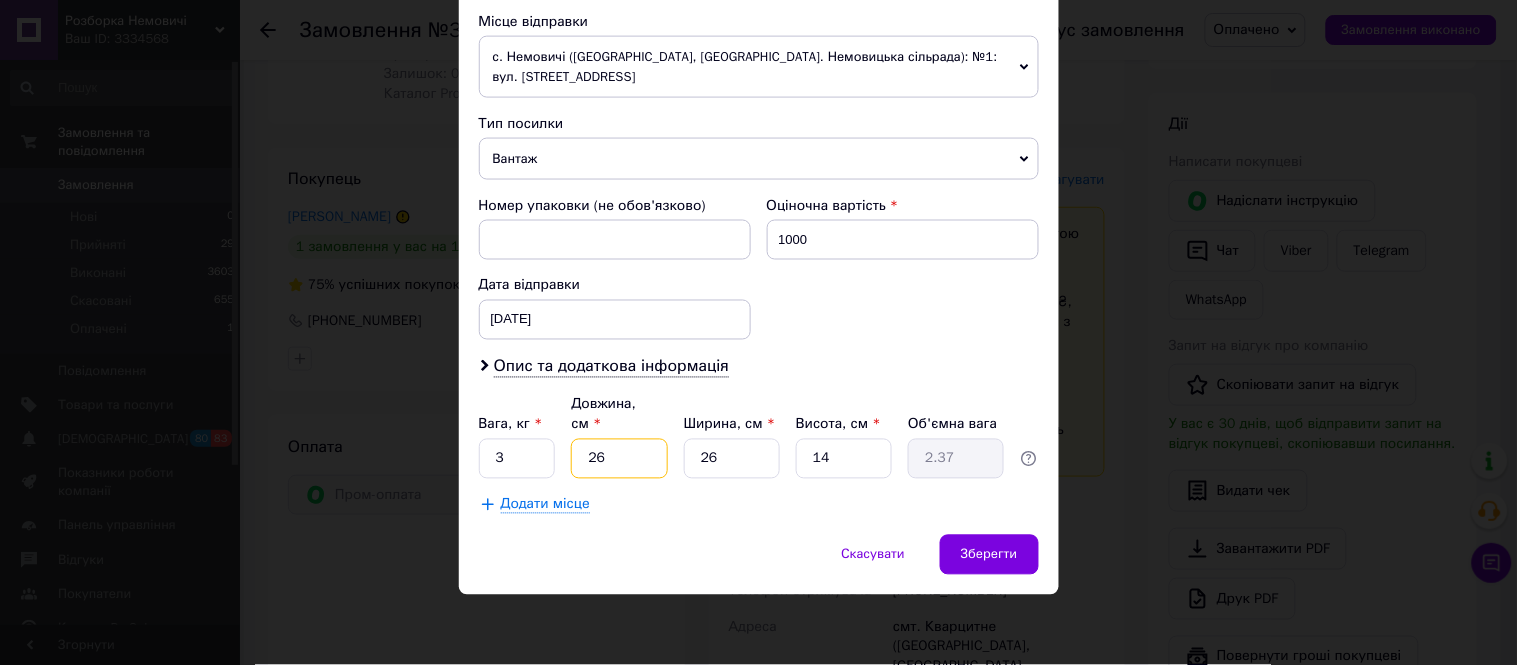 type on "26" 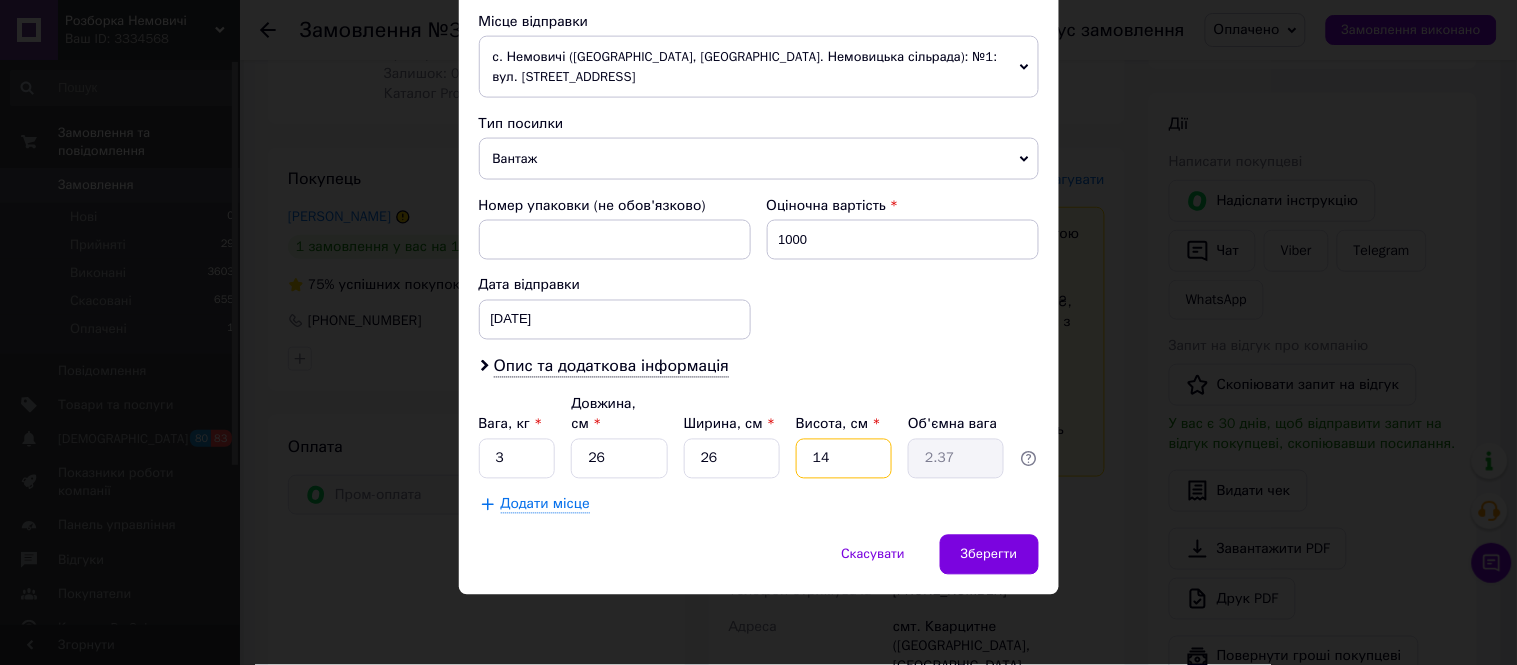 click on "14" at bounding box center [844, 459] 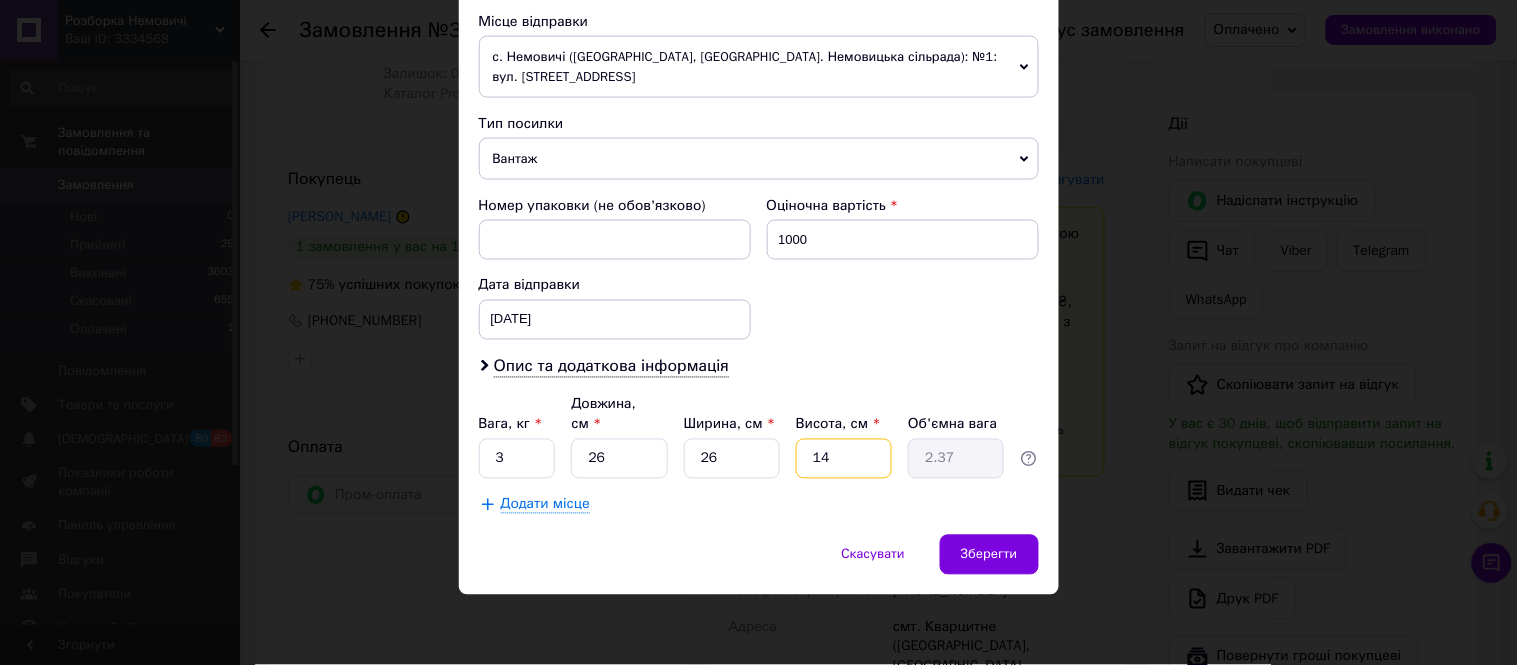 type on "1" 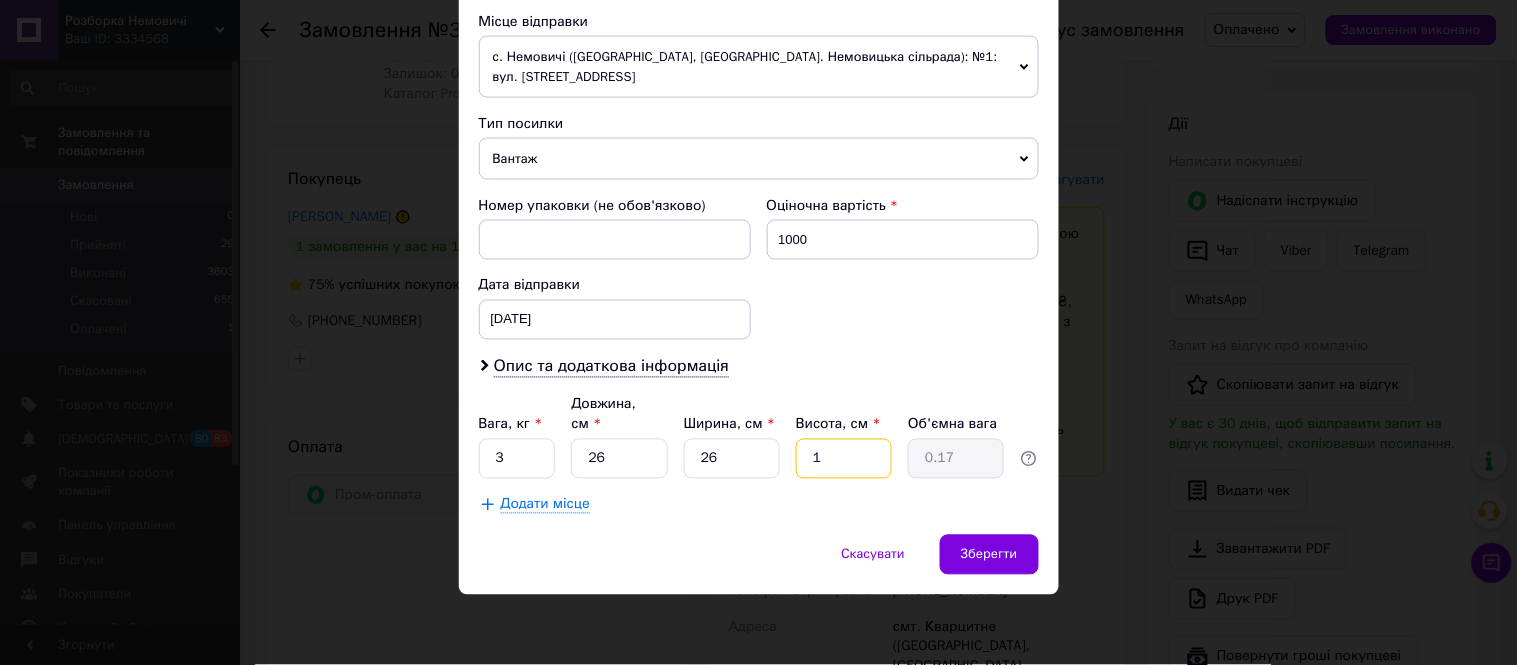 type 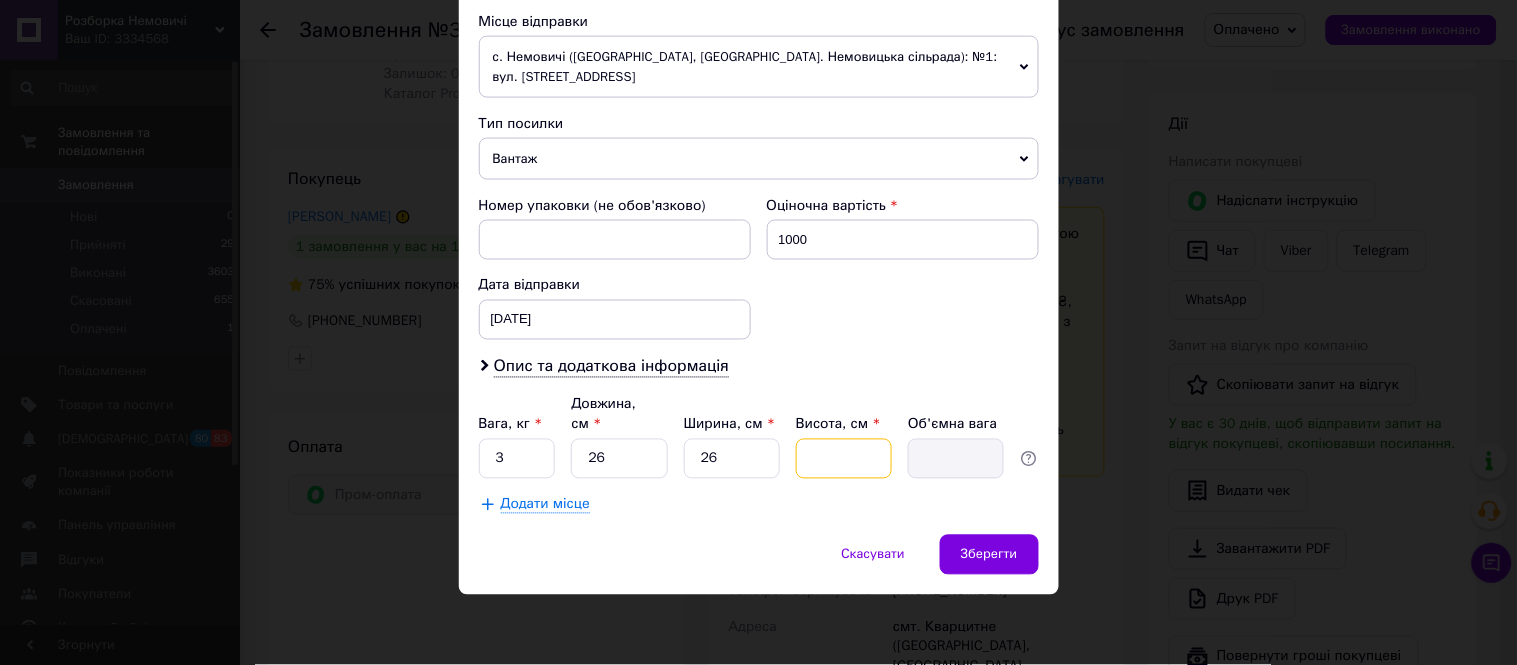 type on "2" 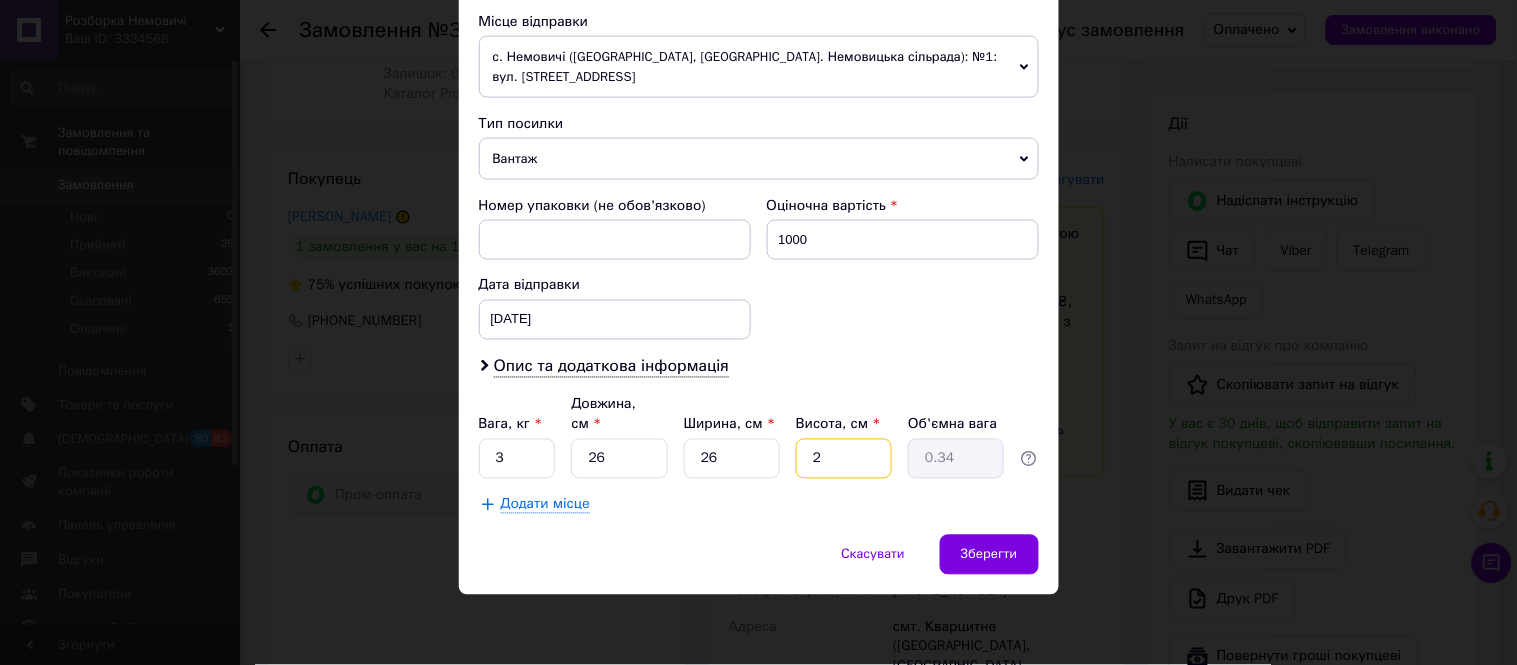 type on "25" 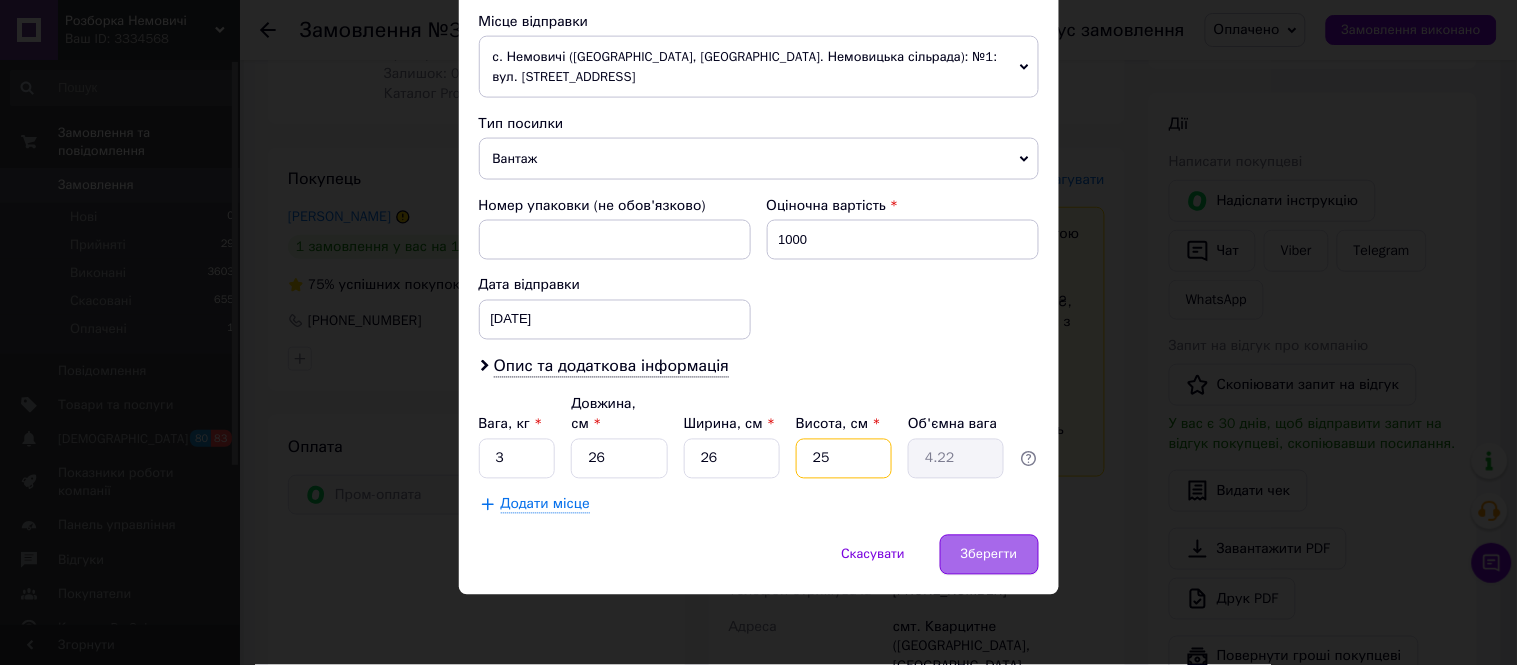 type on "25" 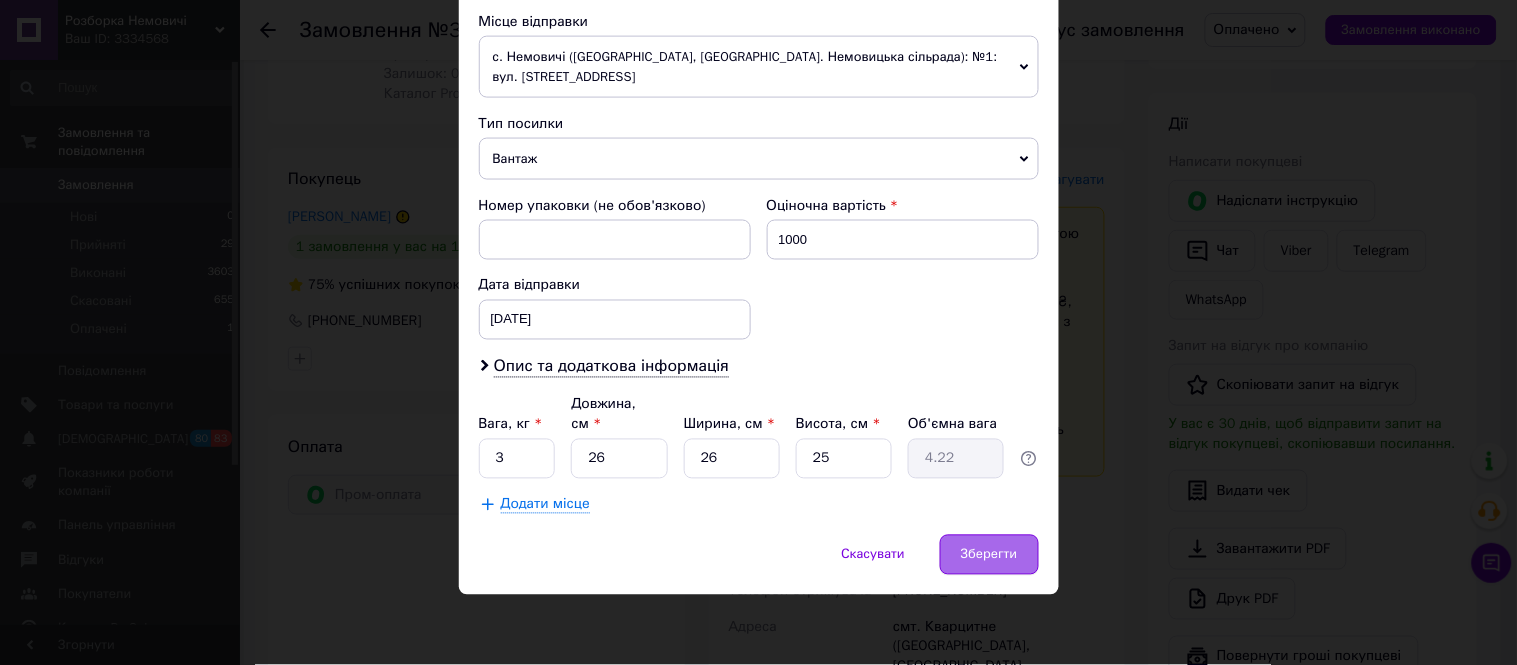 click on "Зберегти" at bounding box center [989, 555] 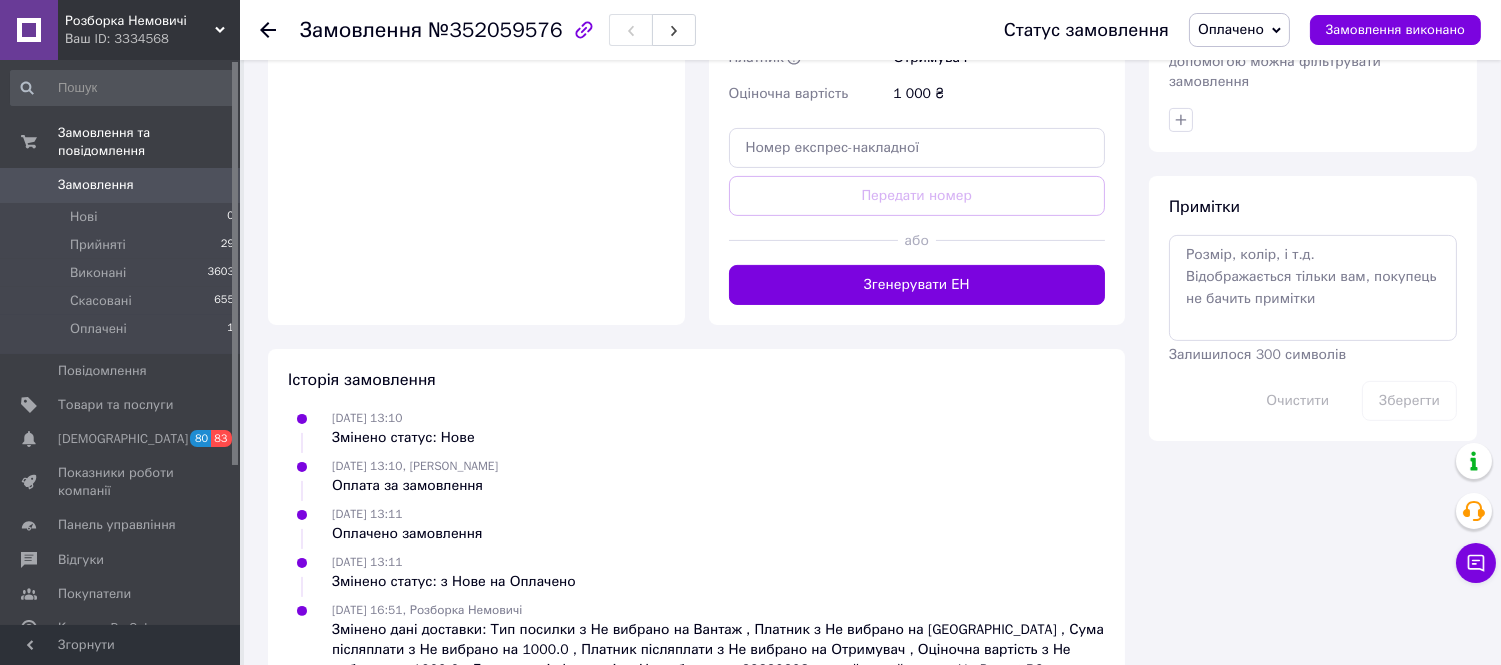 scroll, scrollTop: 1111, scrollLeft: 0, axis: vertical 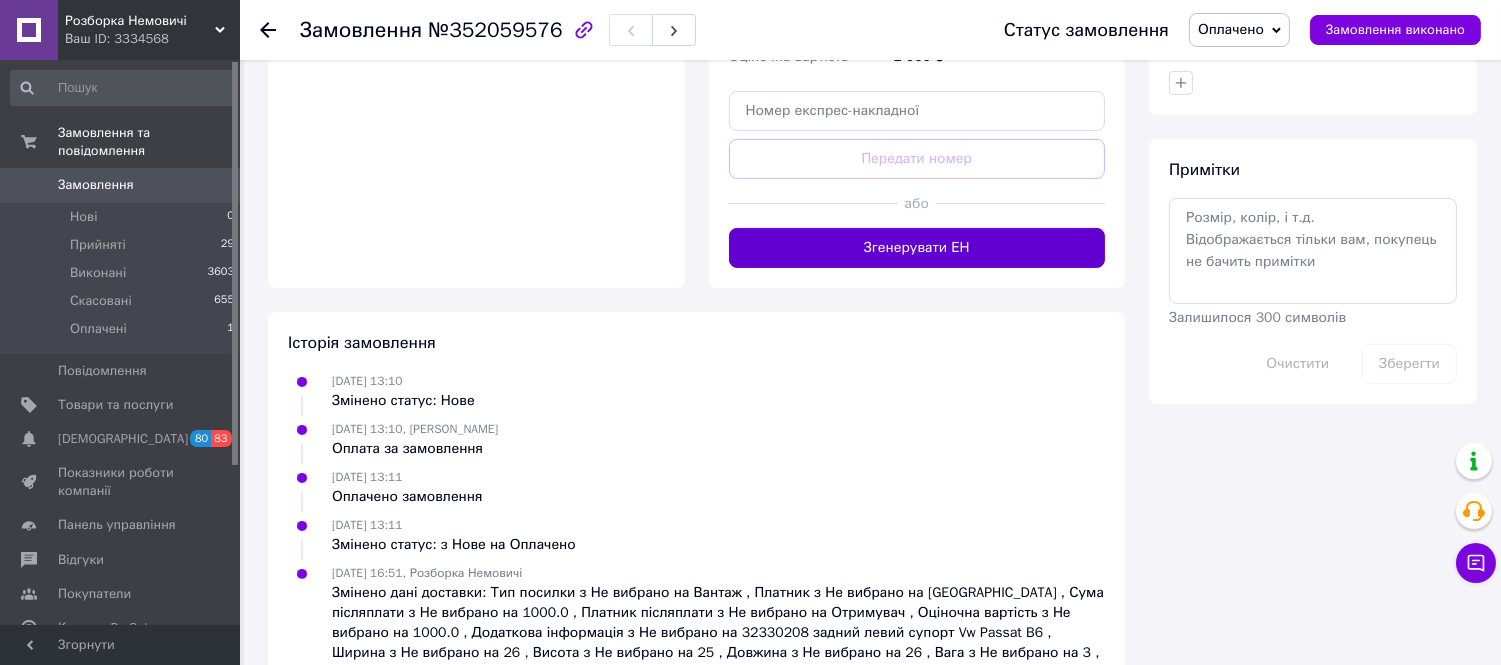 click on "Згенерувати ЕН" at bounding box center (917, 248) 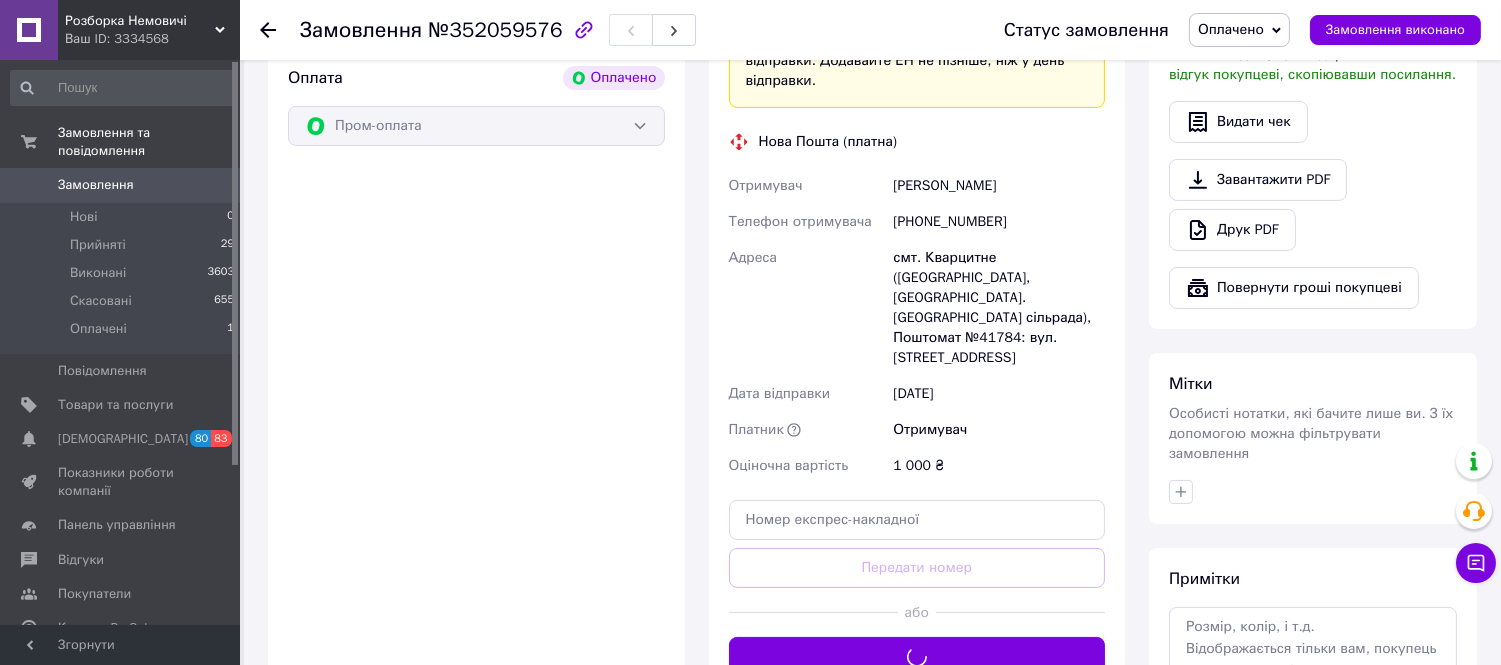 scroll, scrollTop: 444, scrollLeft: 0, axis: vertical 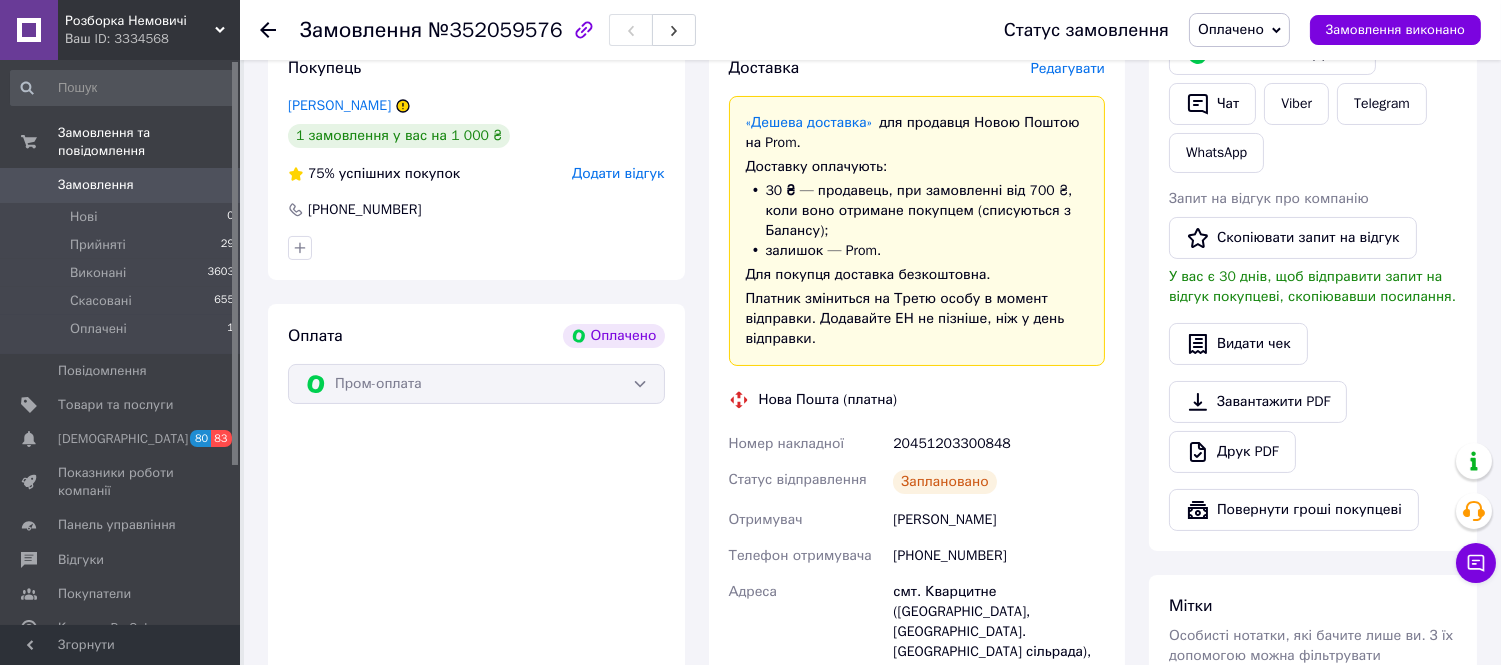 click at bounding box center [123, 88] 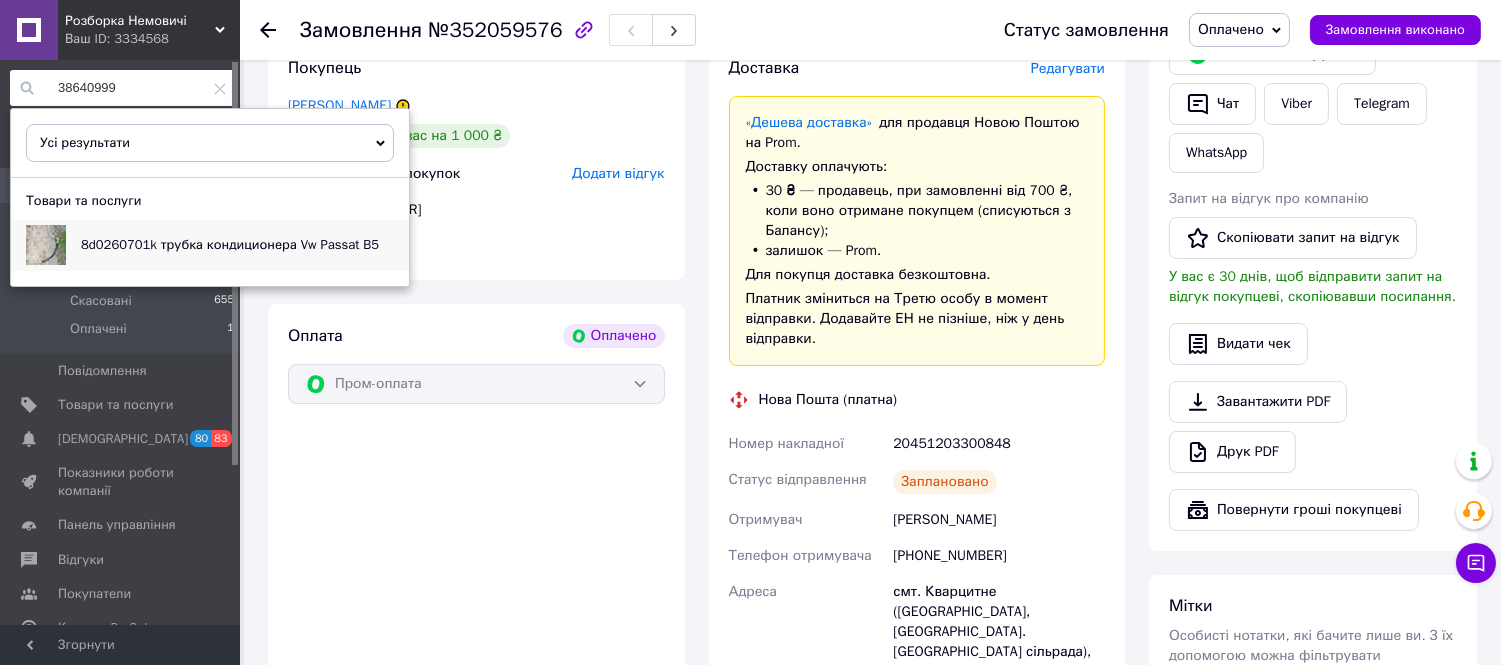 type on "38640999" 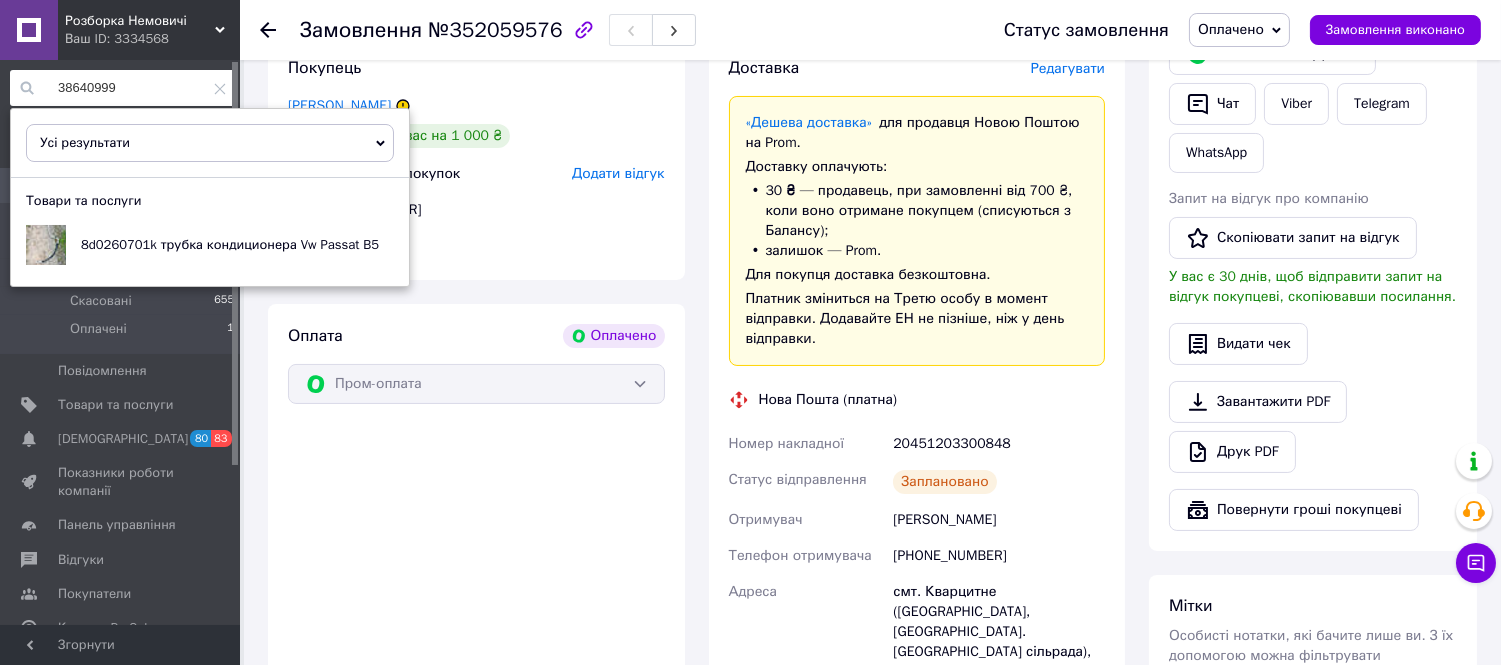 click at bounding box center [220, 88] 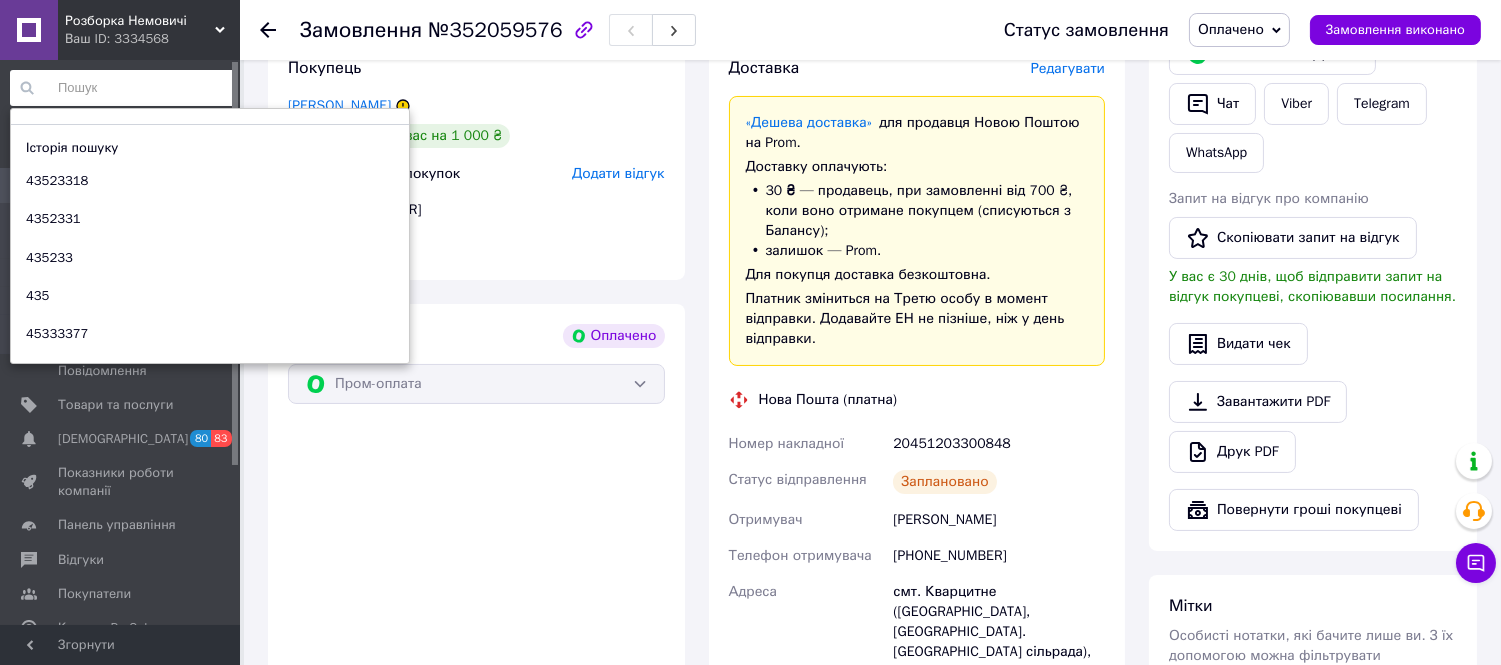 click on "Всього 1 товар 1 000 ₴ Всього до сплати 1000 ₴ Комісія за замовлення 111 ₴ Дії Написати покупцеві   Надіслати інструкцію   Чат Viber Telegram WhatsApp Запит на відгук про компанію   Скопіювати запит на відгук У вас є 30 днів, щоб відправити запит на відгук покупцеві, скопіювавши посилання.   Видати чек   Завантажити PDF   Друк PDF   Повернути гроші покупцеві [PERSON_NAME] Особисті нотатки, які бачите лише ви. З їх допомогою можна фільтрувати замовлення Примітки Залишилося 300 символів Очистити Зберегти" at bounding box center [1313, 591] 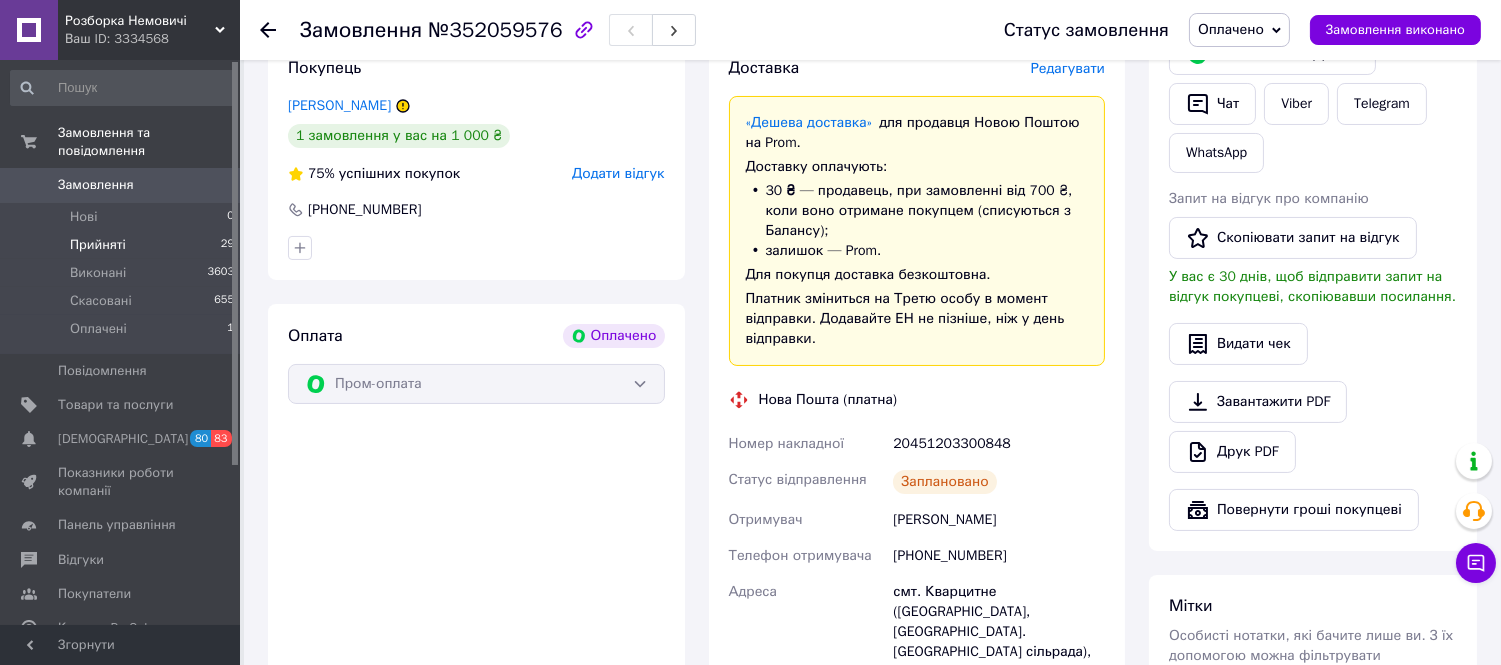 click on "Прийняті 29" at bounding box center (123, 245) 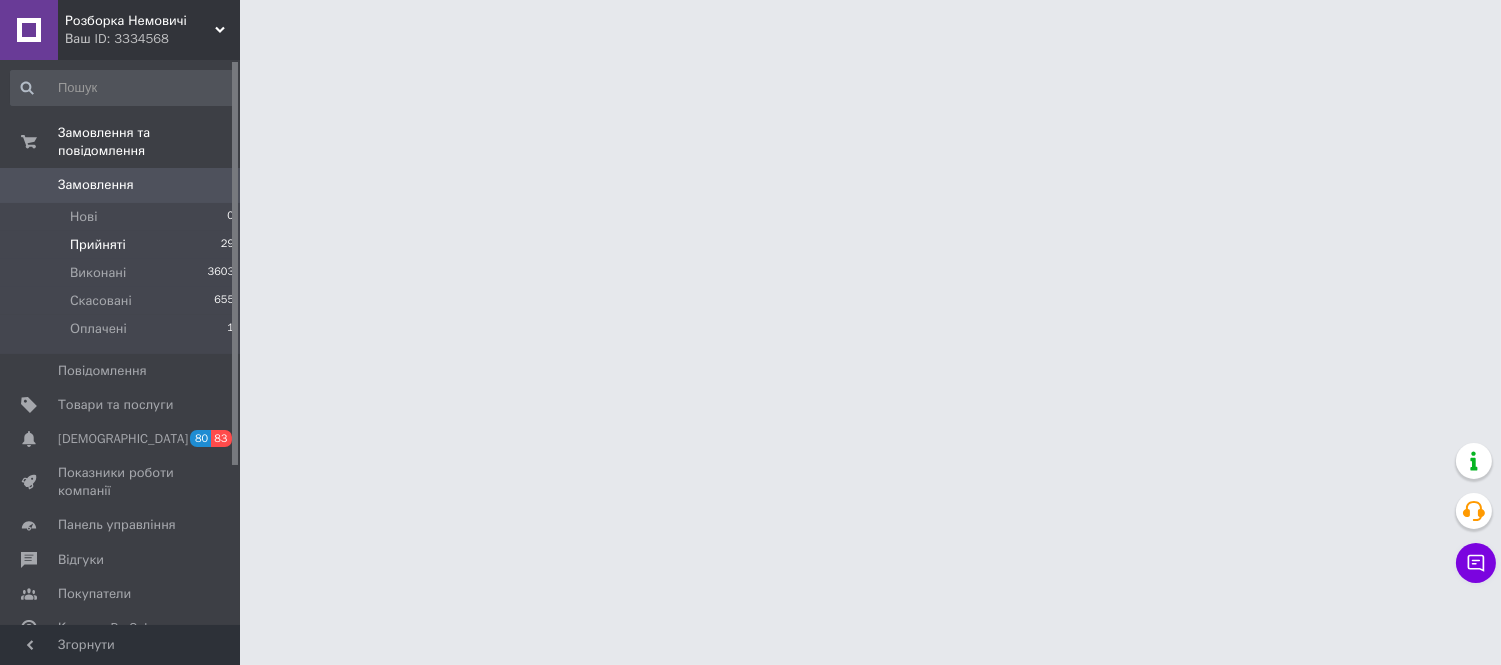 scroll, scrollTop: 0, scrollLeft: 0, axis: both 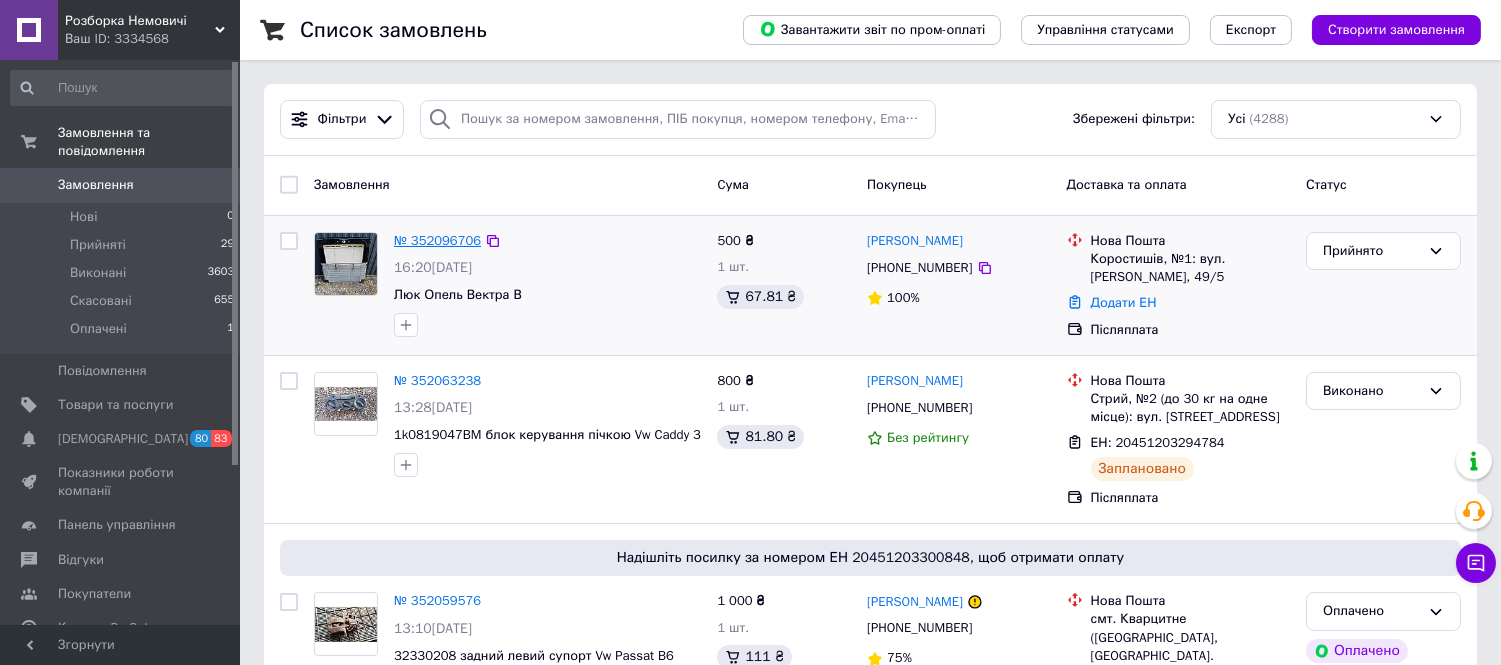 click on "№ 352096706" at bounding box center [437, 240] 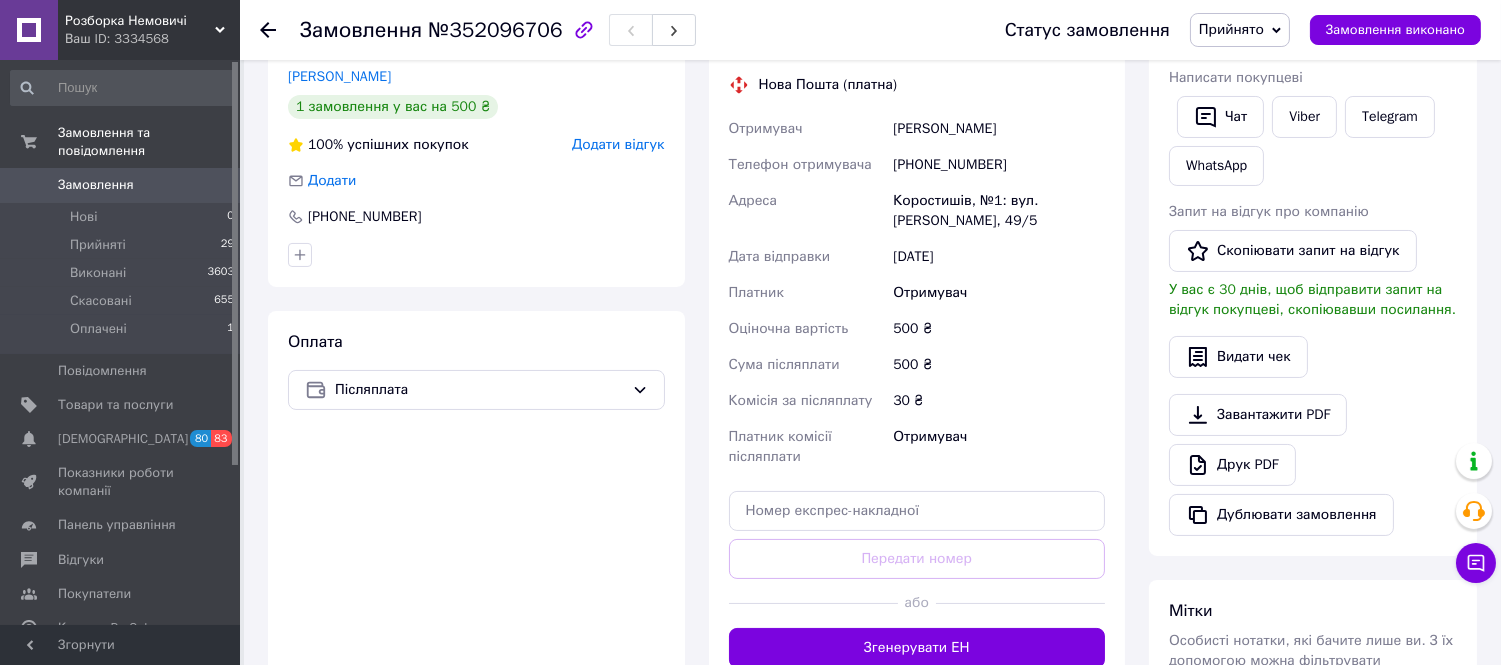 scroll, scrollTop: 396, scrollLeft: 0, axis: vertical 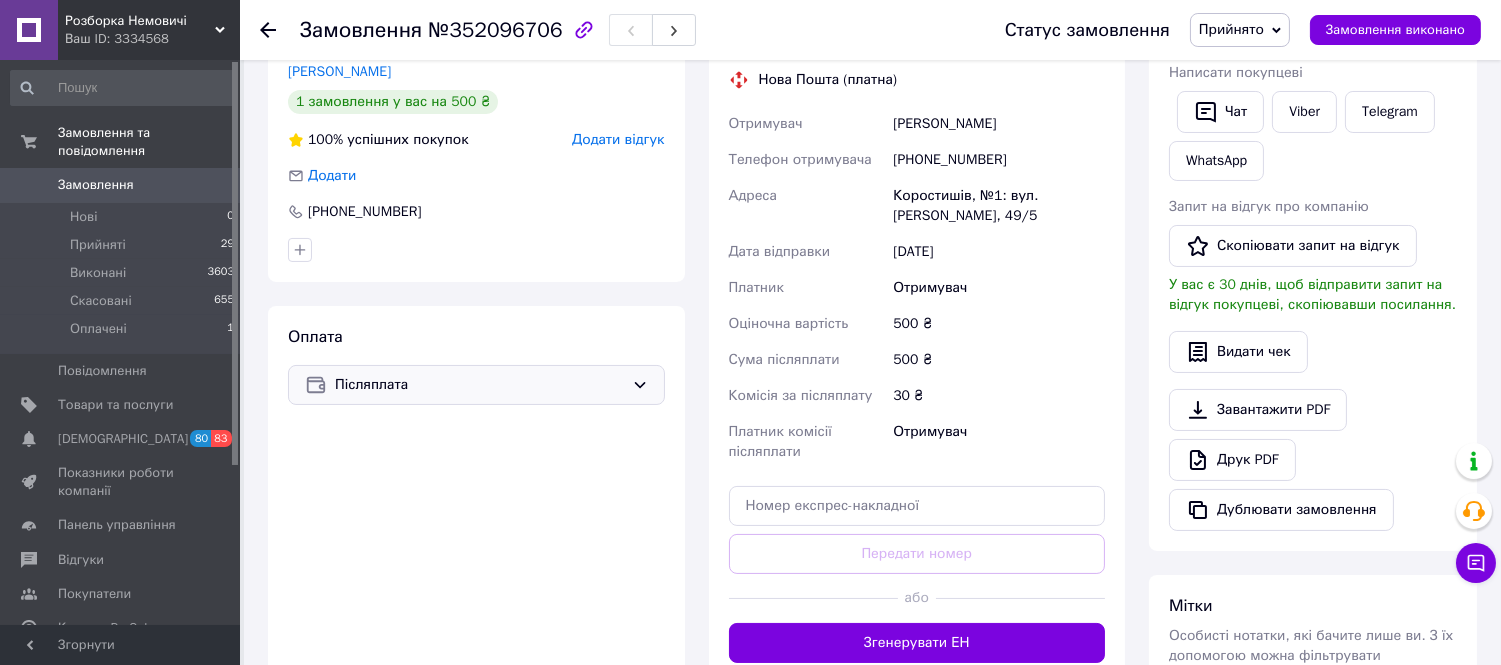 click on "Післяплата" at bounding box center (479, 385) 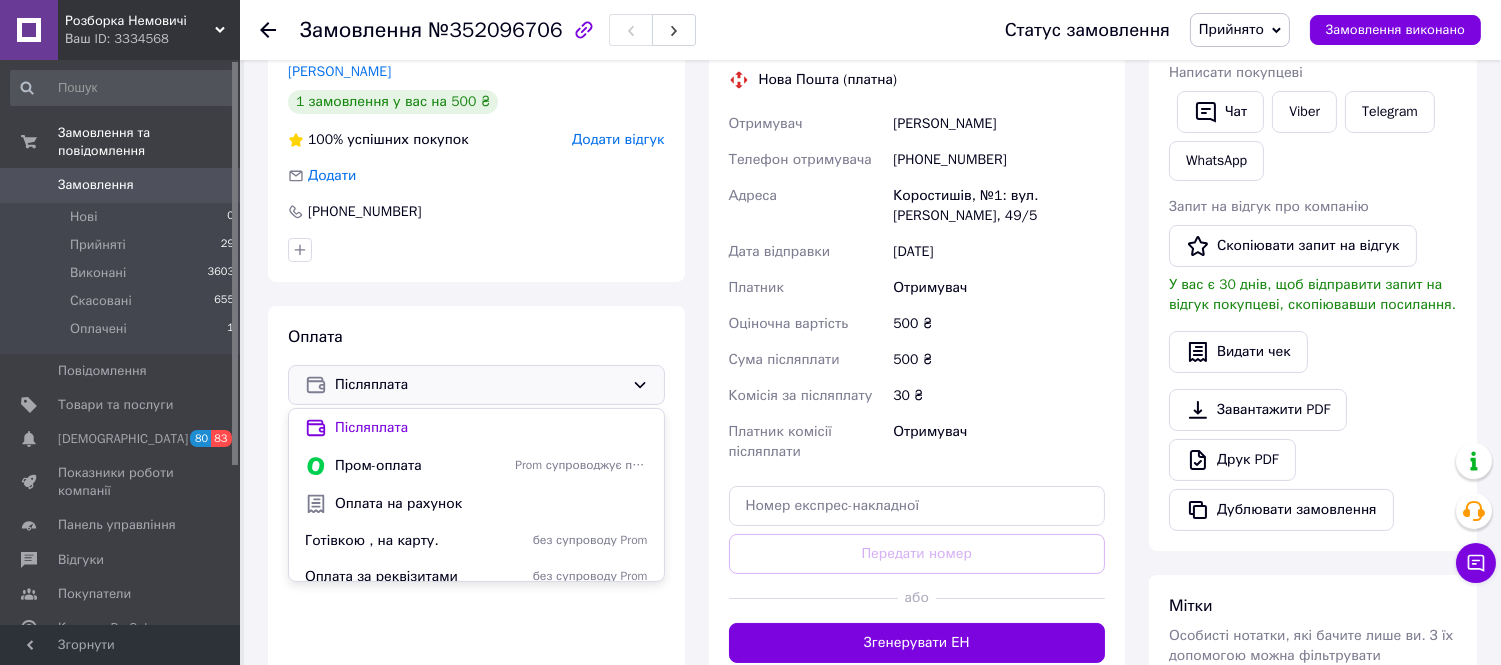 click on "Готівкою , на карту." at bounding box center [406, 541] 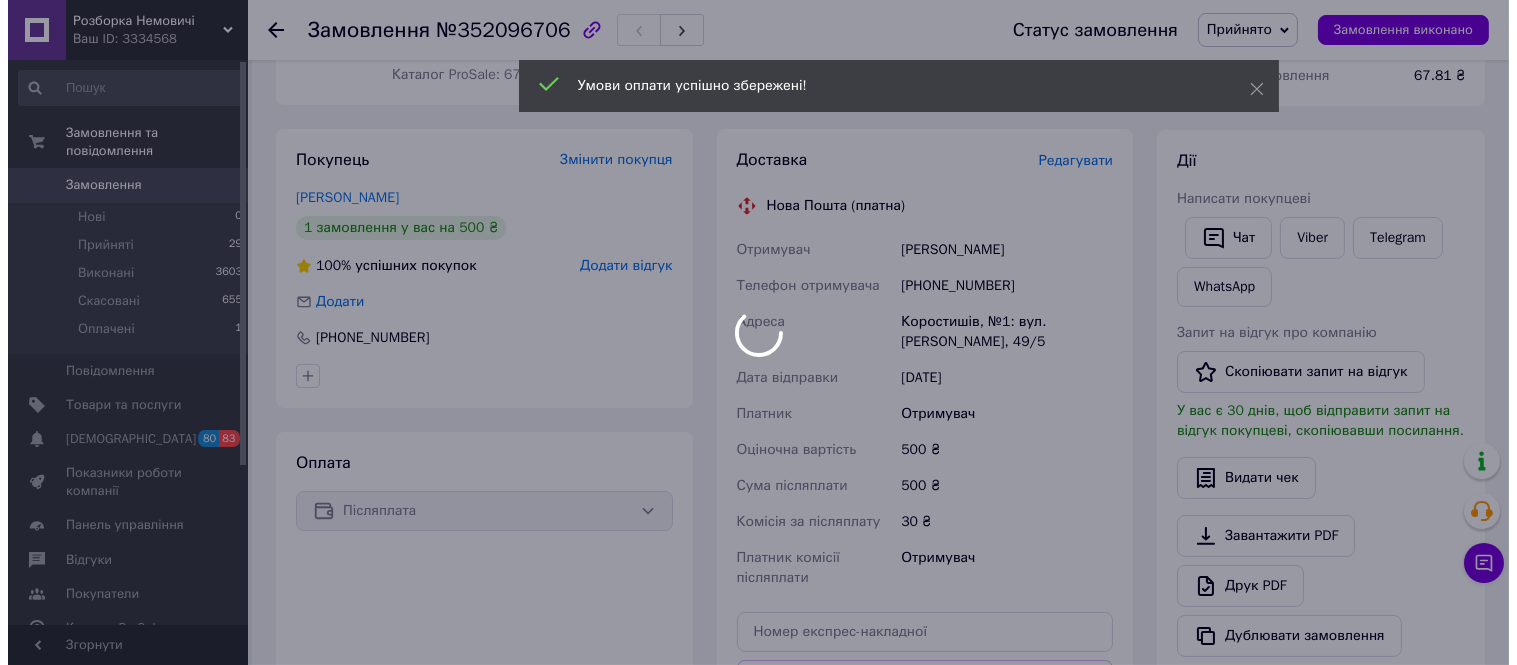 scroll, scrollTop: 174, scrollLeft: 0, axis: vertical 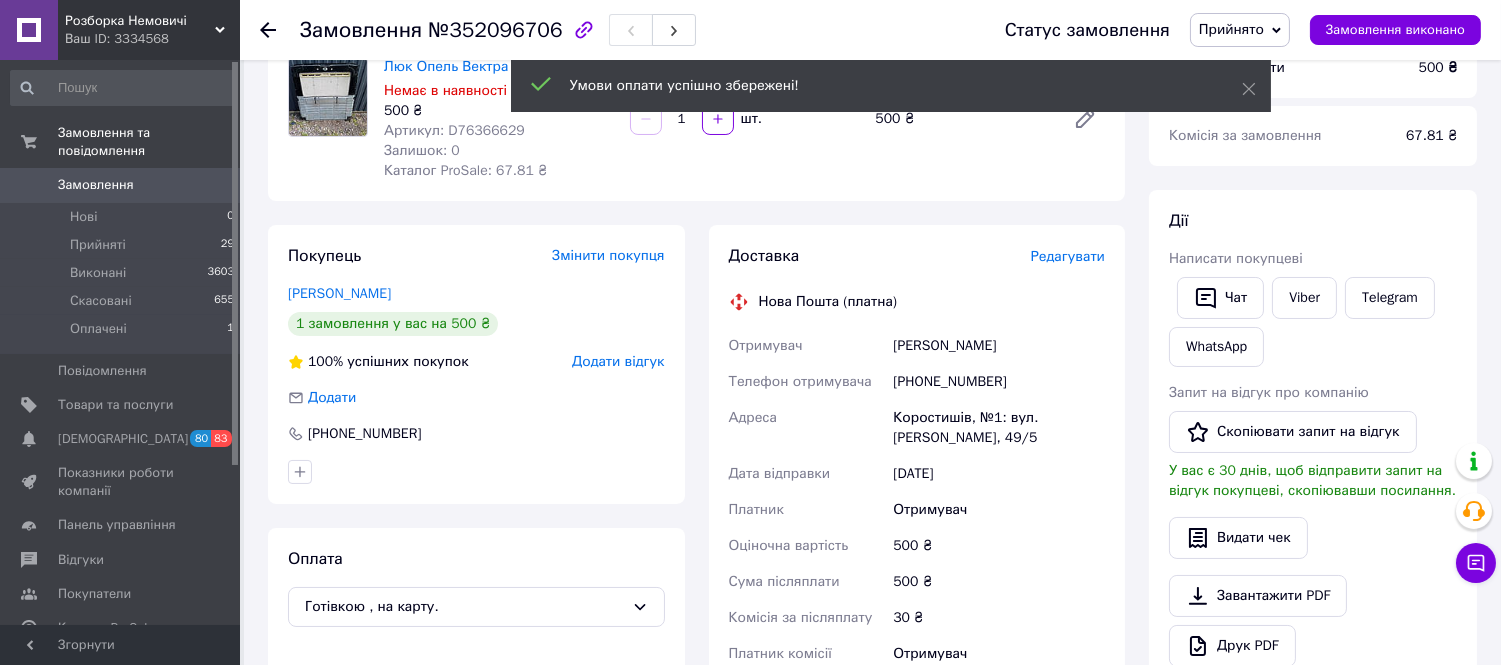 click on "Редагувати" at bounding box center [1068, 256] 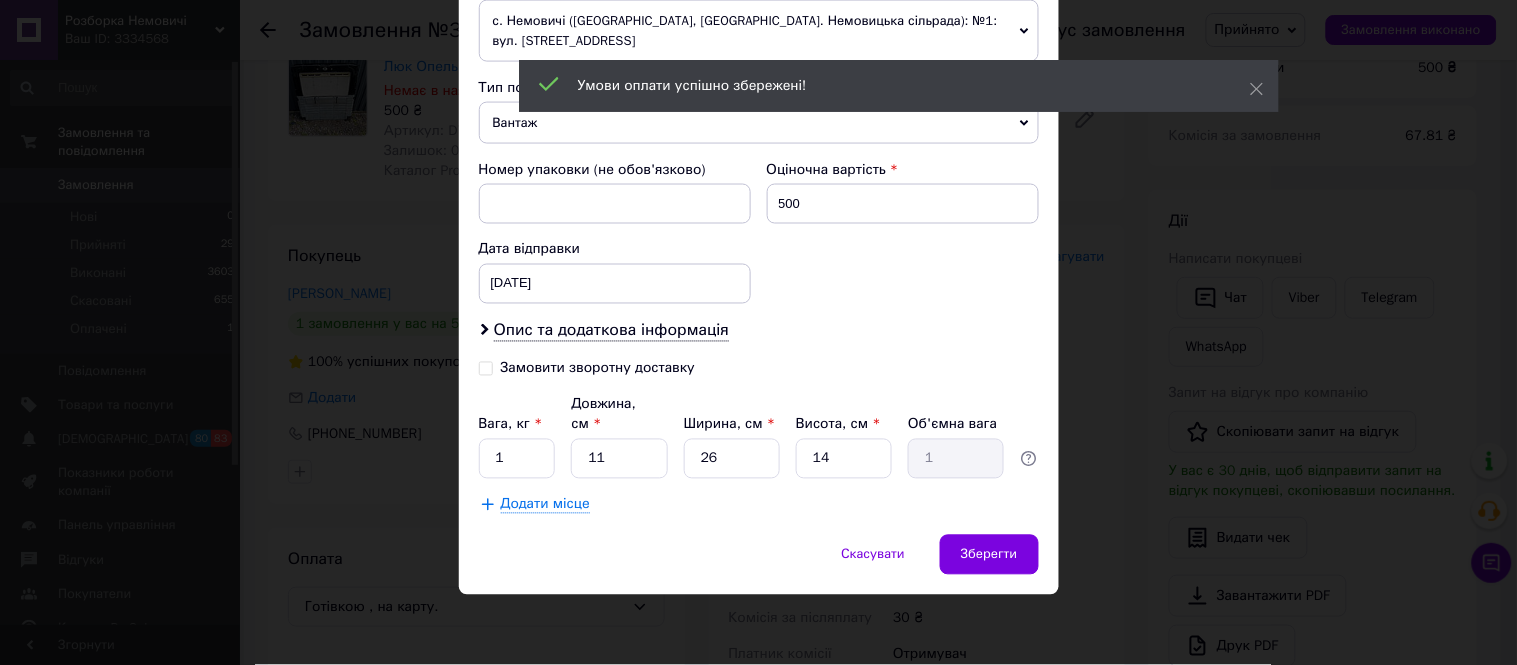 scroll, scrollTop: 777, scrollLeft: 0, axis: vertical 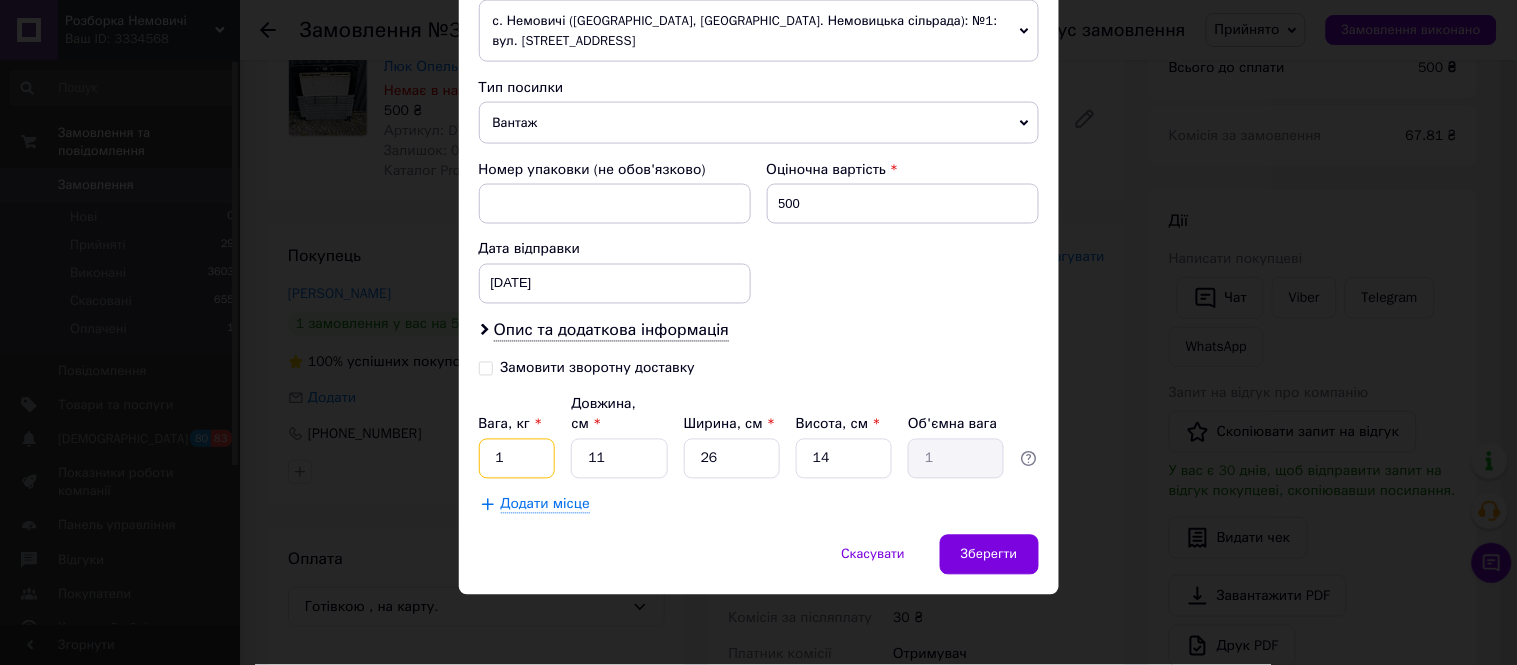 click on "1" at bounding box center (517, 459) 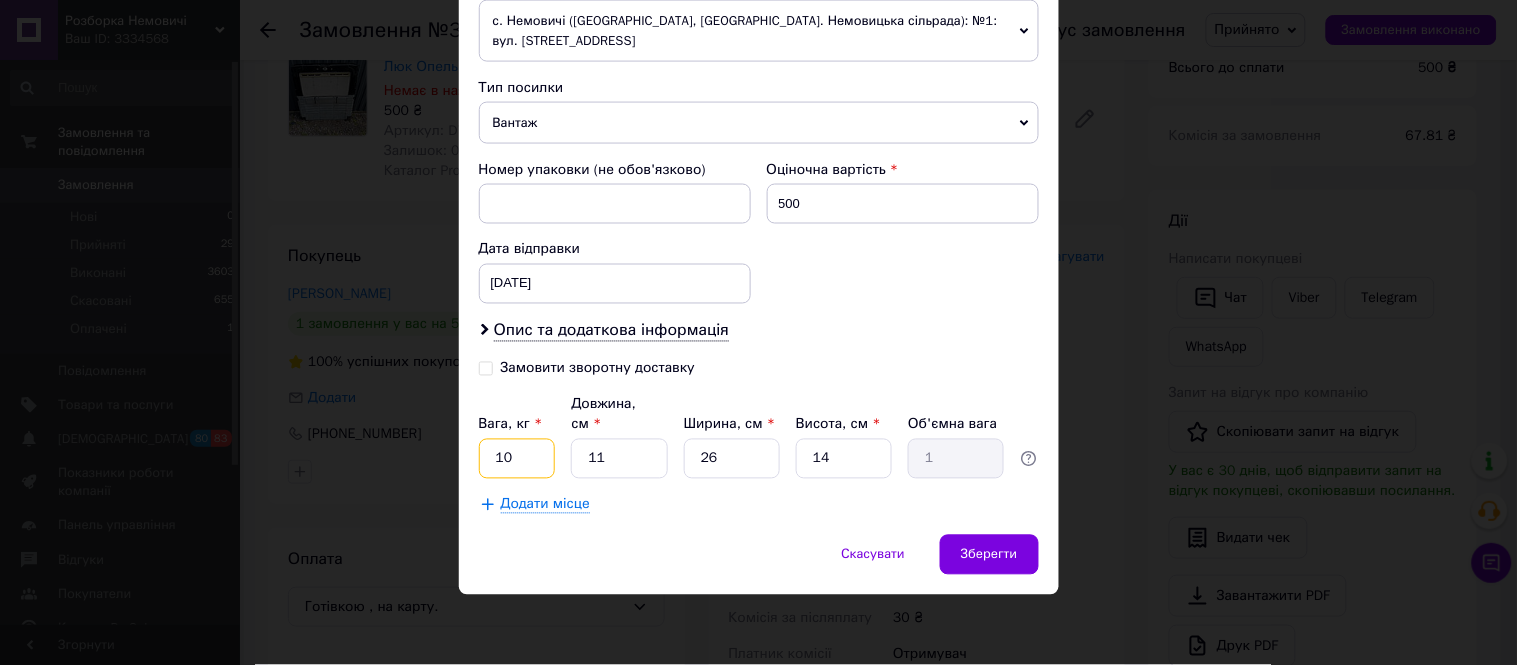 type on "10" 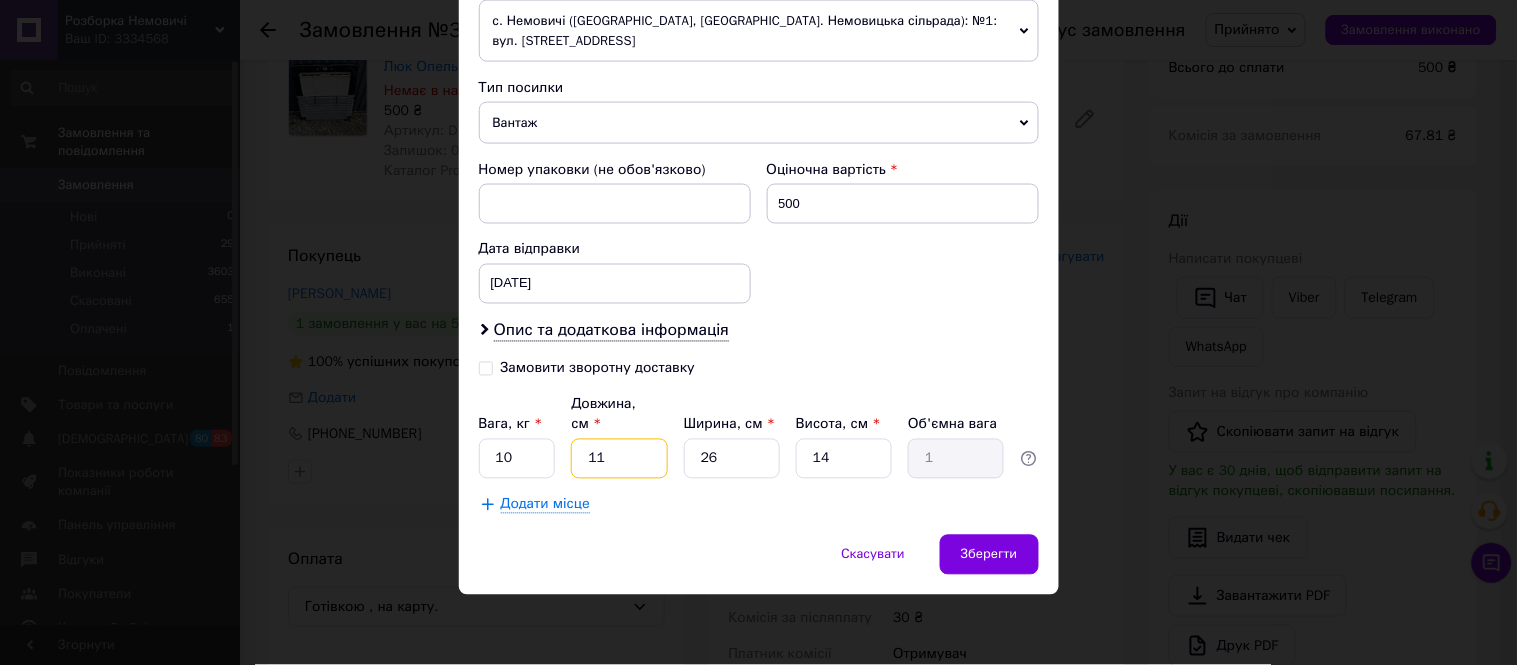 click on "11" at bounding box center [619, 459] 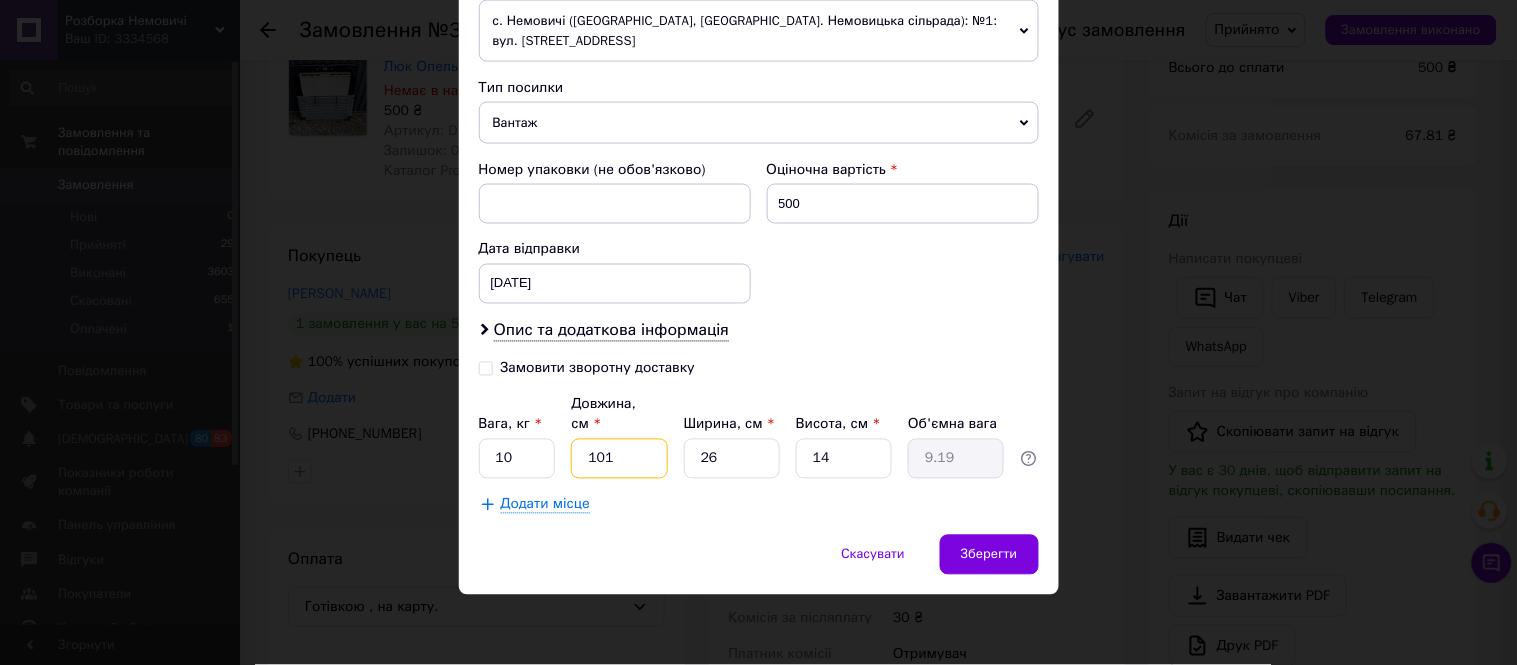type on "101" 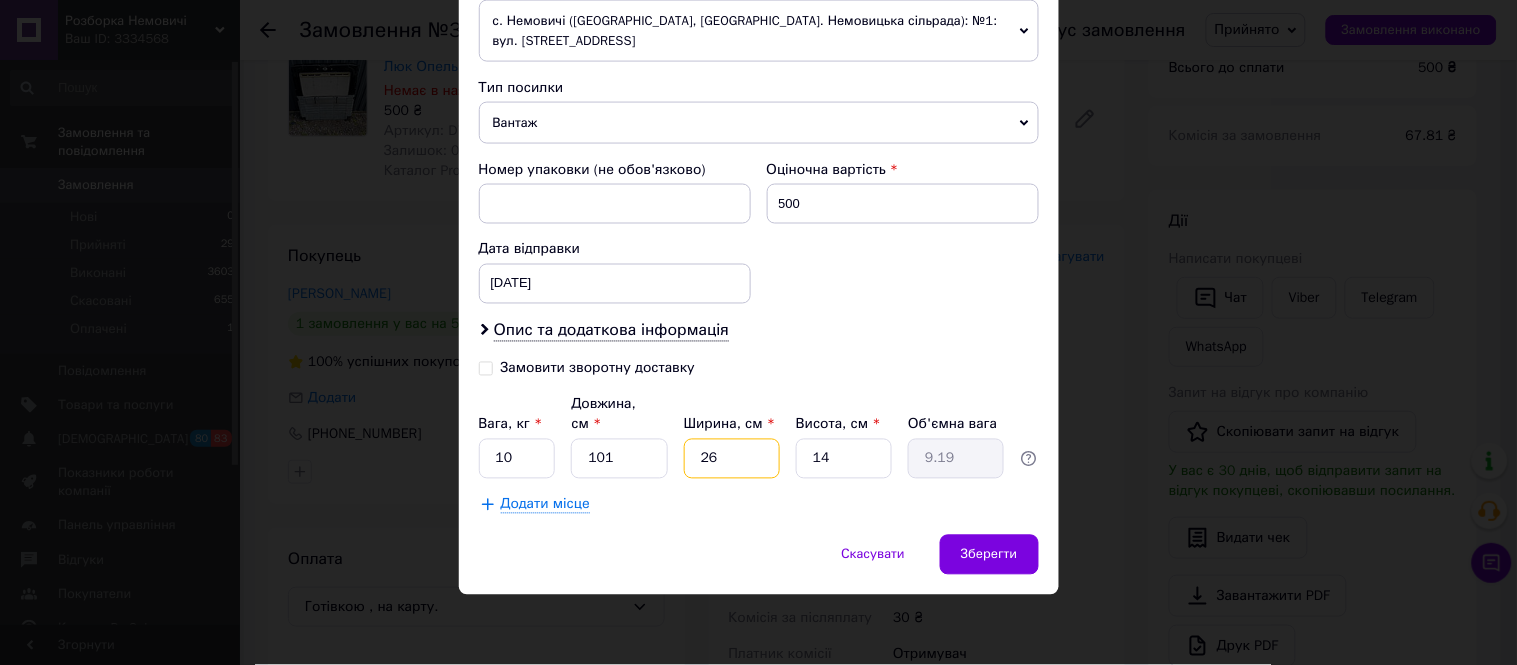 click on "26" at bounding box center (732, 459) 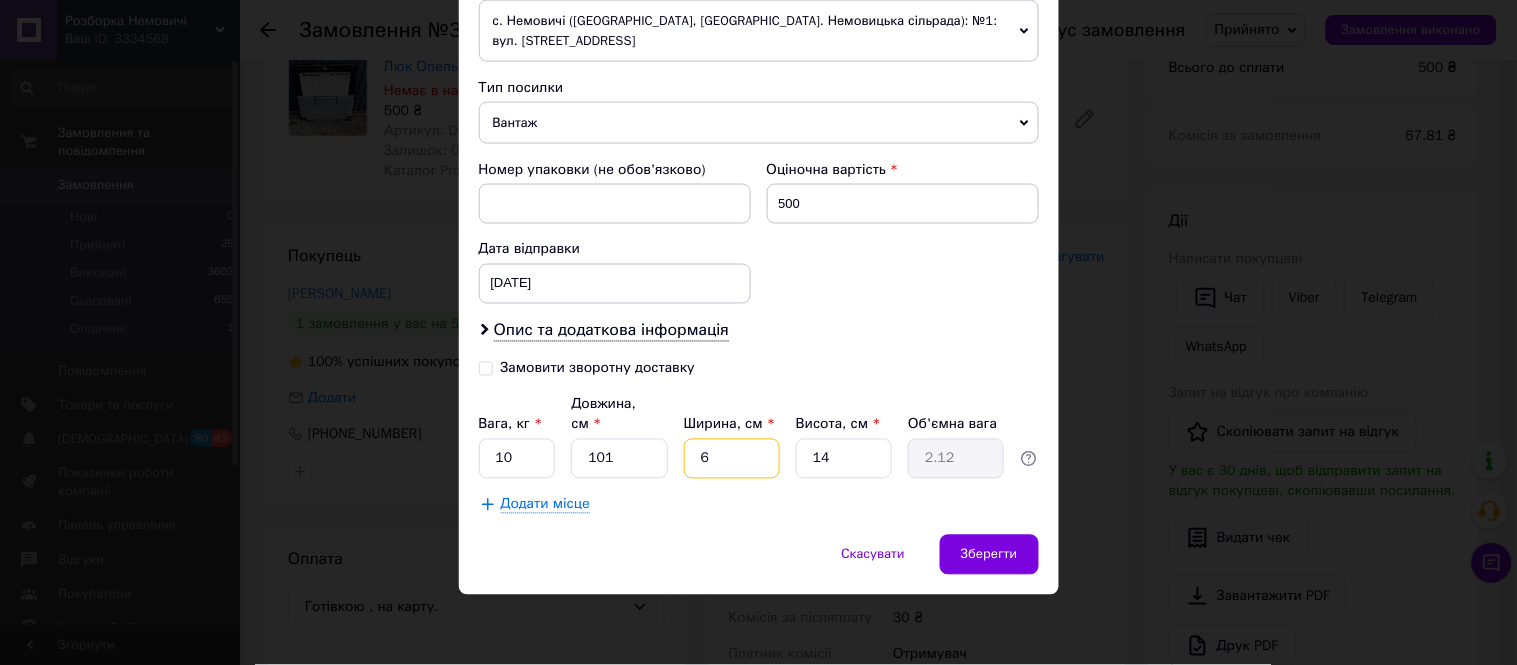 type on "6" 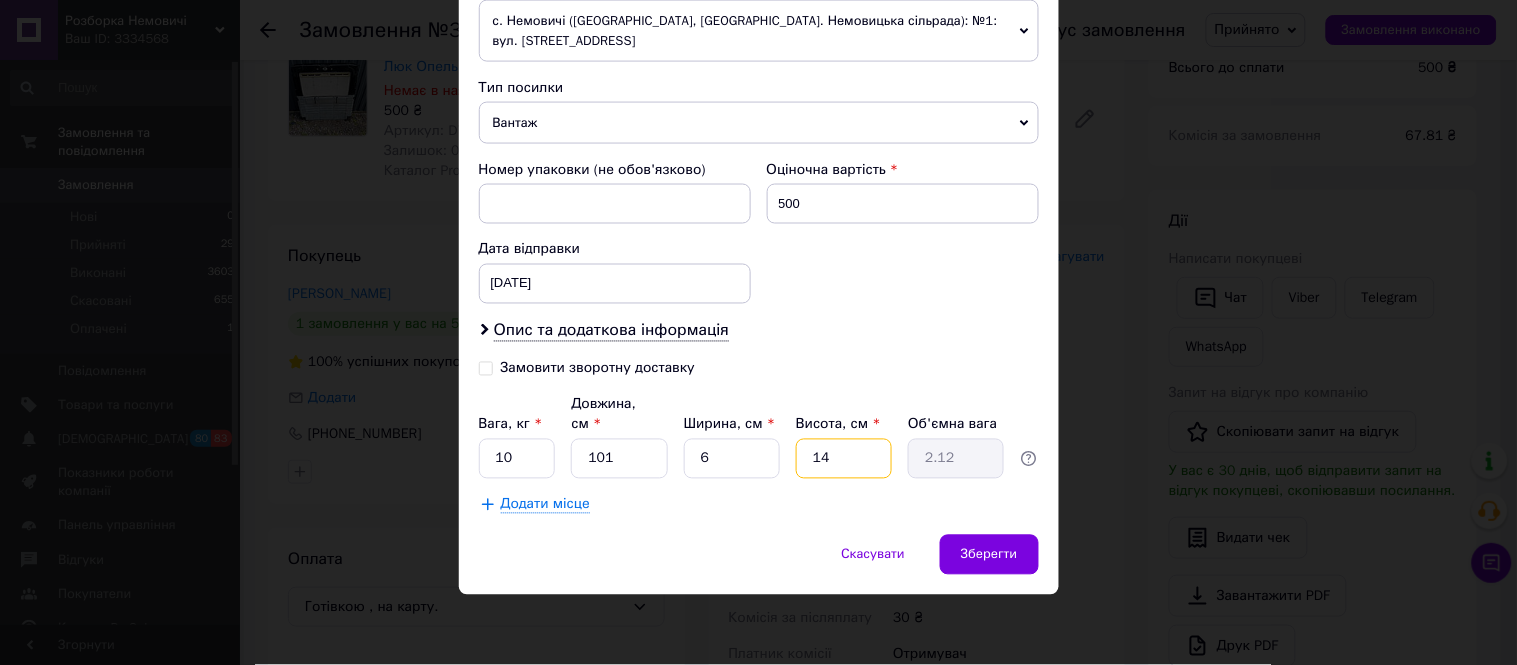 click on "14" at bounding box center (844, 459) 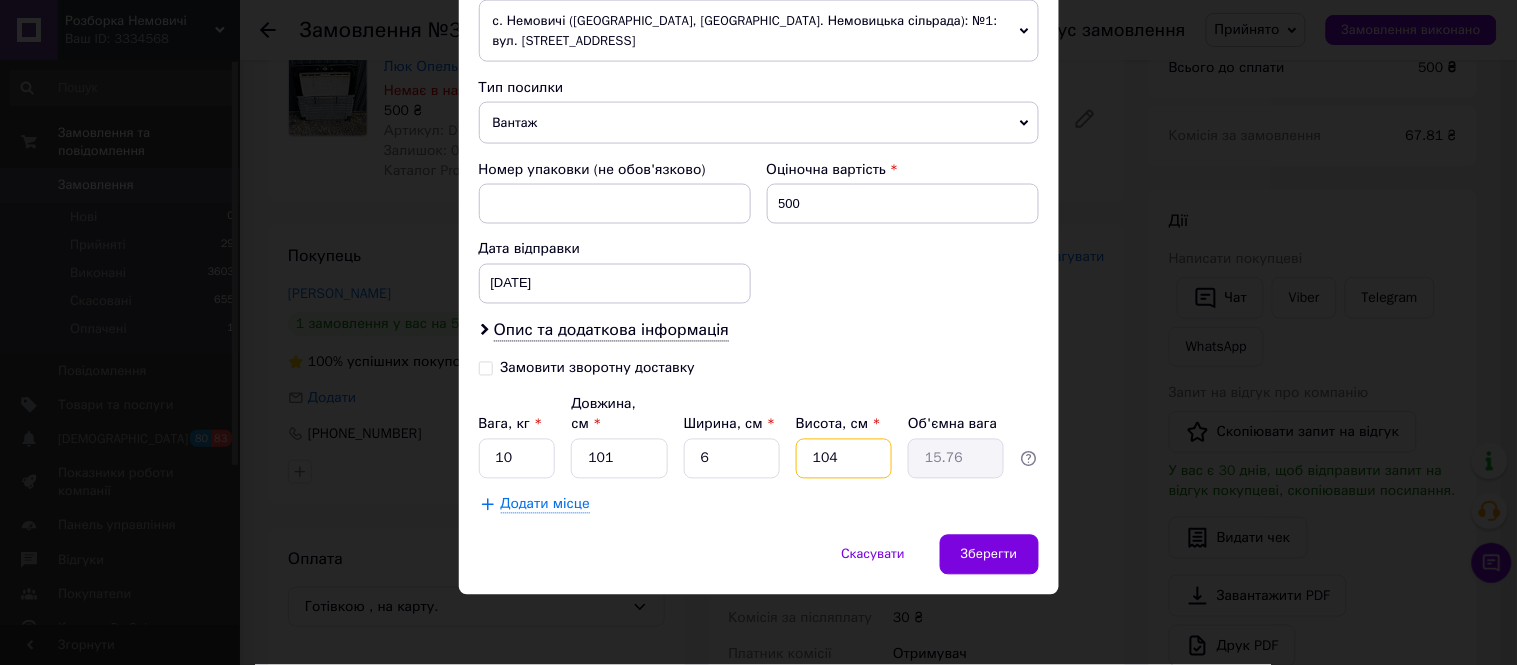 type on "104" 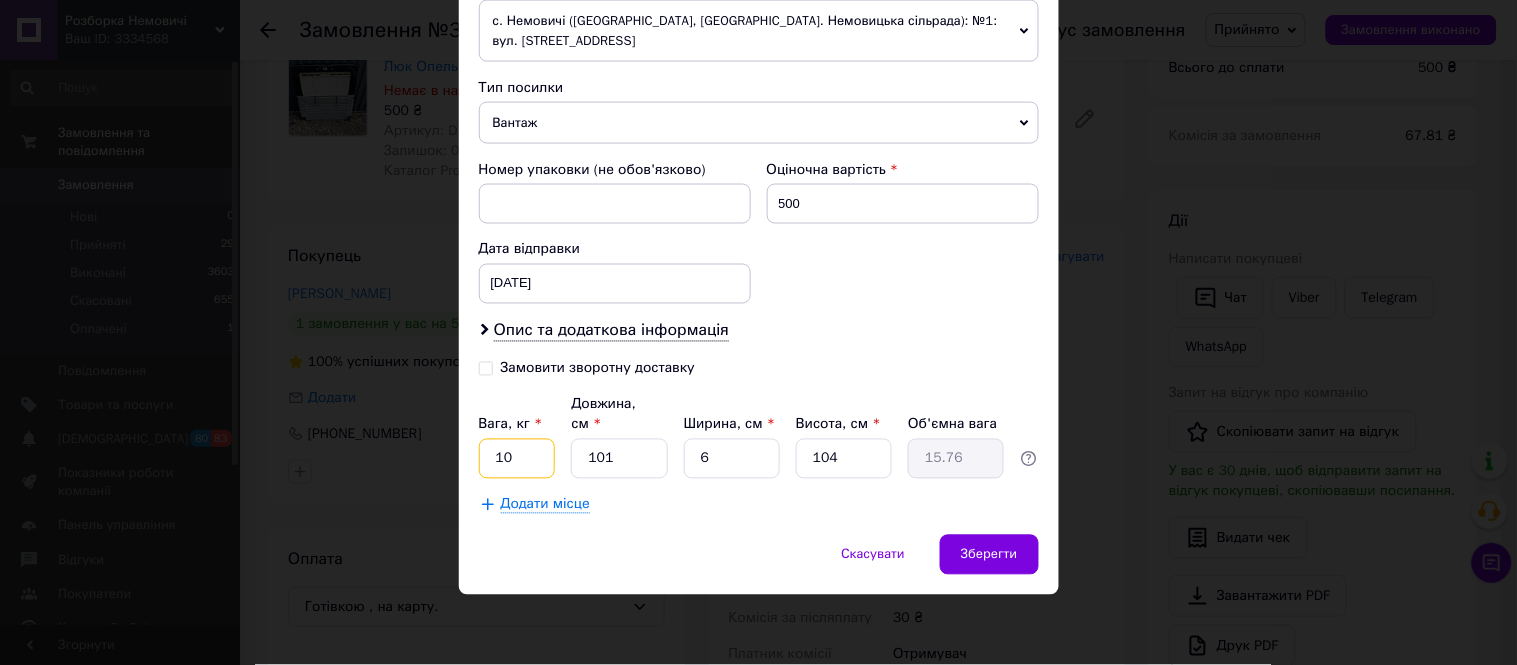 click on "10" at bounding box center (517, 459) 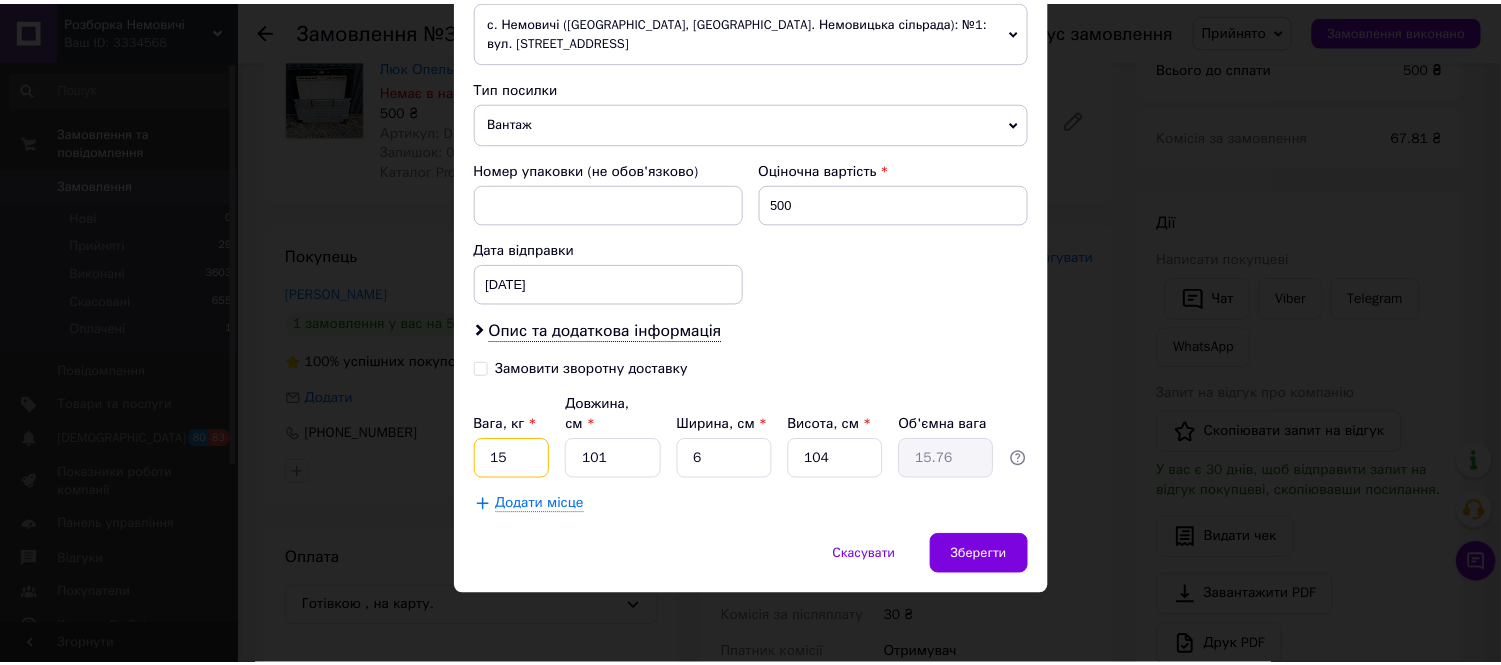 scroll, scrollTop: 896, scrollLeft: 0, axis: vertical 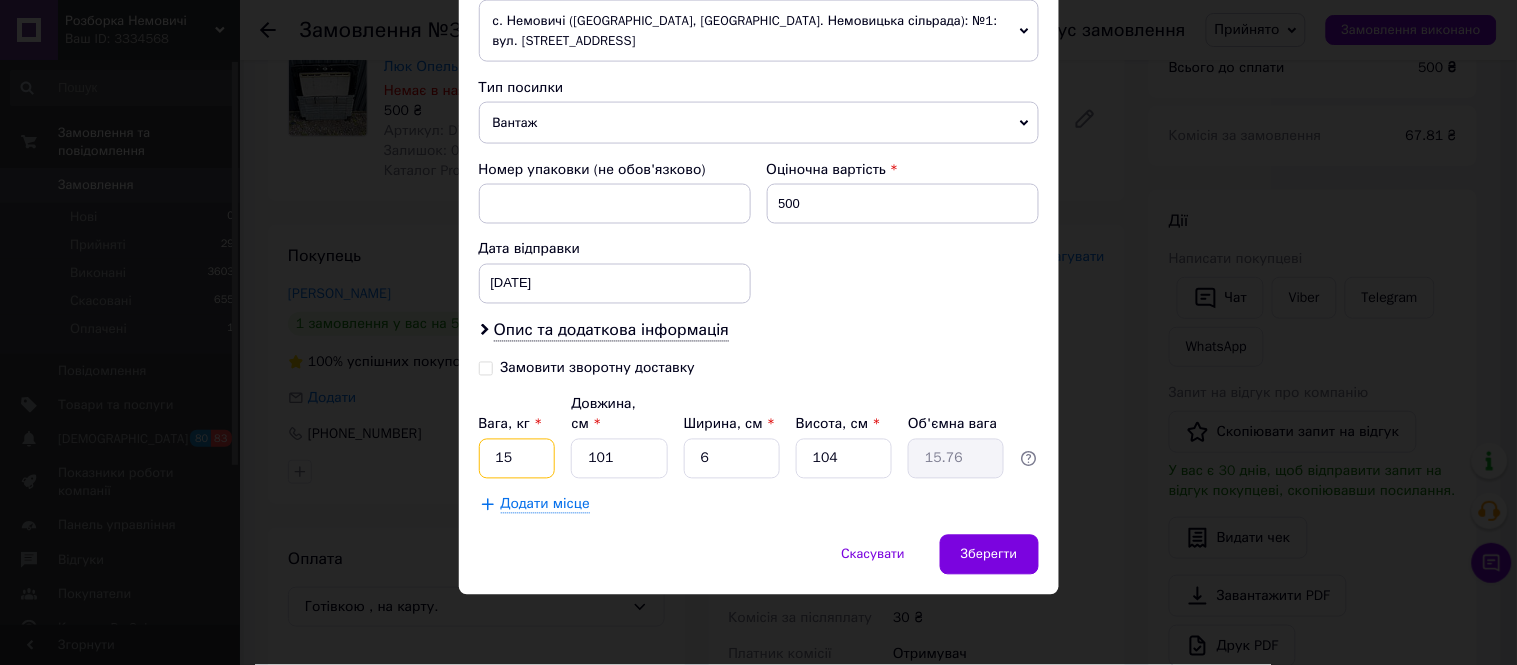 type on "15" 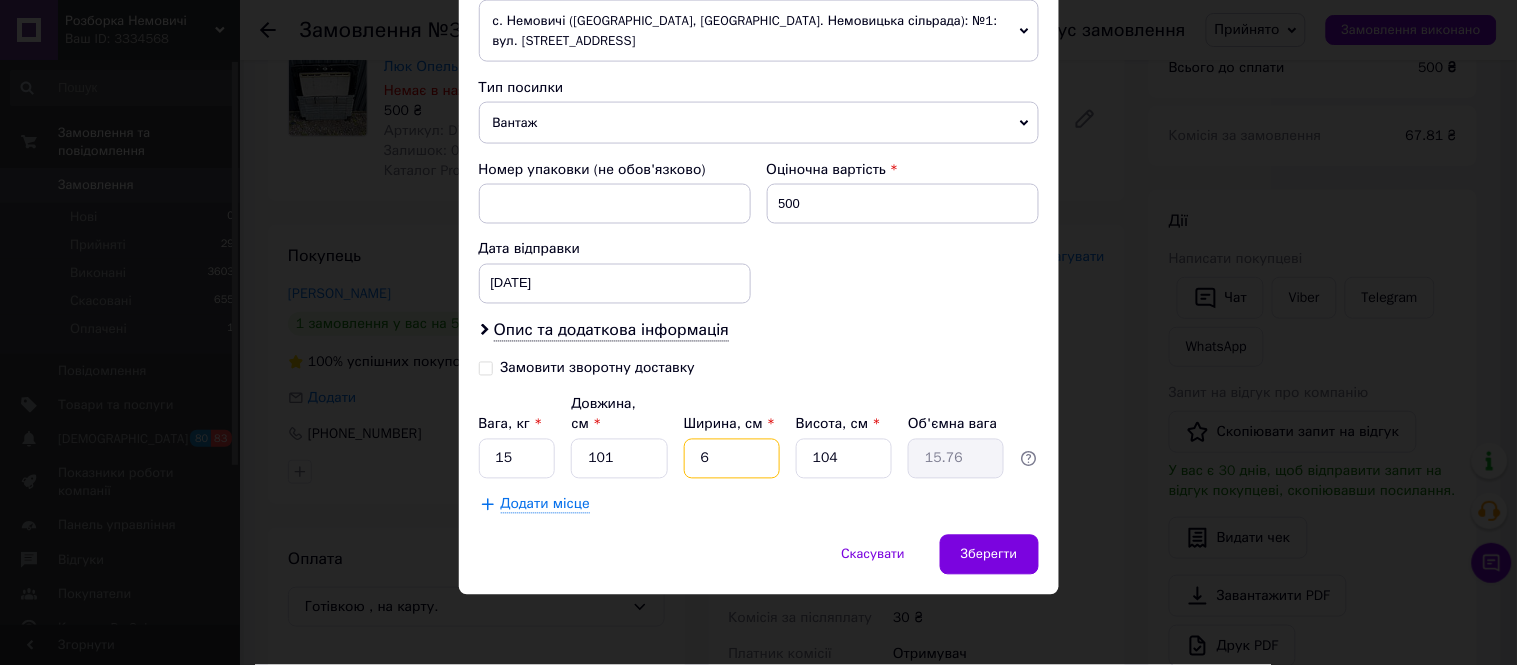 click on "6" at bounding box center [732, 459] 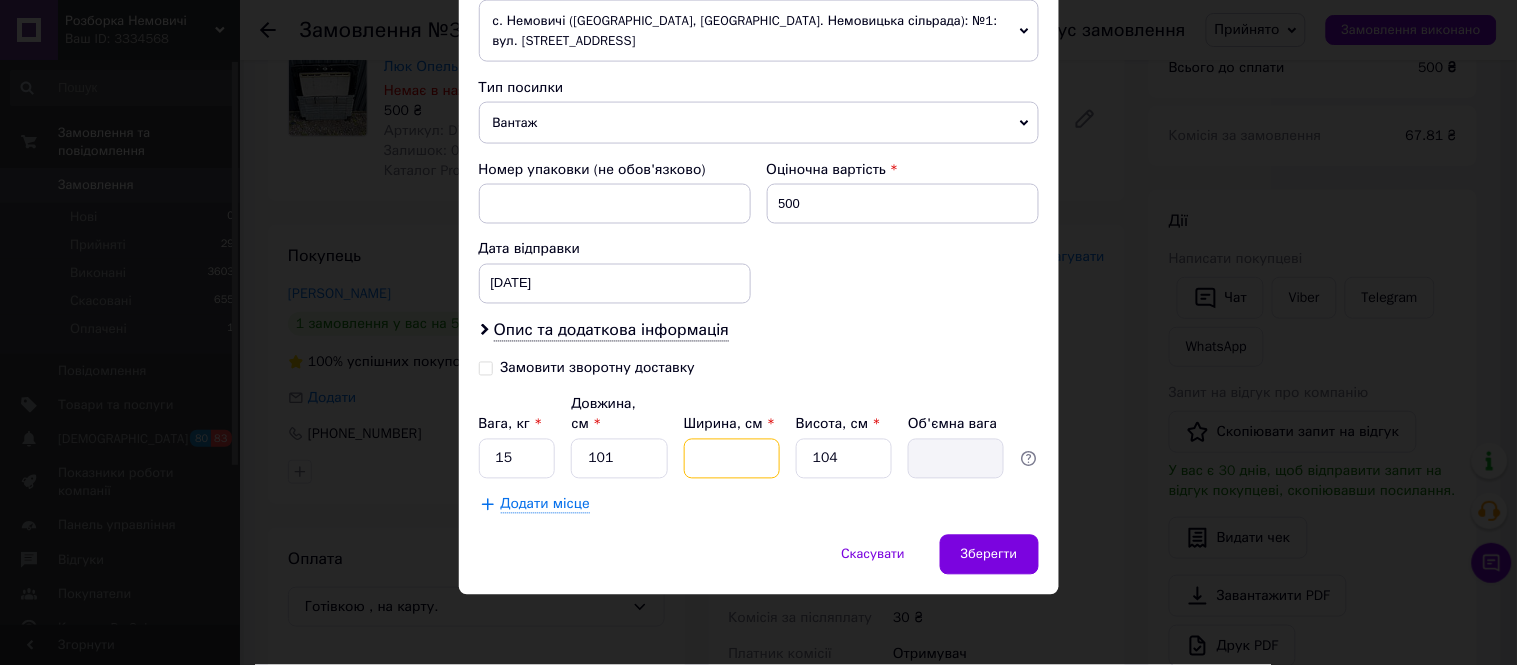 type on "8" 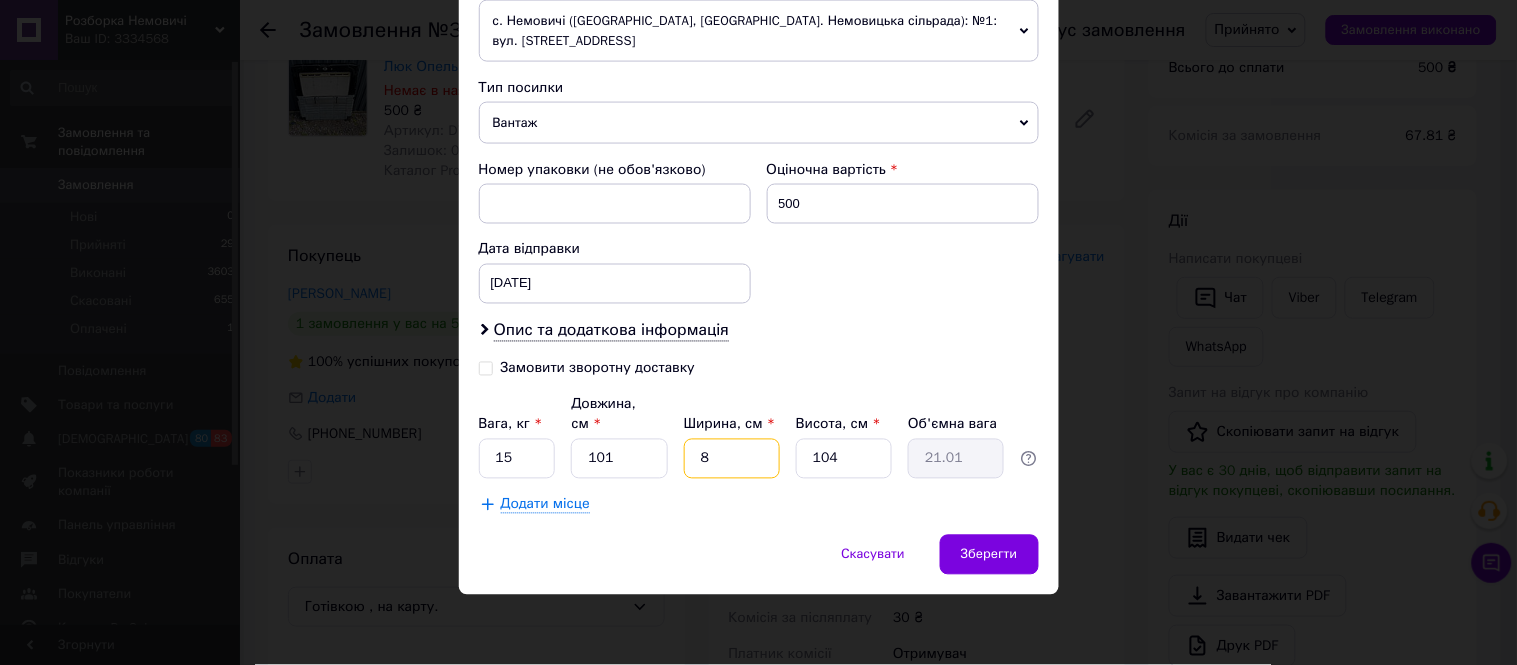 type 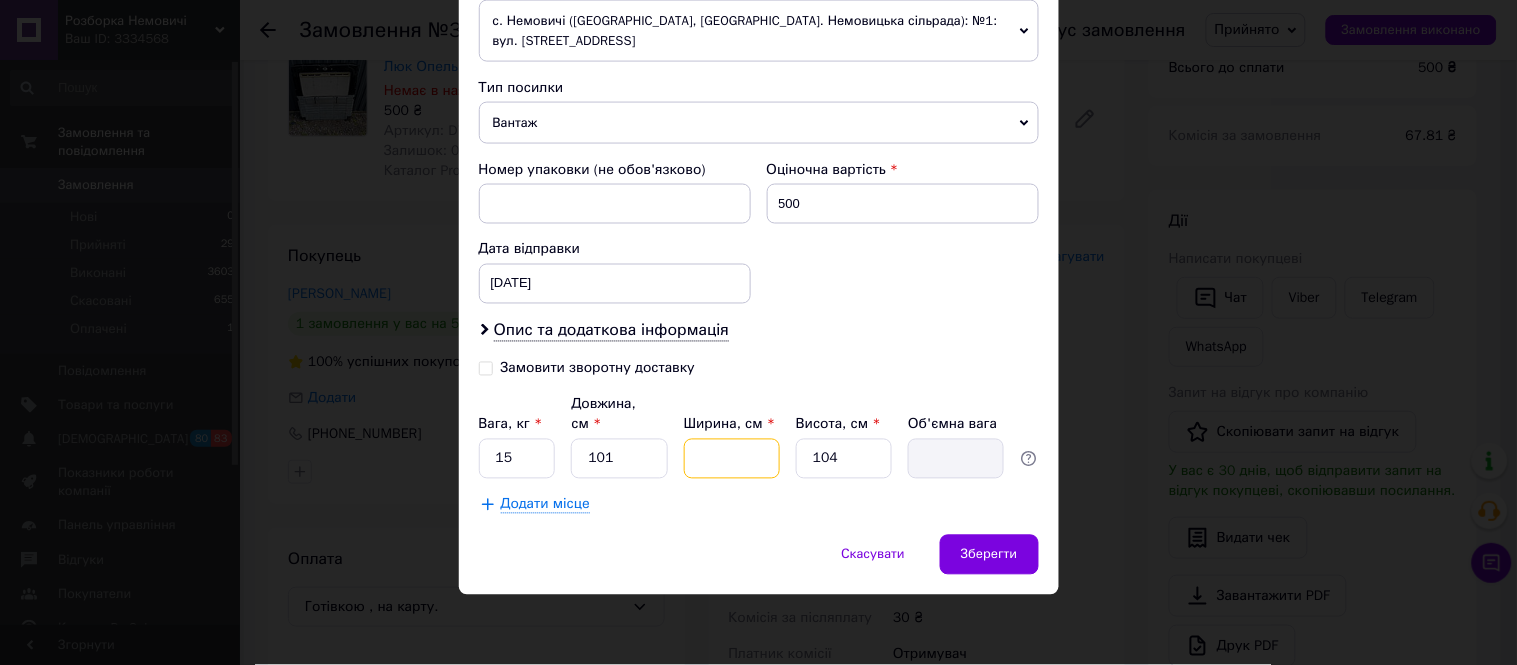 type on "7" 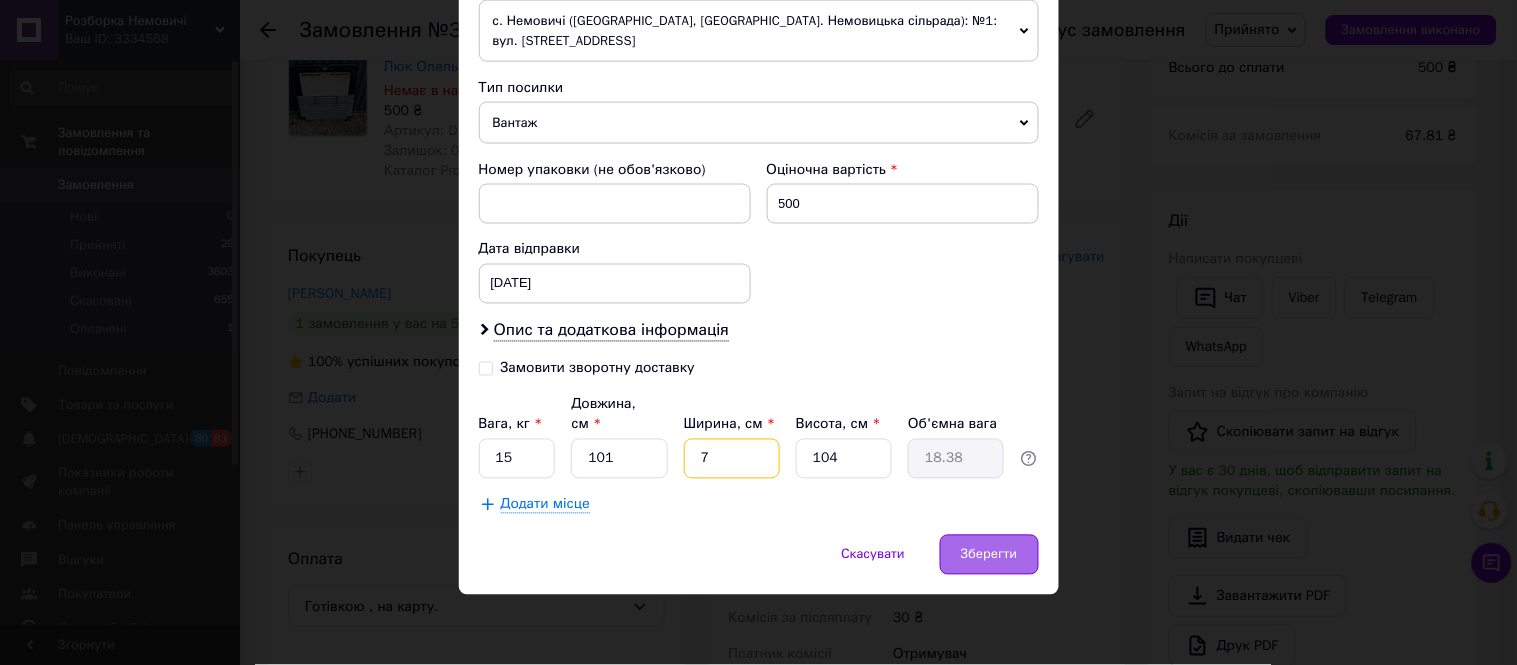 type on "7" 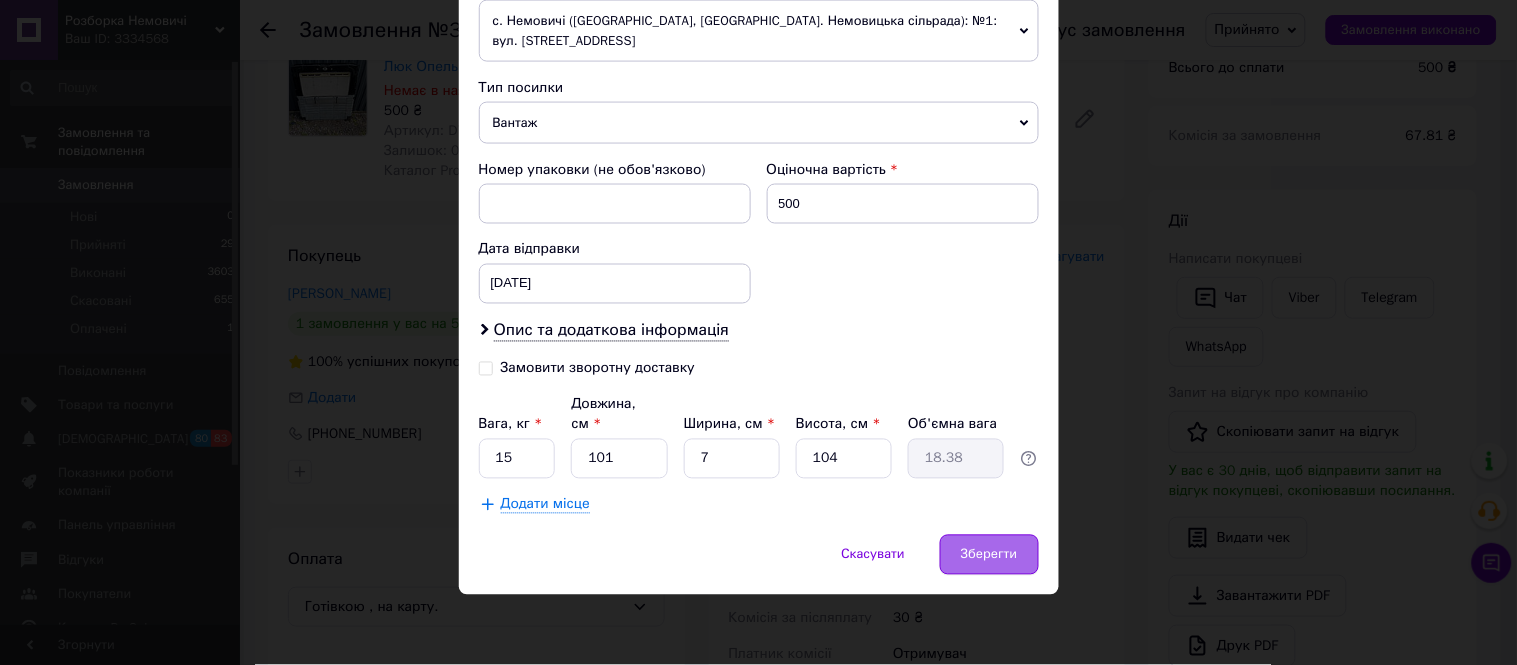 click on "Зберегти" at bounding box center [989, 555] 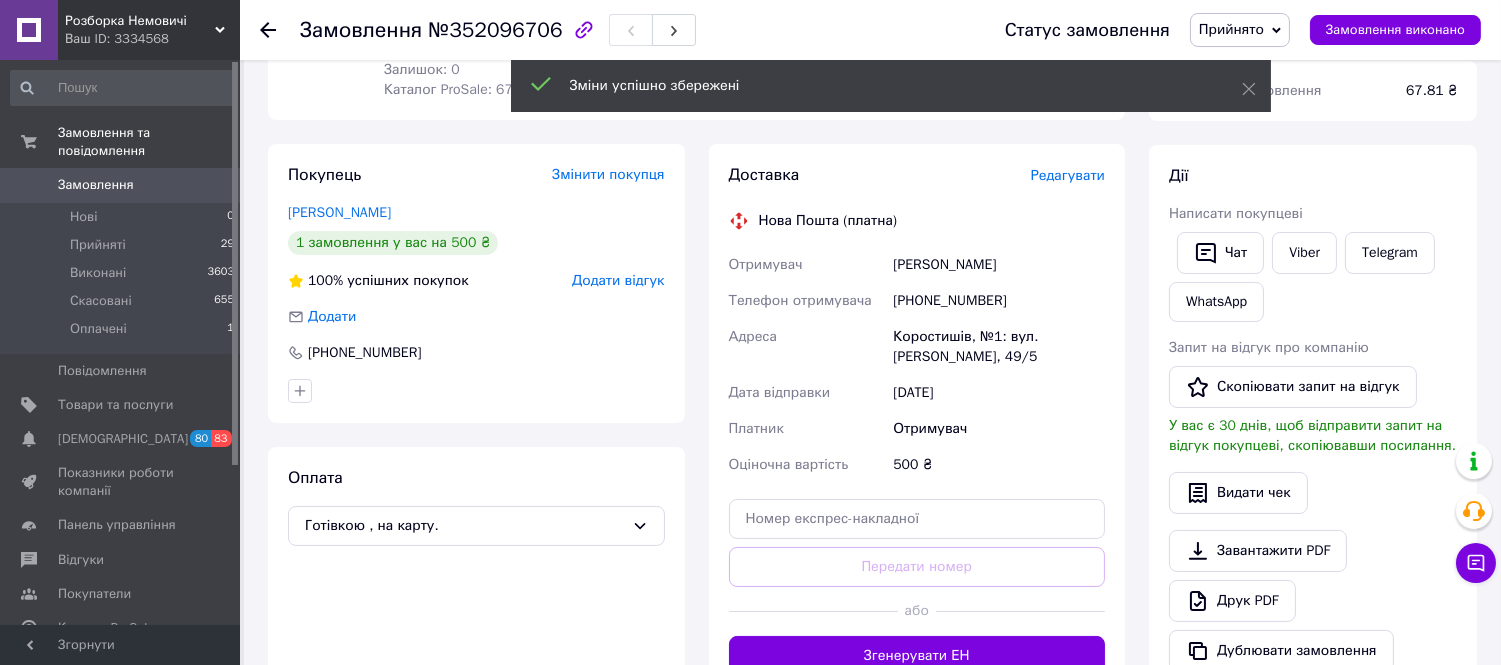 scroll, scrollTop: 618, scrollLeft: 0, axis: vertical 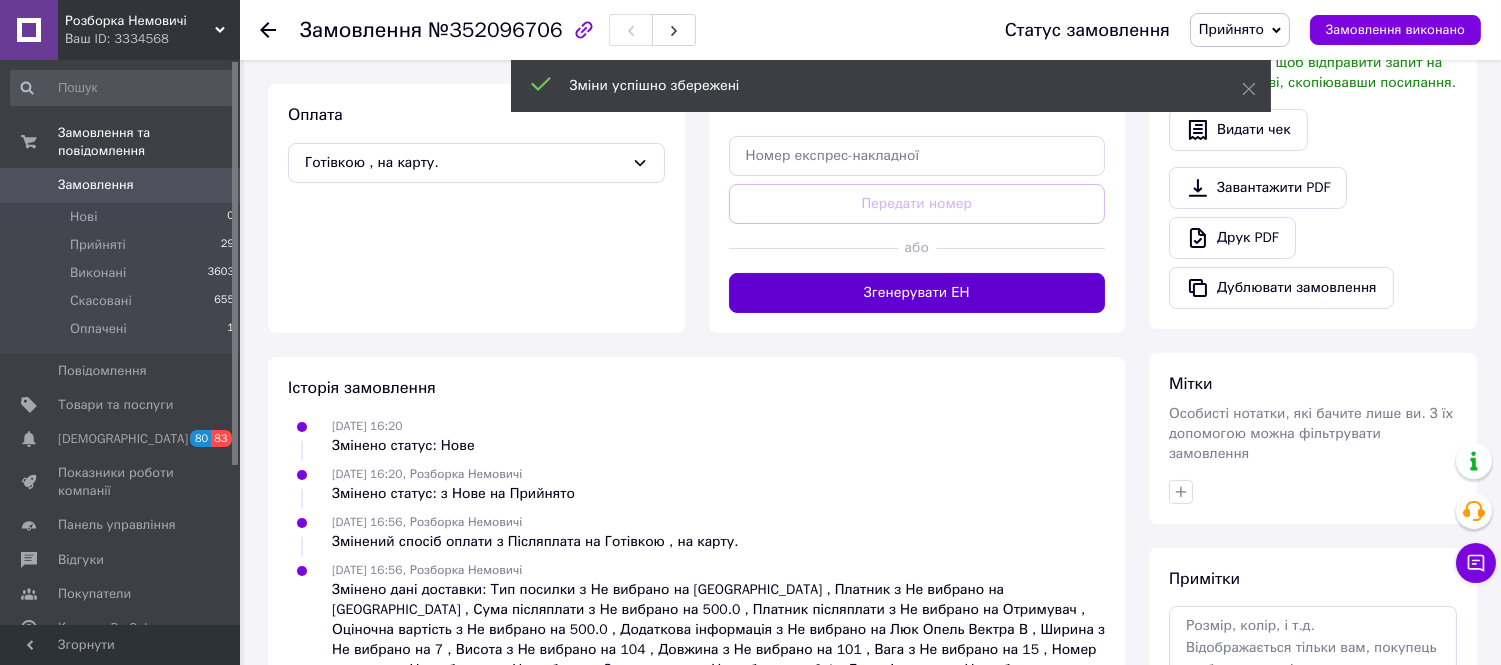 click on "Згенерувати ЕН" at bounding box center [917, 293] 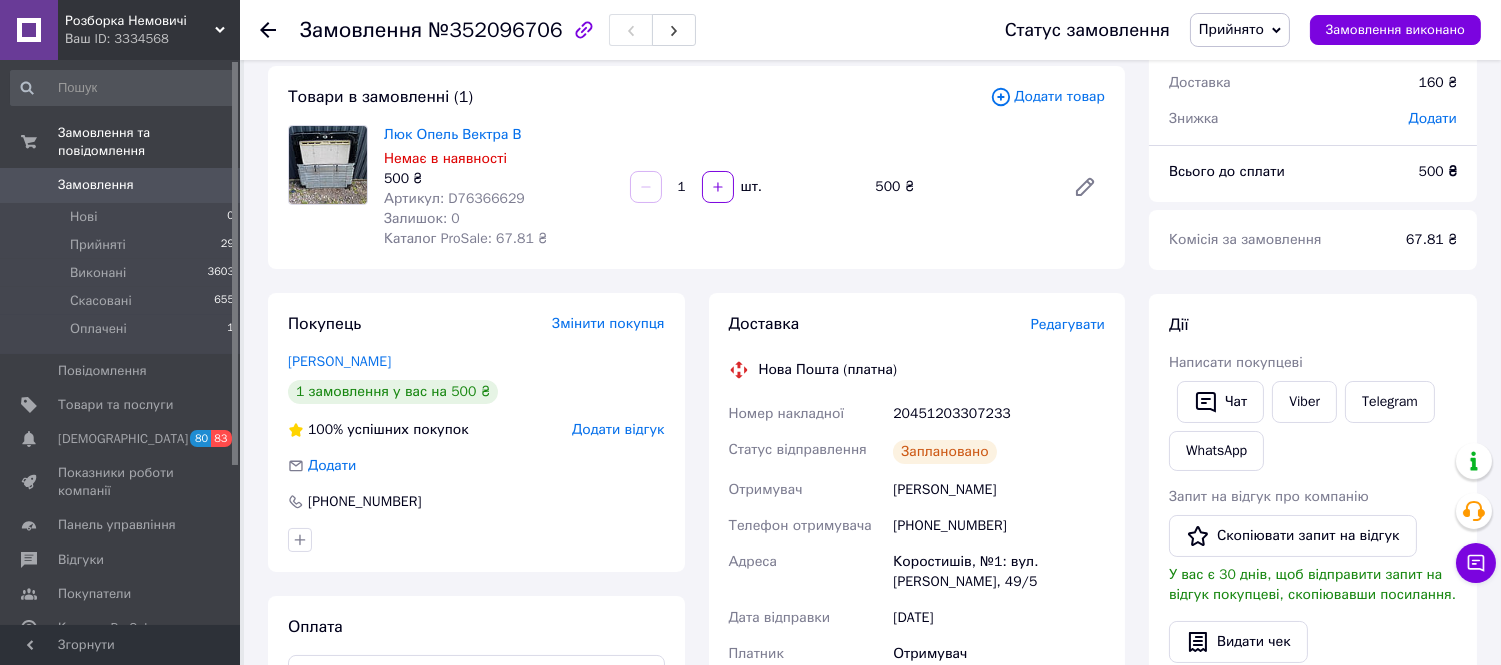 scroll, scrollTop: 63, scrollLeft: 0, axis: vertical 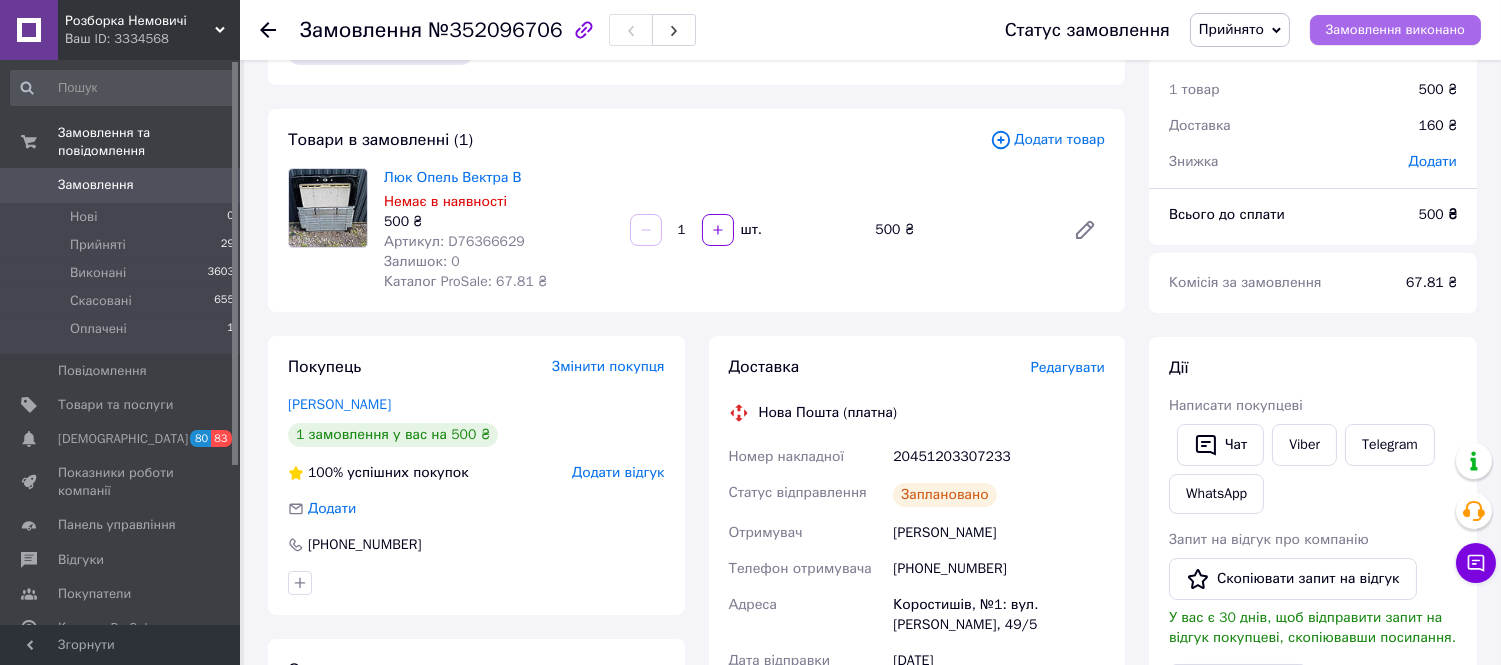 click on "Замовлення виконано" at bounding box center [1395, 30] 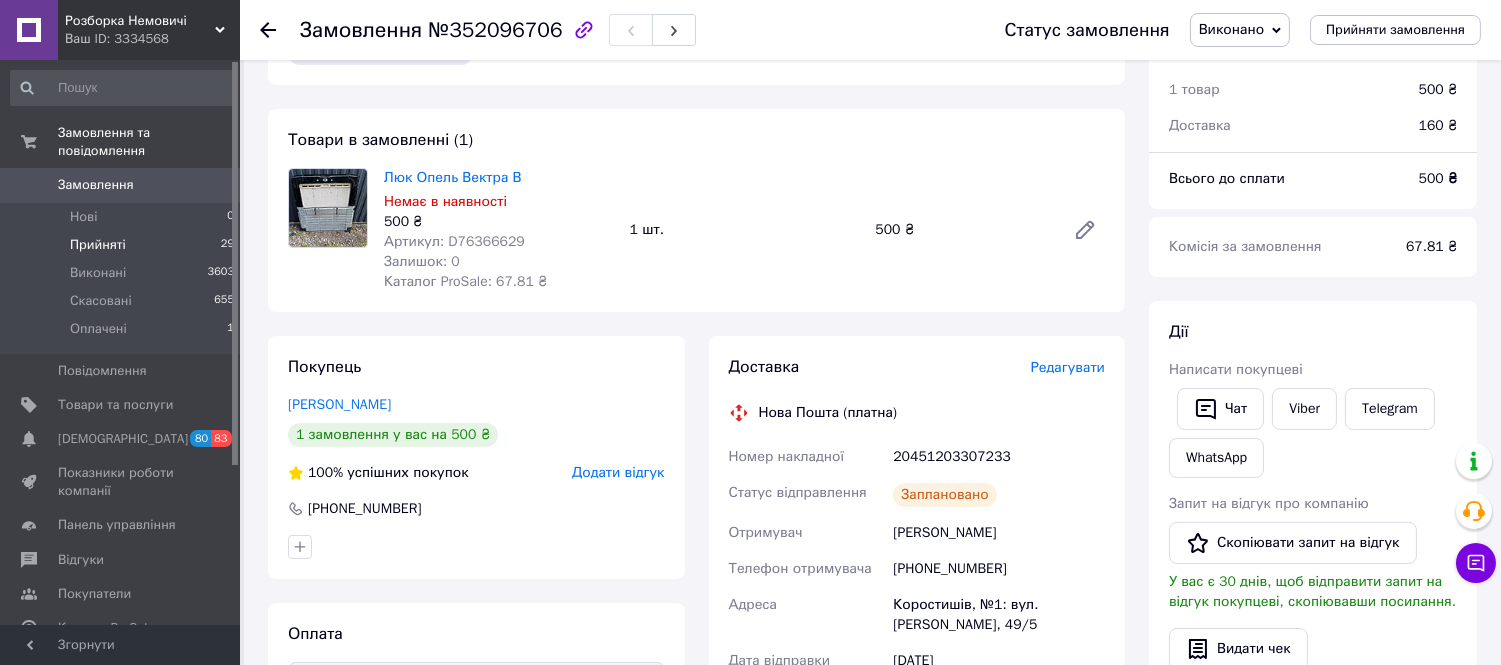 click on "Прийняті" at bounding box center [98, 245] 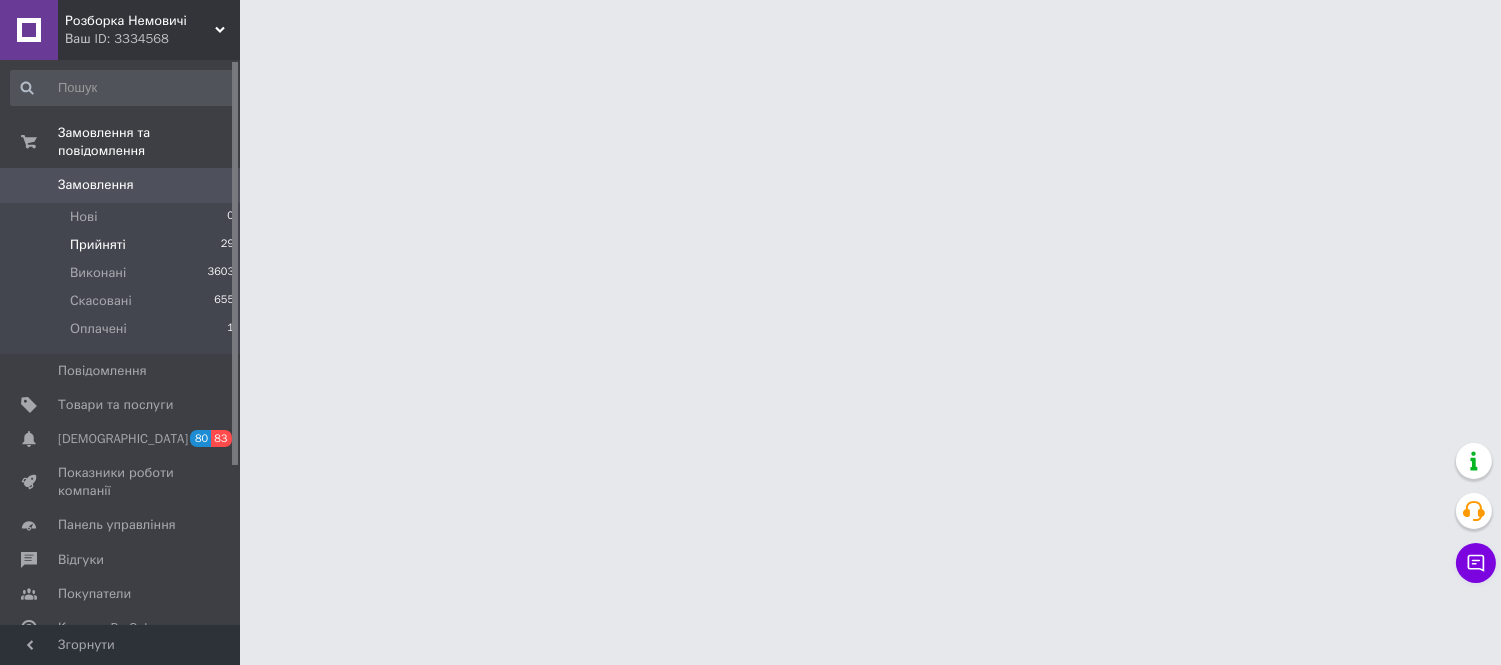scroll, scrollTop: 0, scrollLeft: 0, axis: both 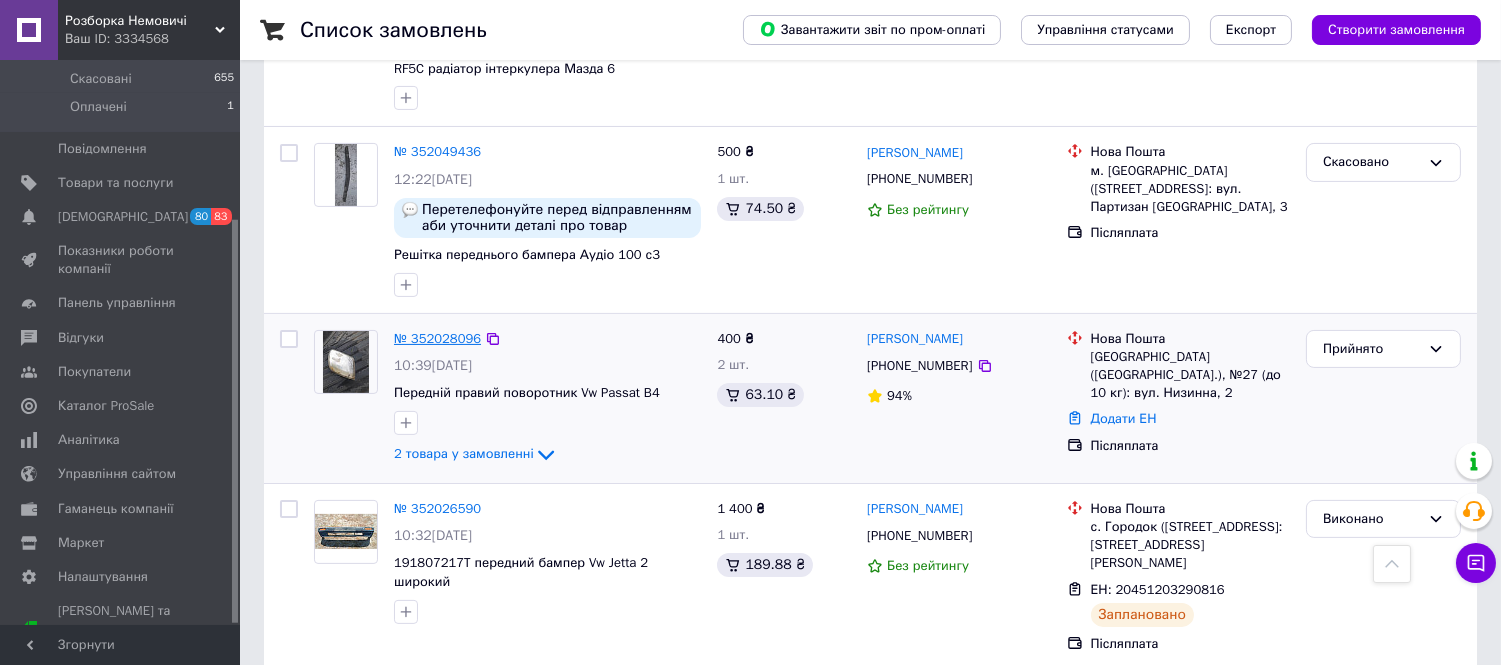 click on "№ 352028096" at bounding box center (437, 338) 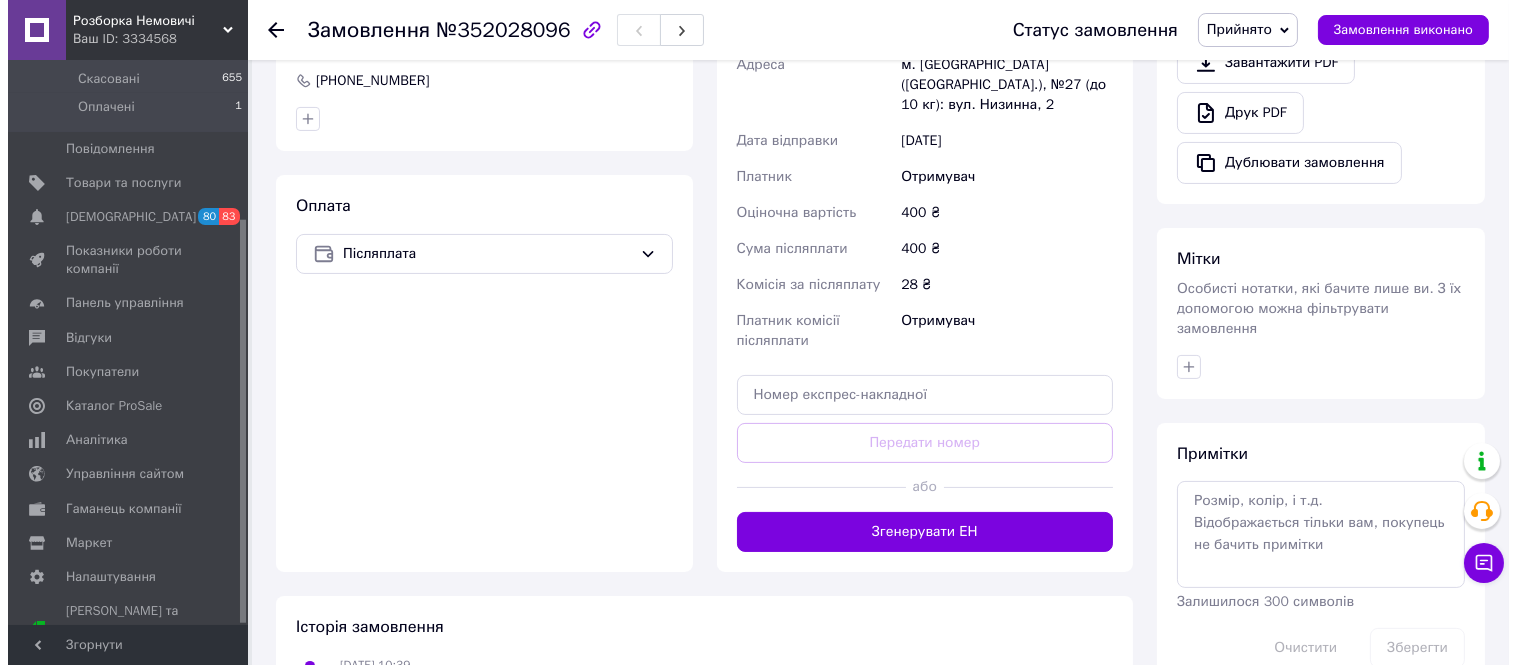 scroll, scrollTop: 444, scrollLeft: 0, axis: vertical 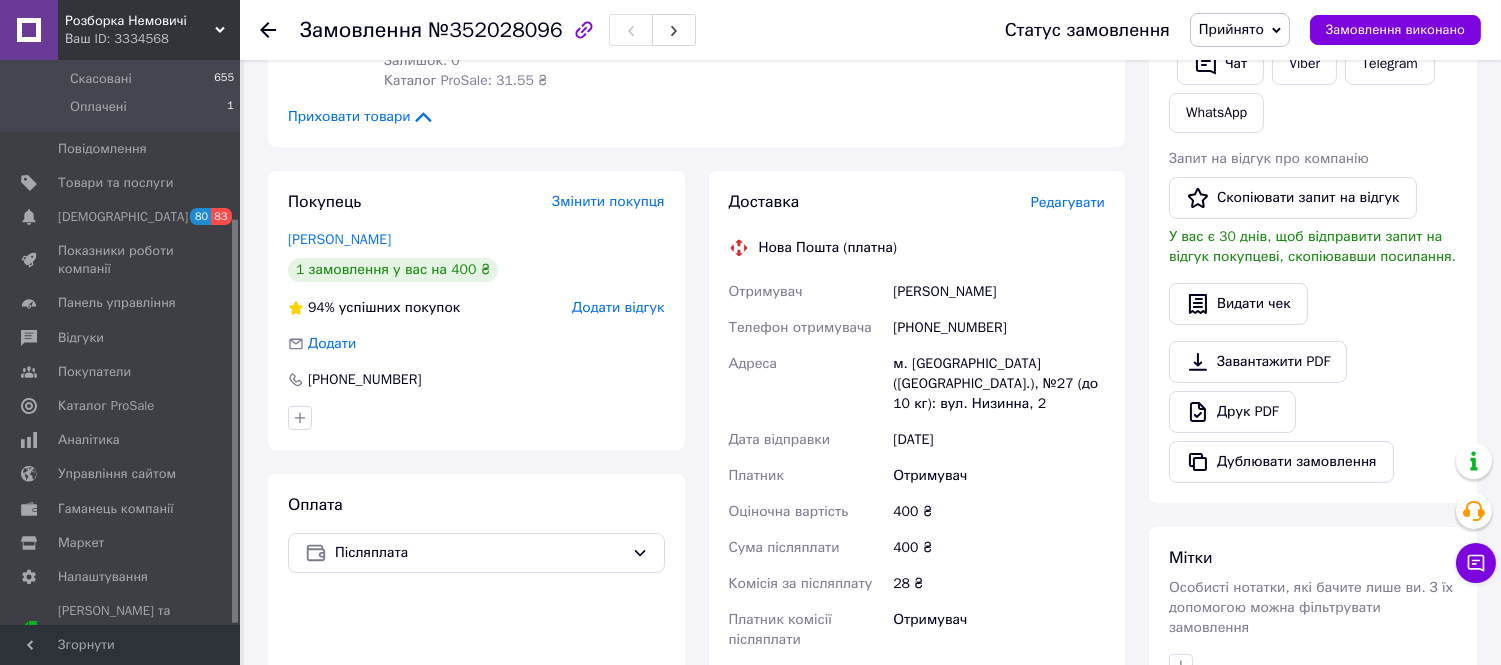 click on "Редагувати" at bounding box center [1068, 202] 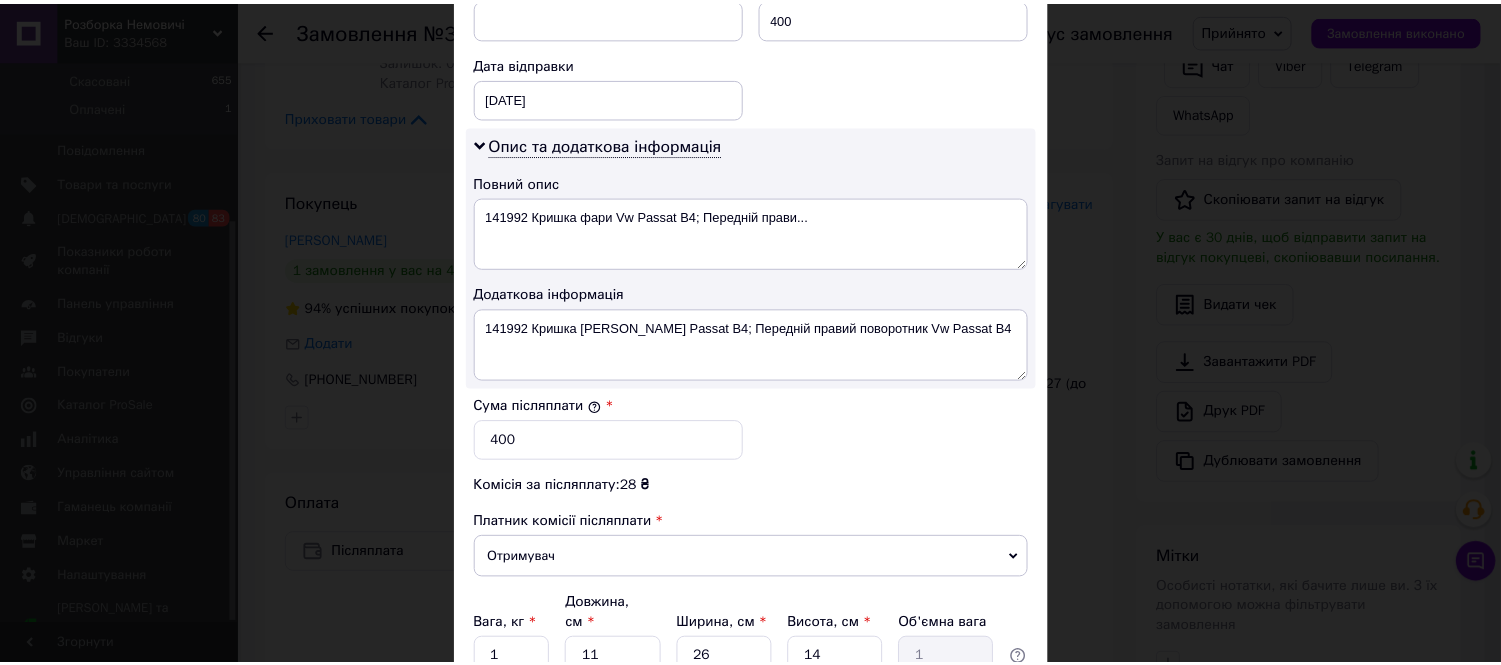 scroll, scrollTop: 1313, scrollLeft: 0, axis: vertical 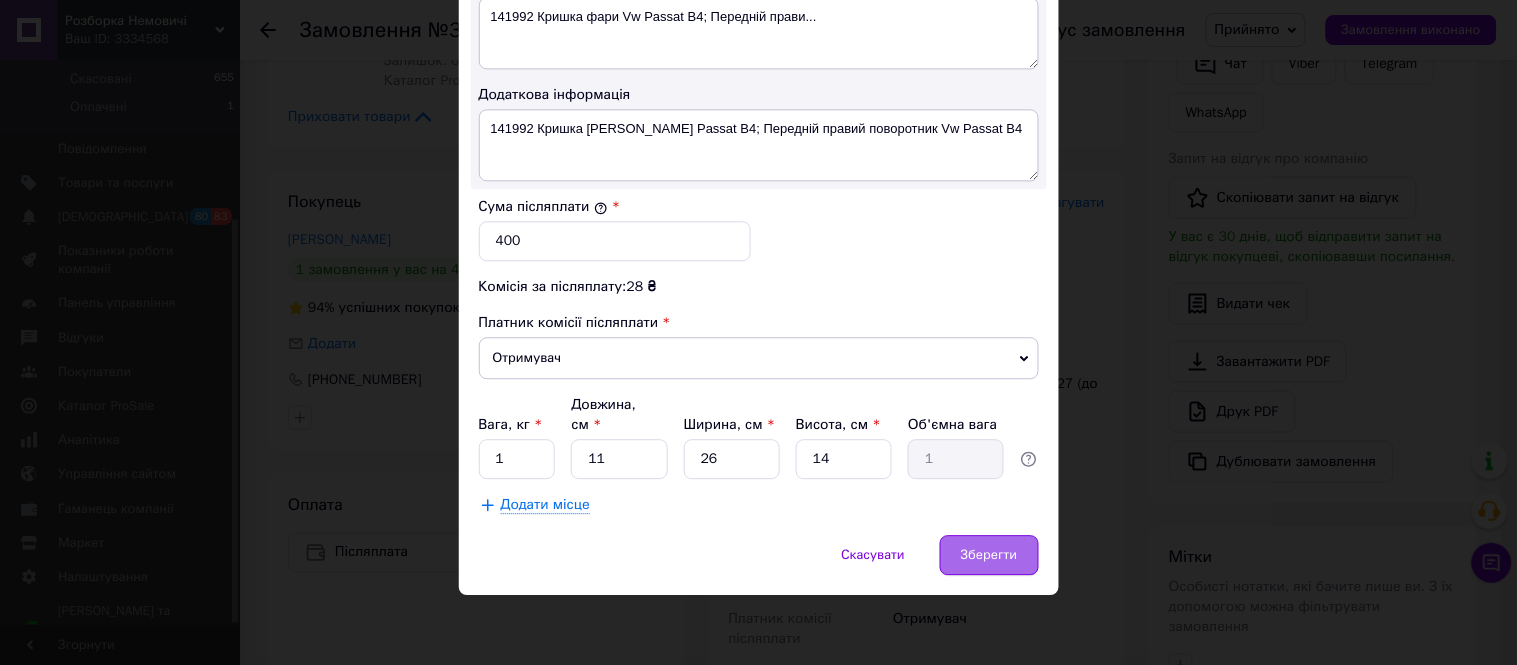 click on "Зберегти" at bounding box center (989, 555) 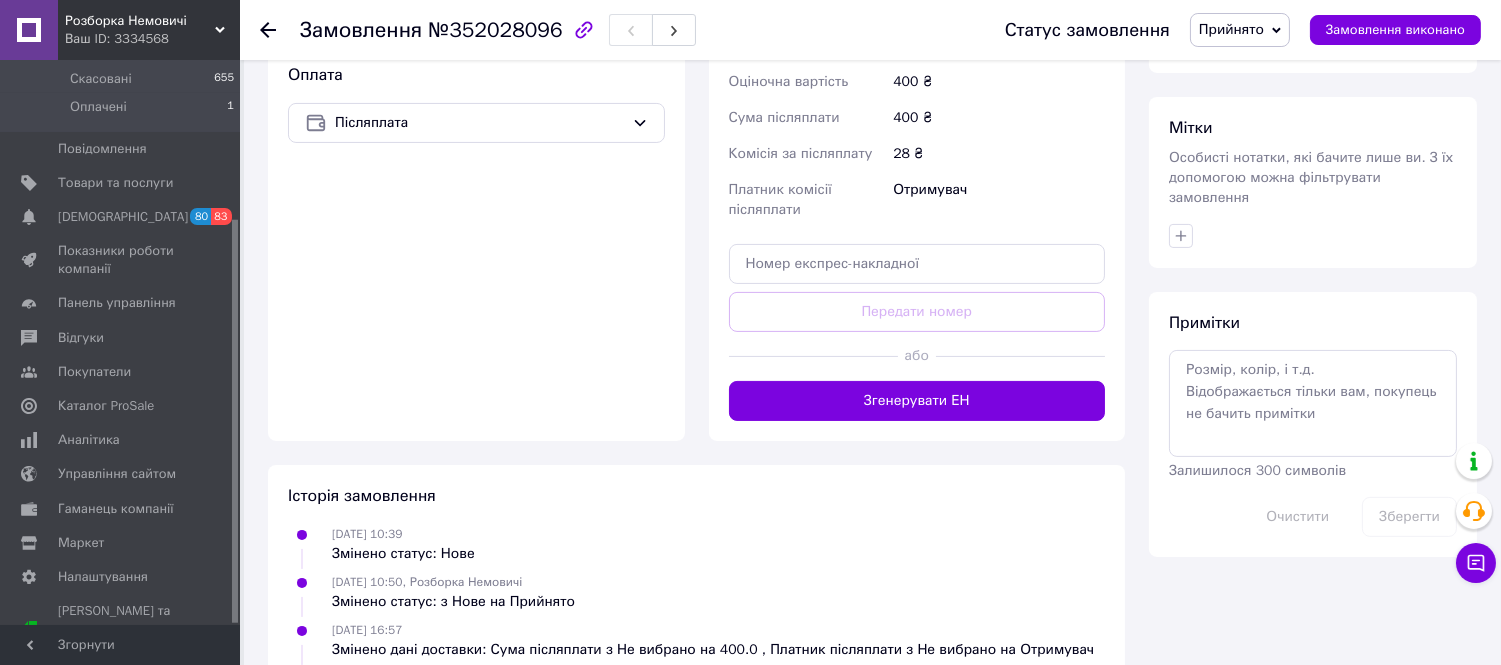 scroll, scrollTop: 888, scrollLeft: 0, axis: vertical 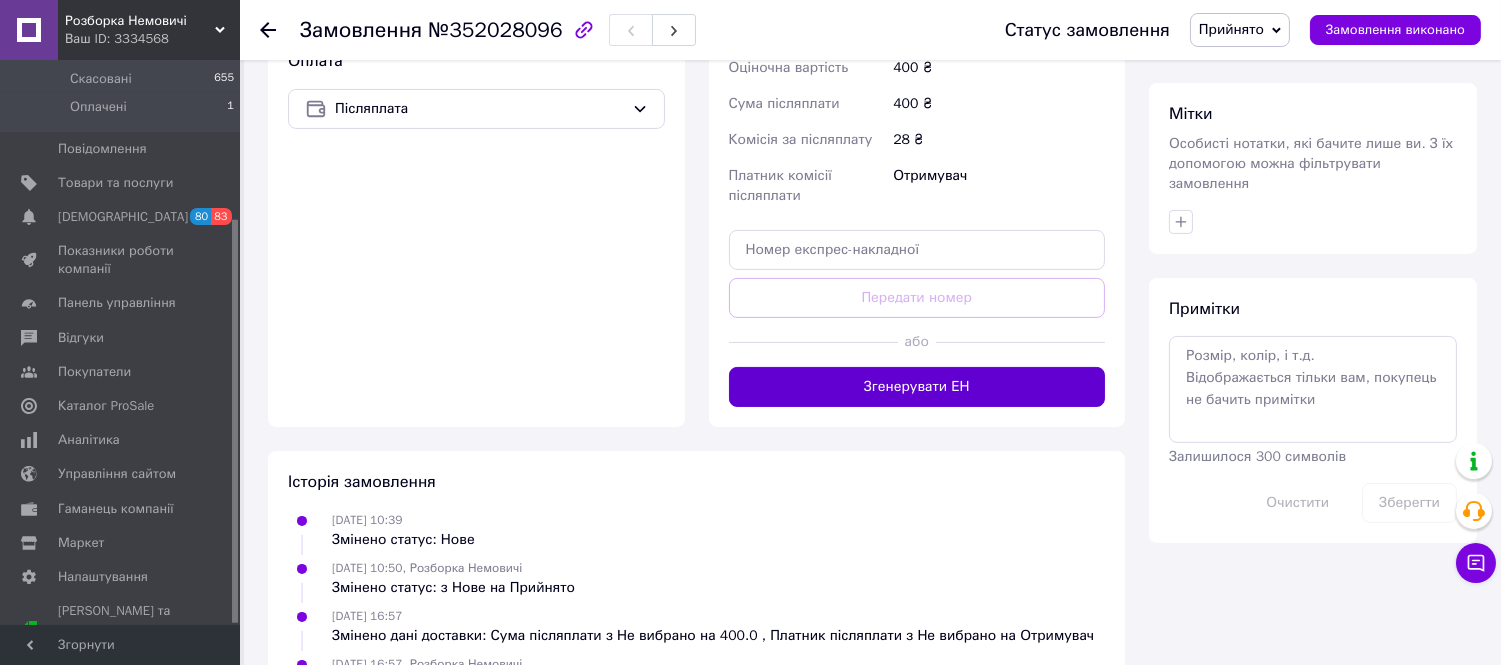 click on "Згенерувати ЕН" at bounding box center [917, 387] 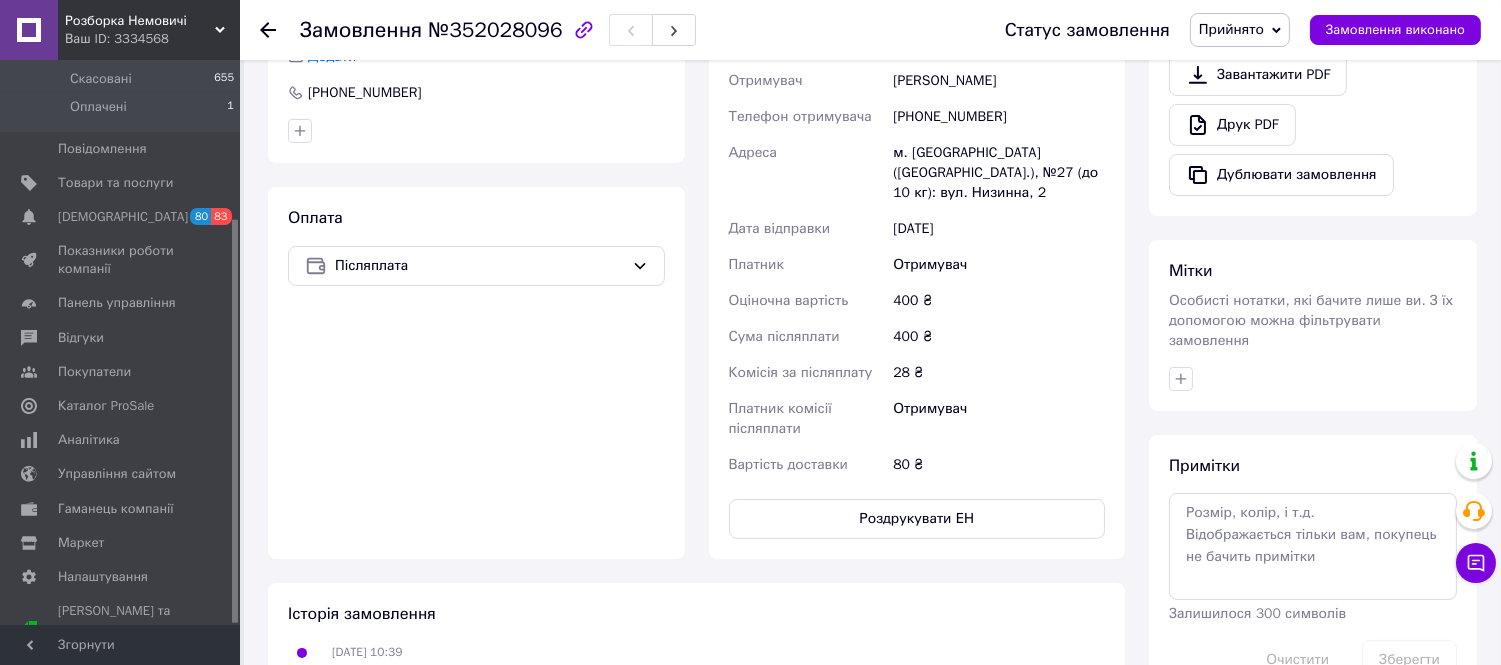scroll, scrollTop: 444, scrollLeft: 0, axis: vertical 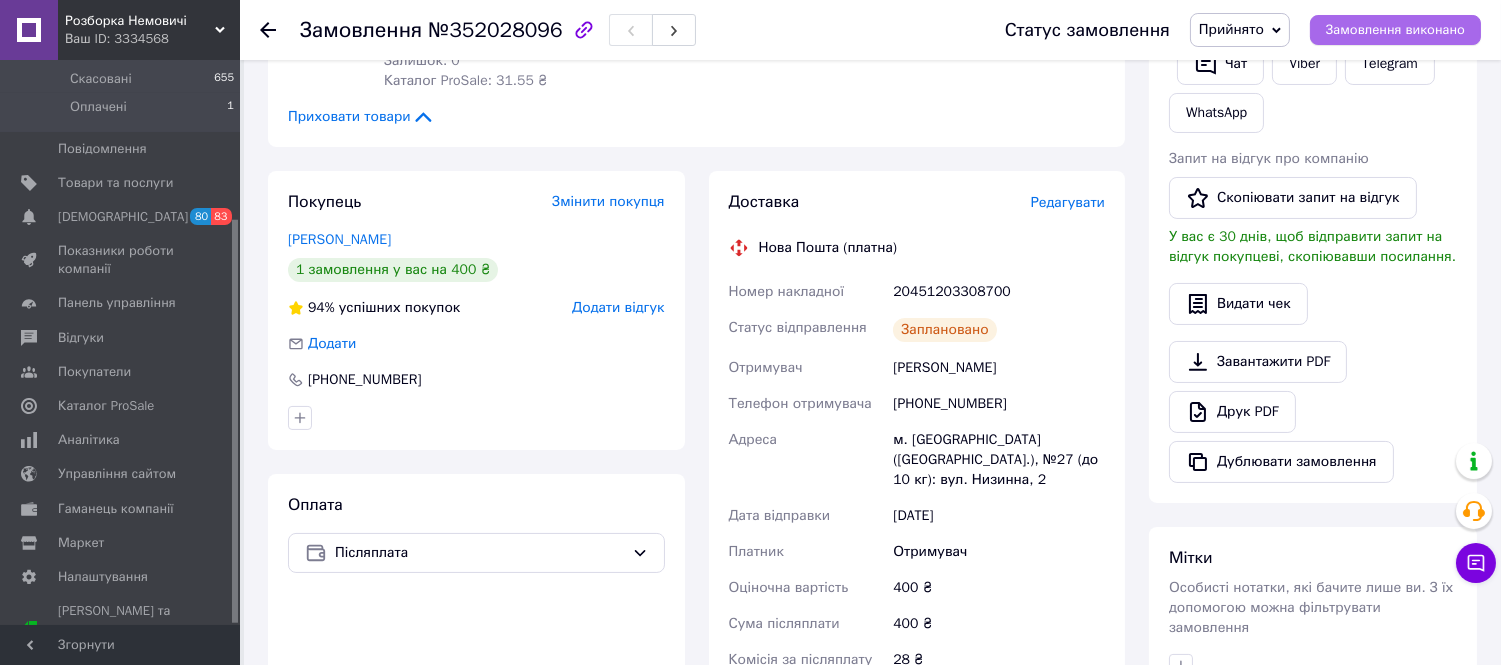 click on "Замовлення виконано" at bounding box center [1395, 30] 